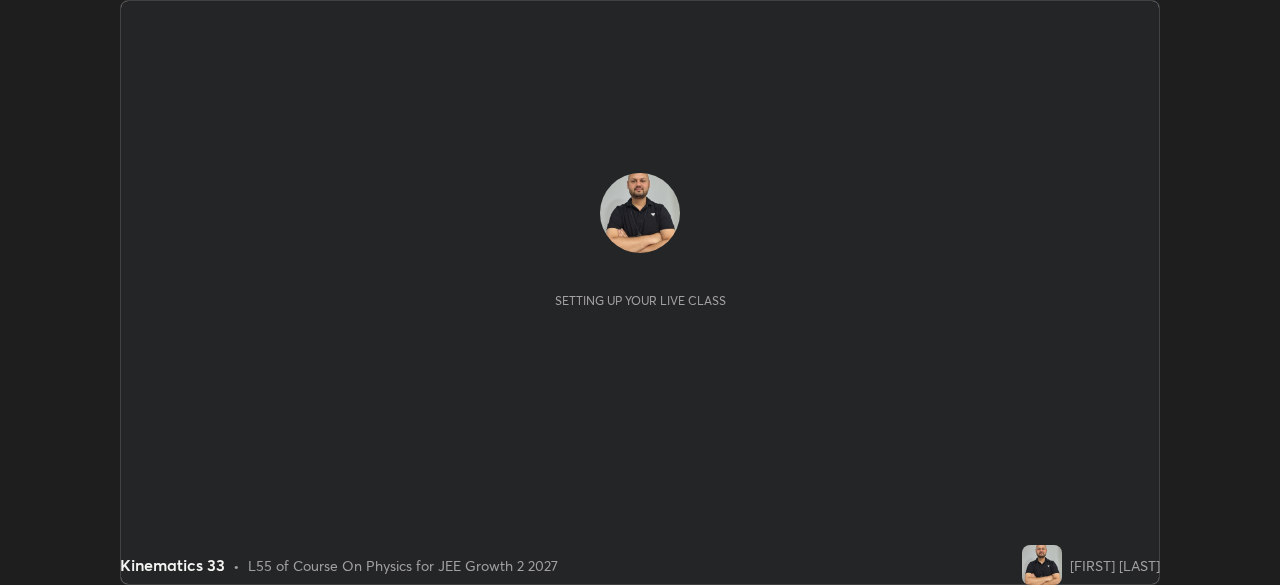 scroll, scrollTop: 0, scrollLeft: 0, axis: both 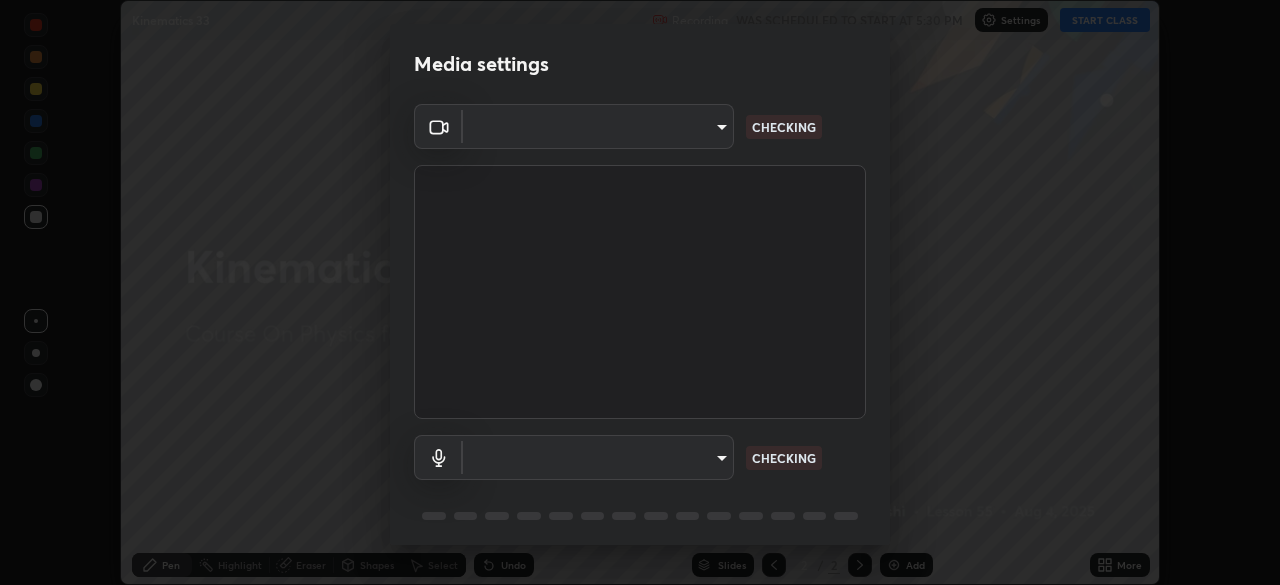 type on "e15fe1ebf70cde3bfcbeee335f8652014c7a9185cc29a01d69aea44f35fb34b8" 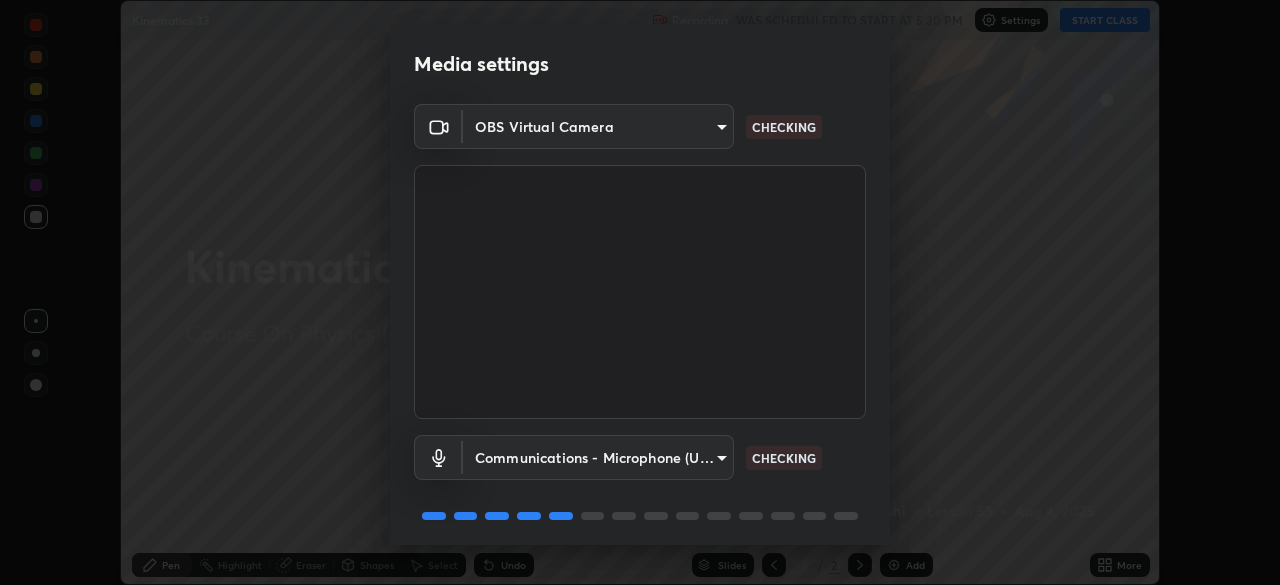 scroll, scrollTop: 71, scrollLeft: 0, axis: vertical 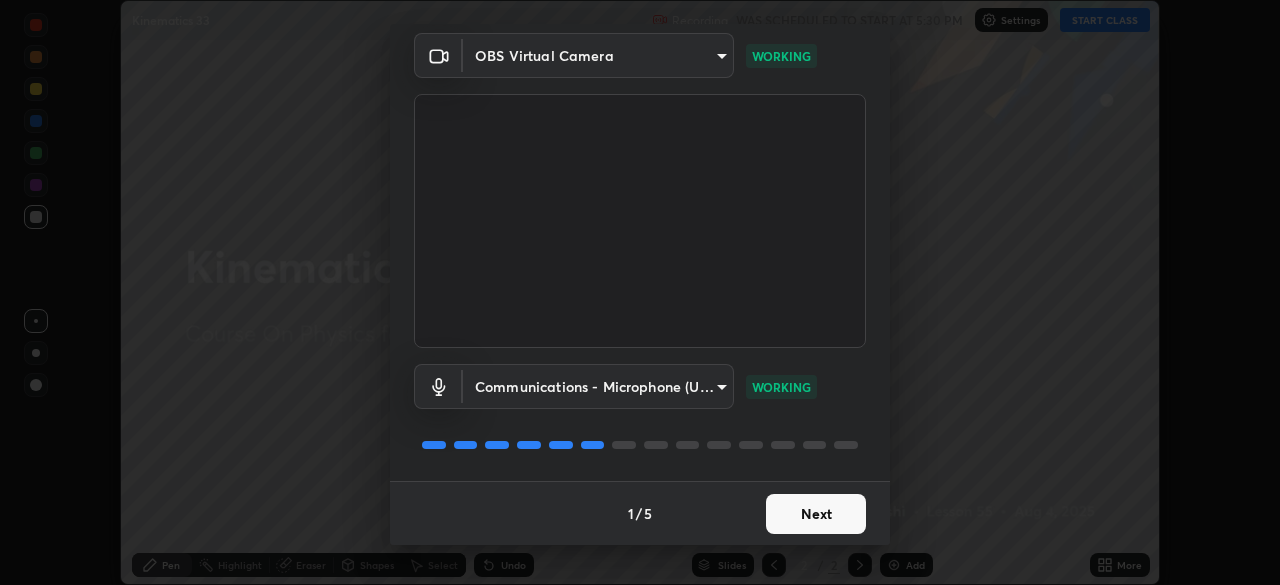 click on "Next" at bounding box center [816, 514] 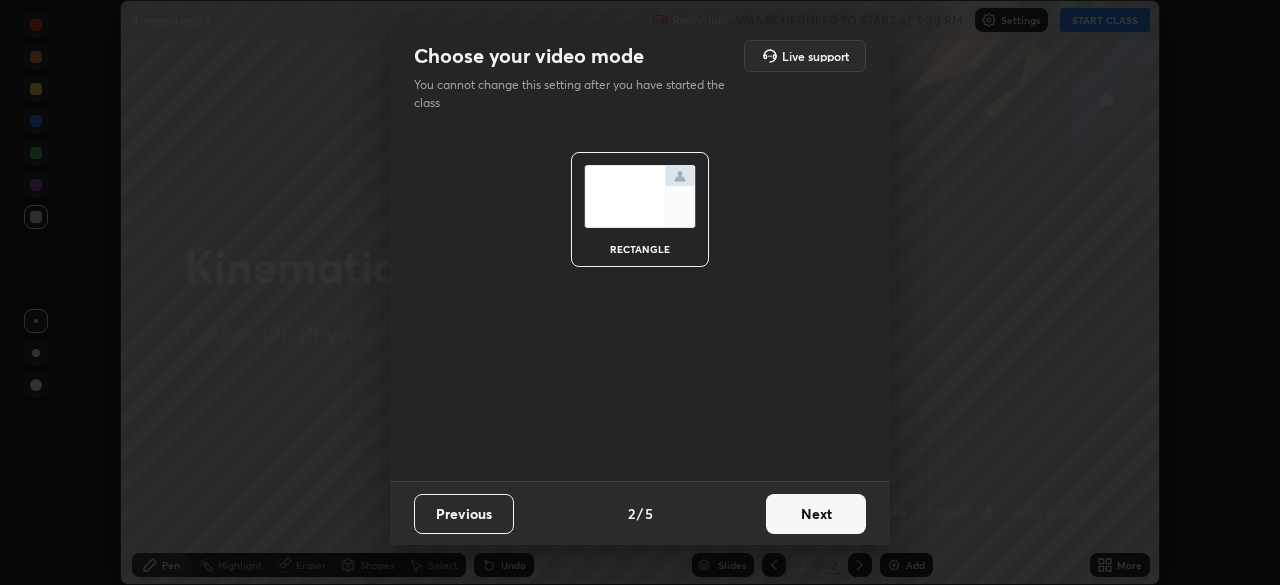 click on "Next" at bounding box center [816, 514] 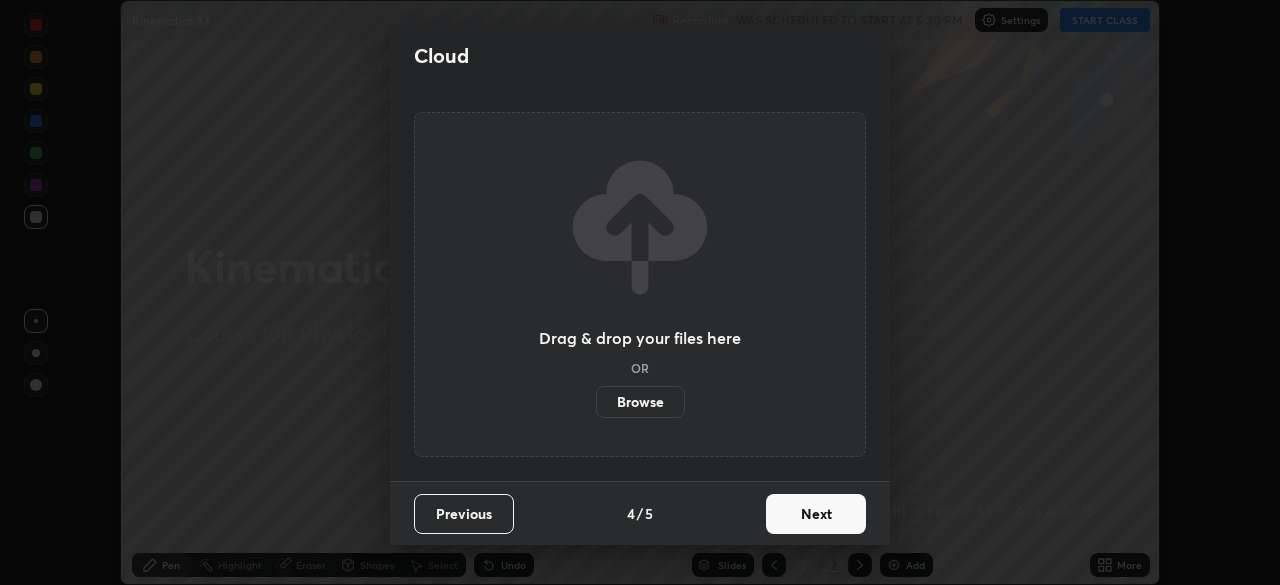 click on "Next" at bounding box center (816, 514) 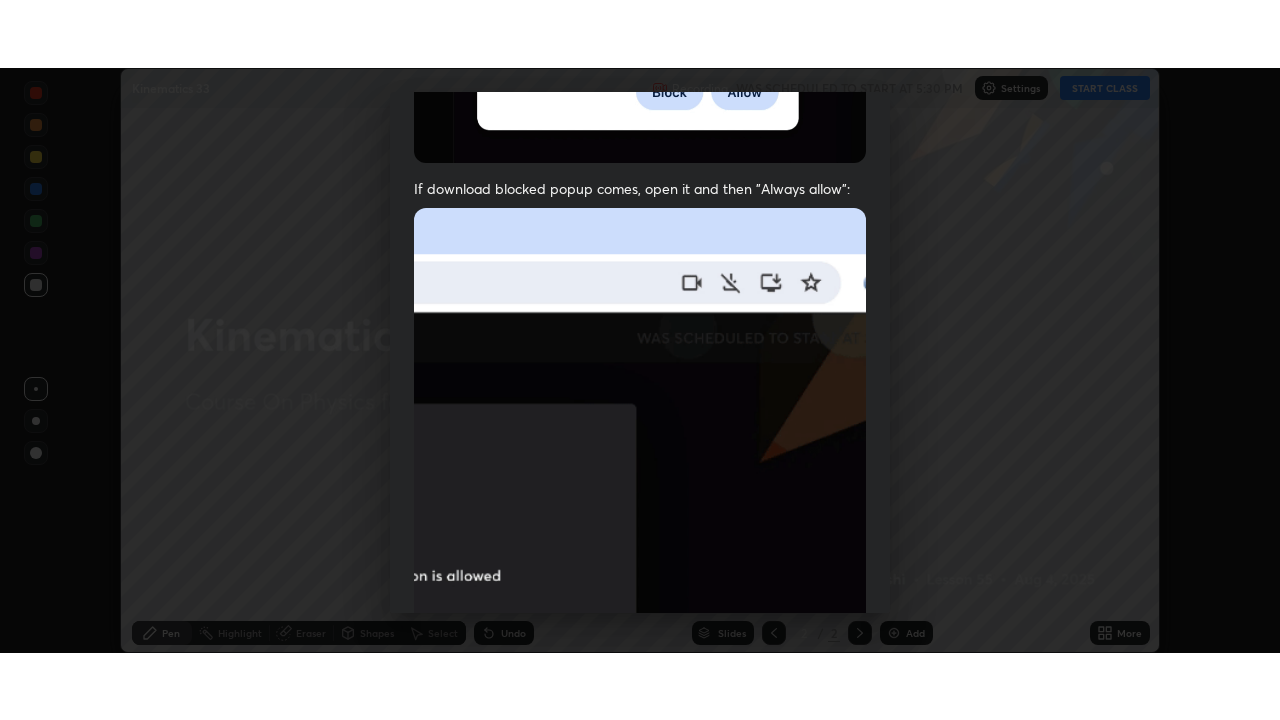 scroll, scrollTop: 479, scrollLeft: 0, axis: vertical 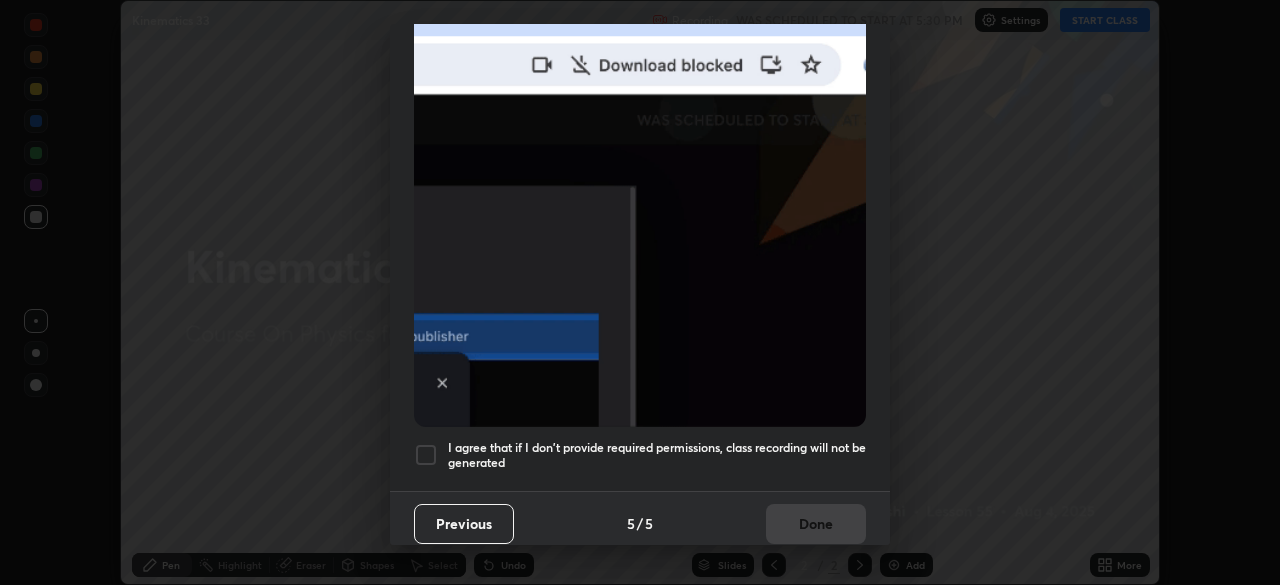 click at bounding box center [426, 455] 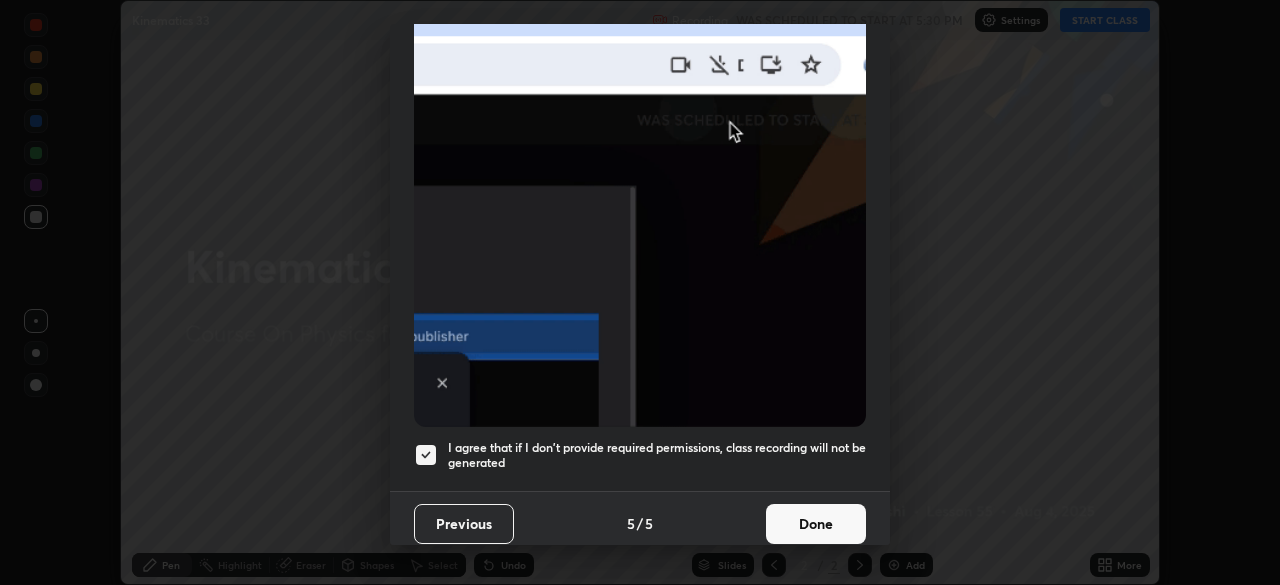click on "Done" at bounding box center [816, 524] 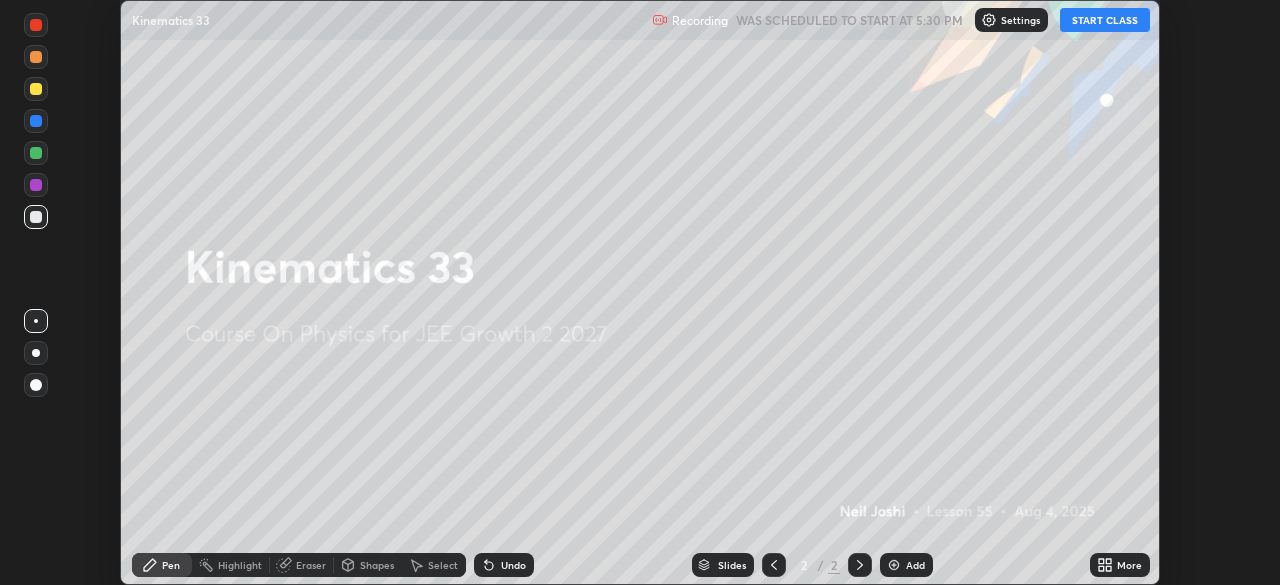 click on "START CLASS" at bounding box center [1105, 20] 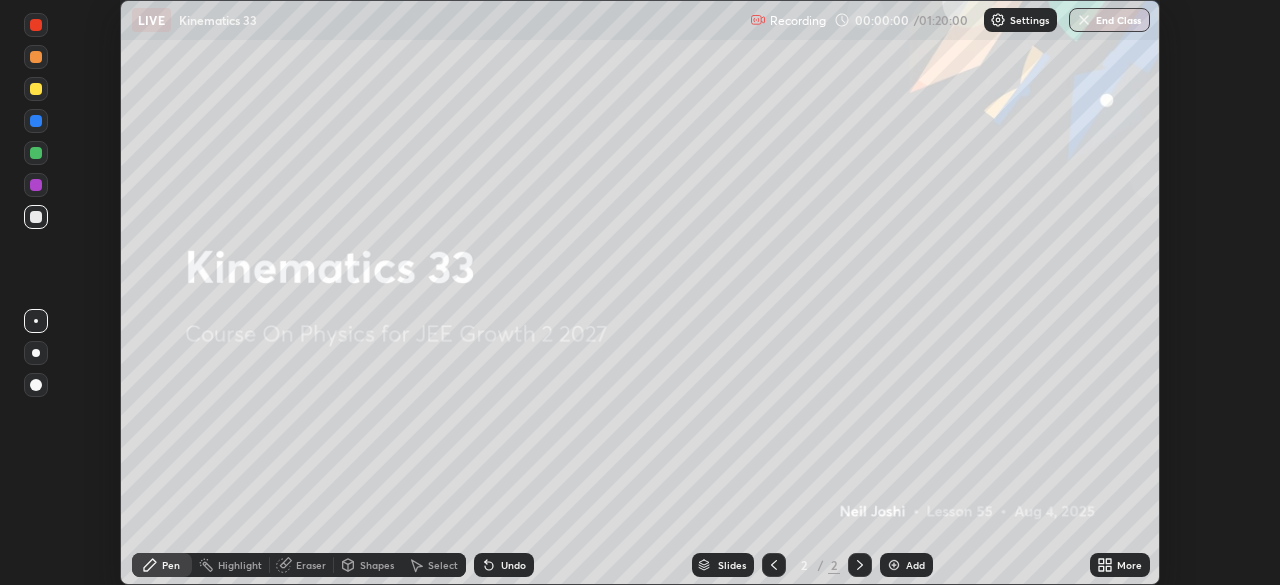 click on "Add" at bounding box center (915, 565) 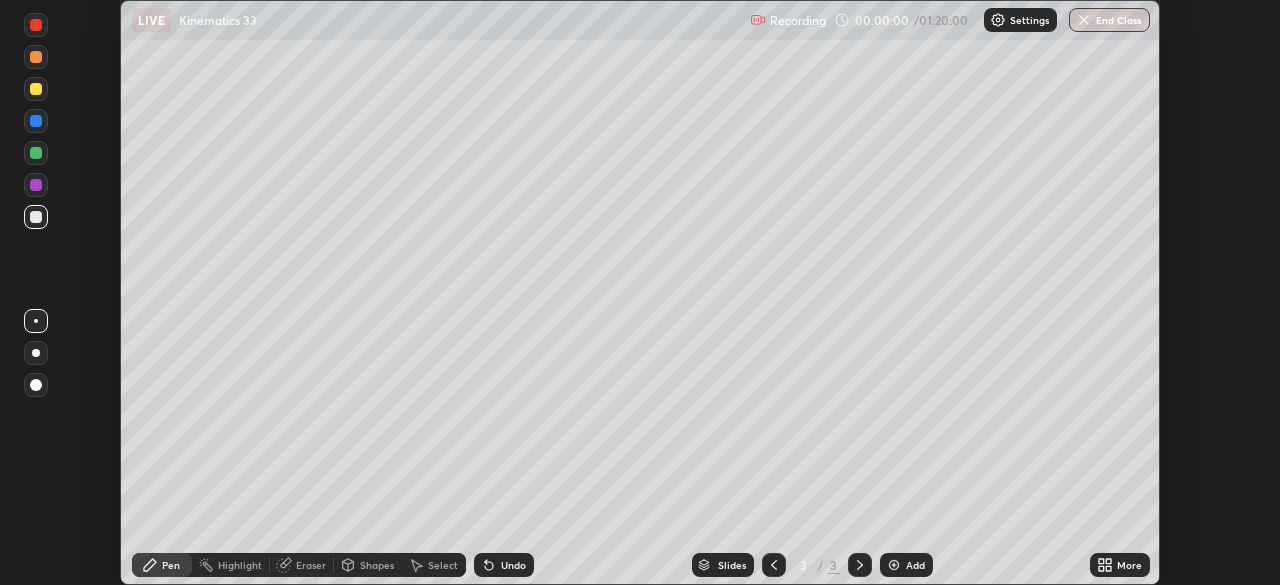 click on "More" at bounding box center (1120, 565) 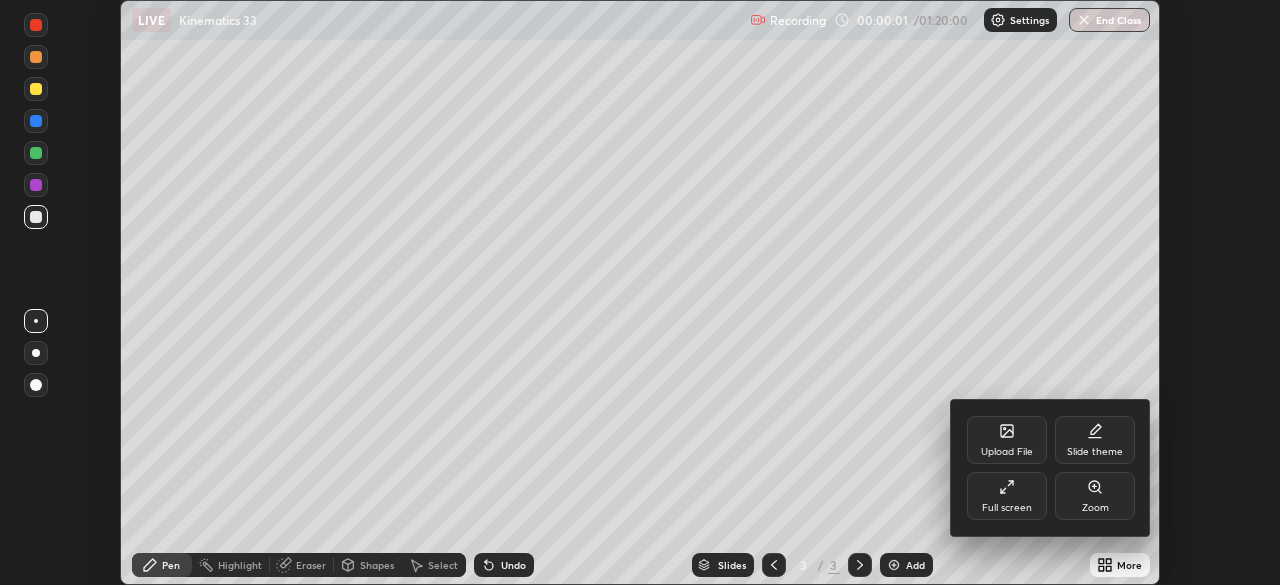 click on "Full screen" at bounding box center [1007, 496] 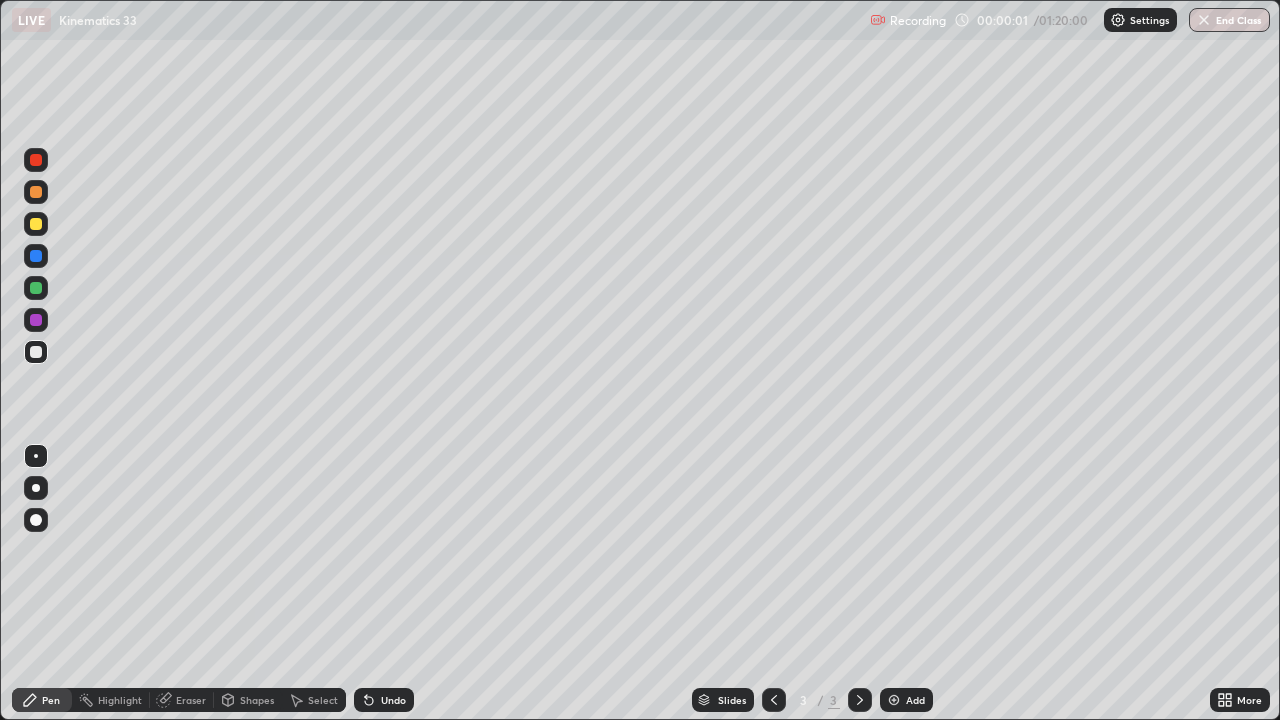 scroll, scrollTop: 99280, scrollLeft: 98720, axis: both 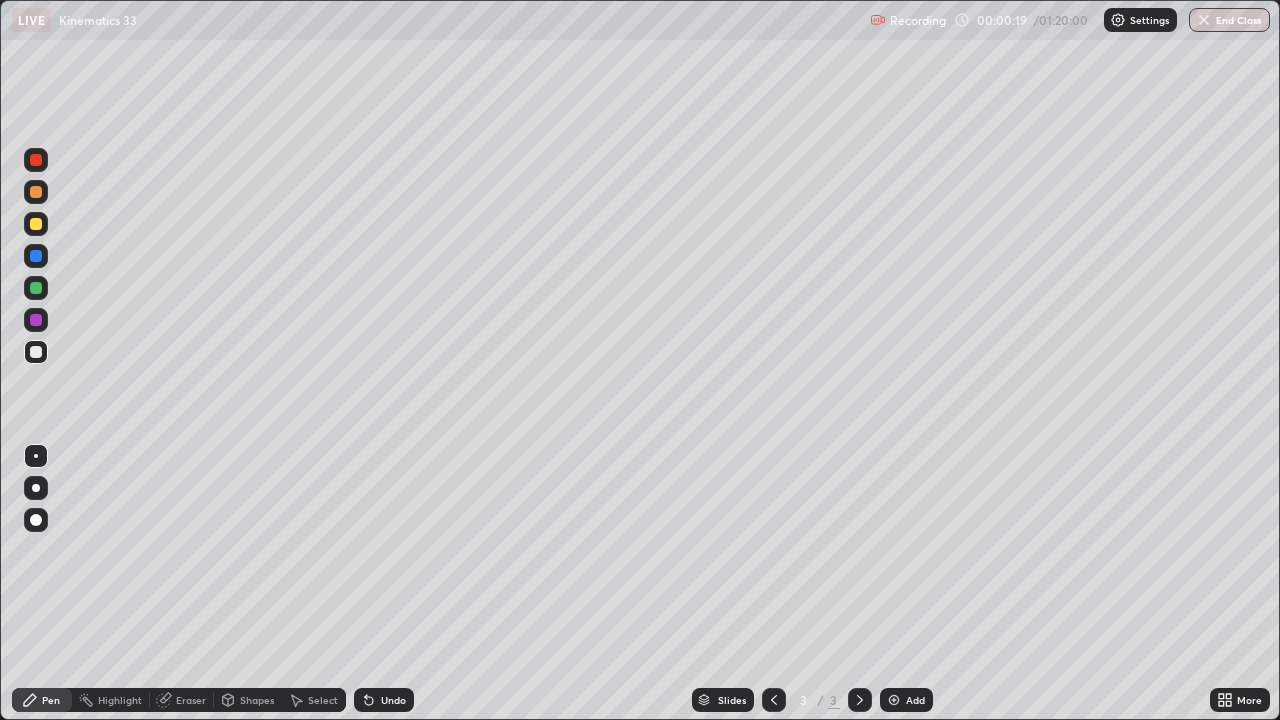 click on "Pen" at bounding box center (42, 700) 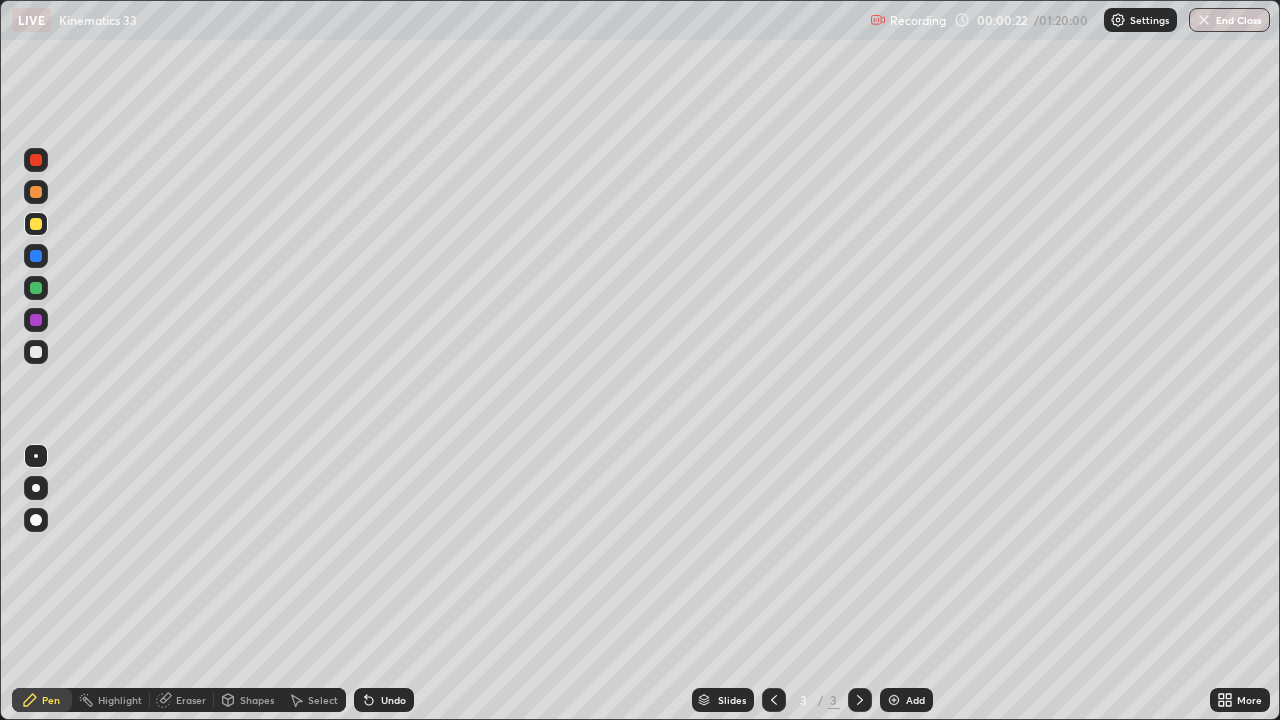 click at bounding box center (36, 488) 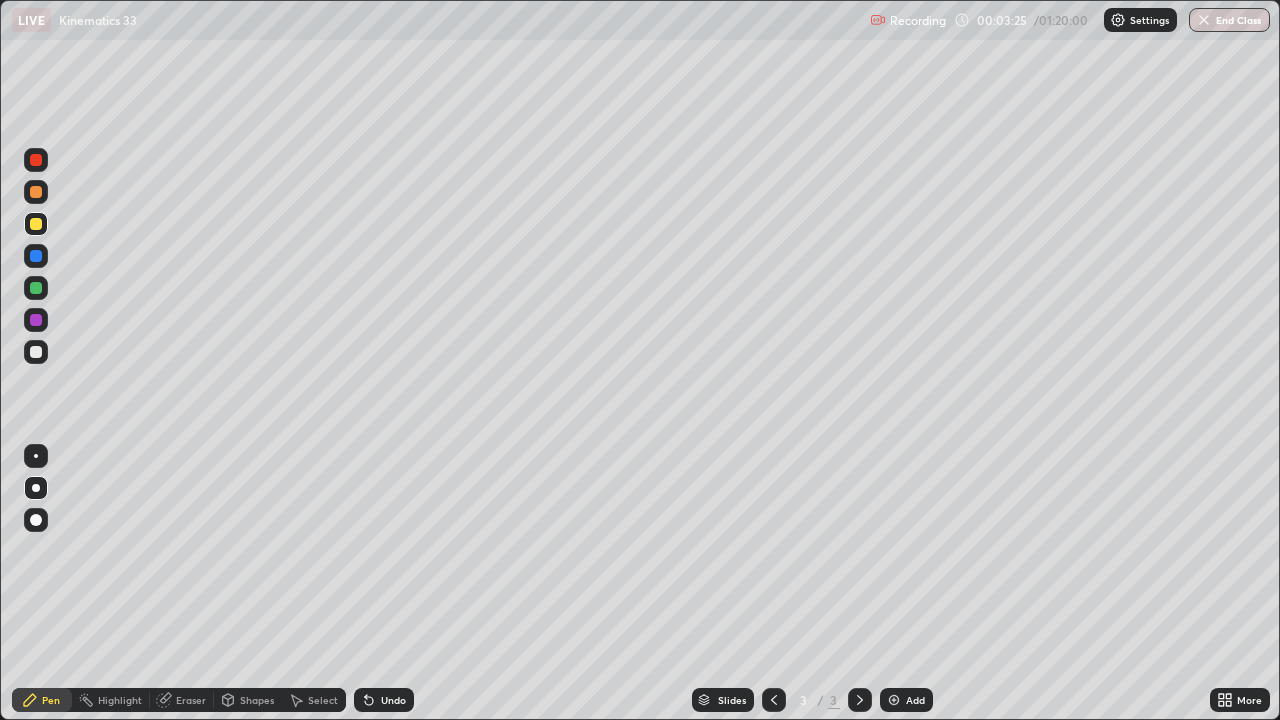 click at bounding box center [36, 352] 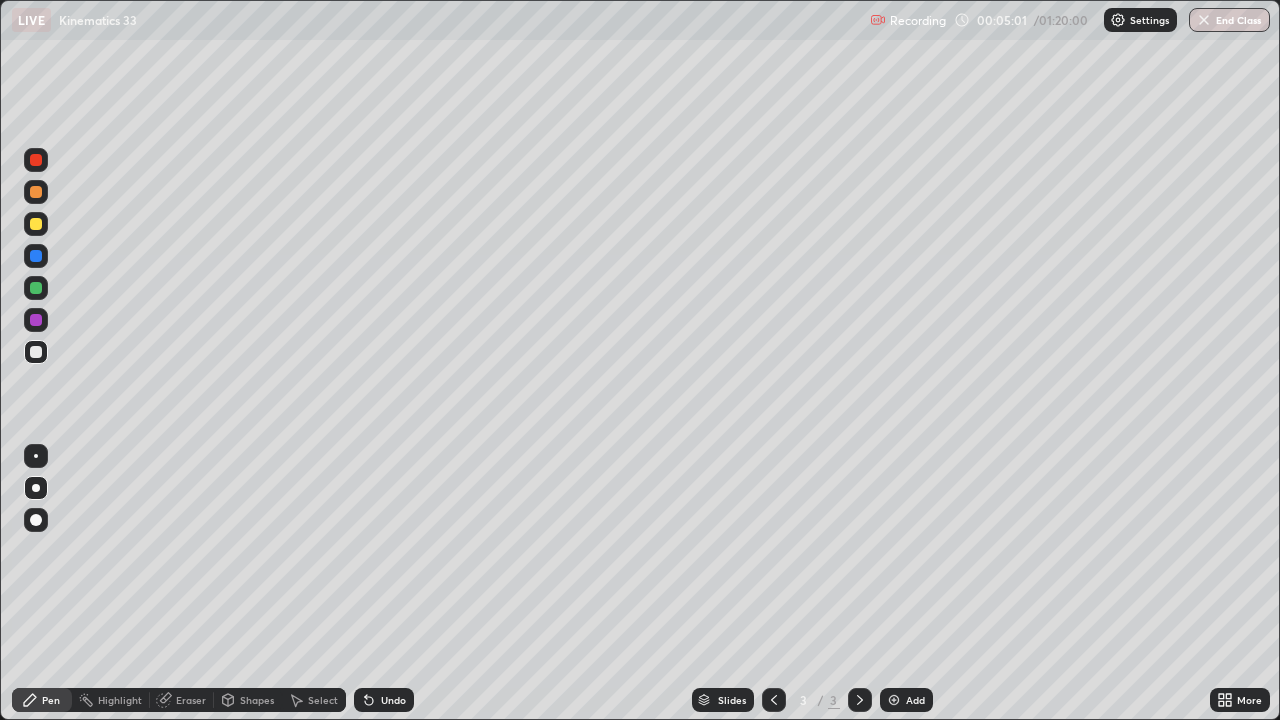 click at bounding box center (36, 320) 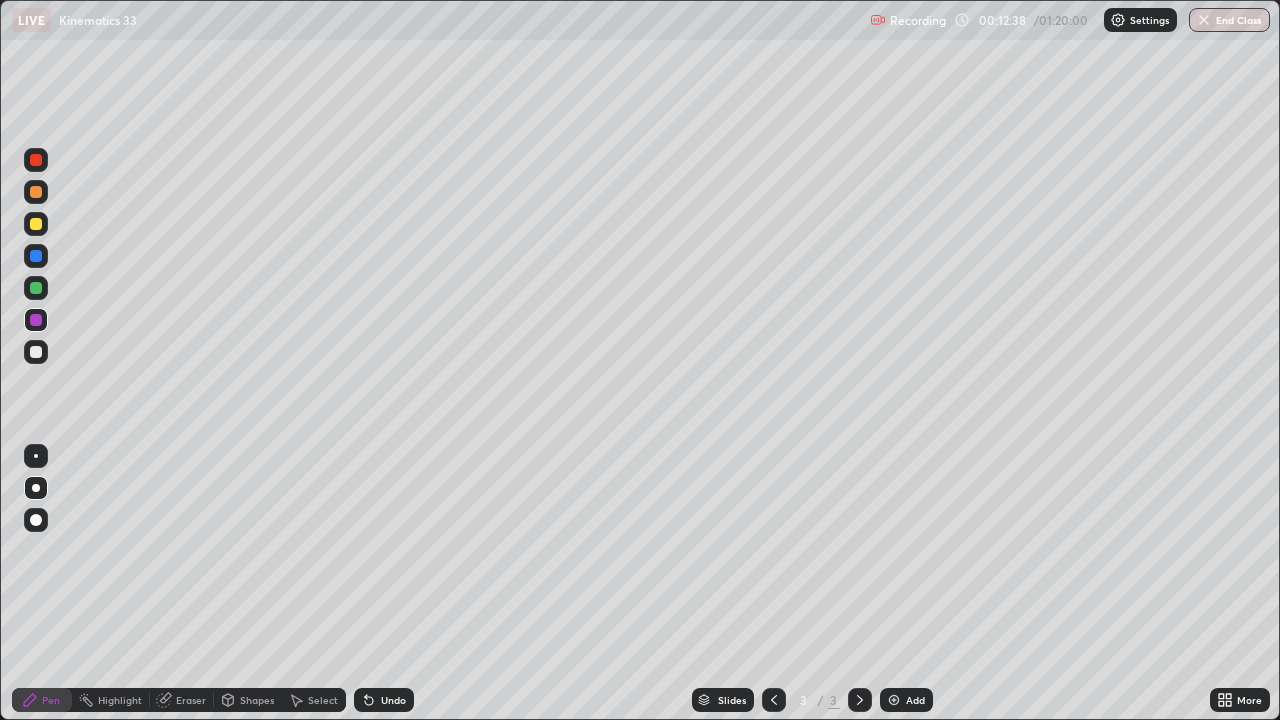 click on "Add" at bounding box center [906, 700] 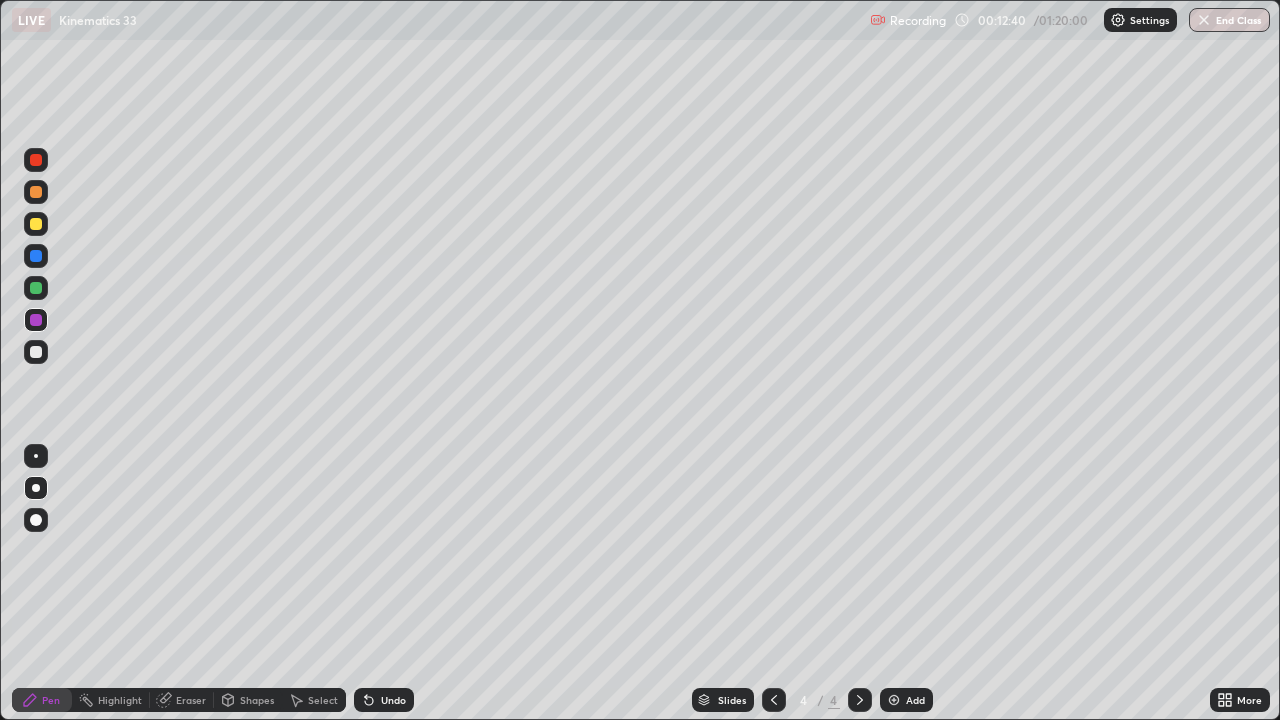 click at bounding box center (36, 224) 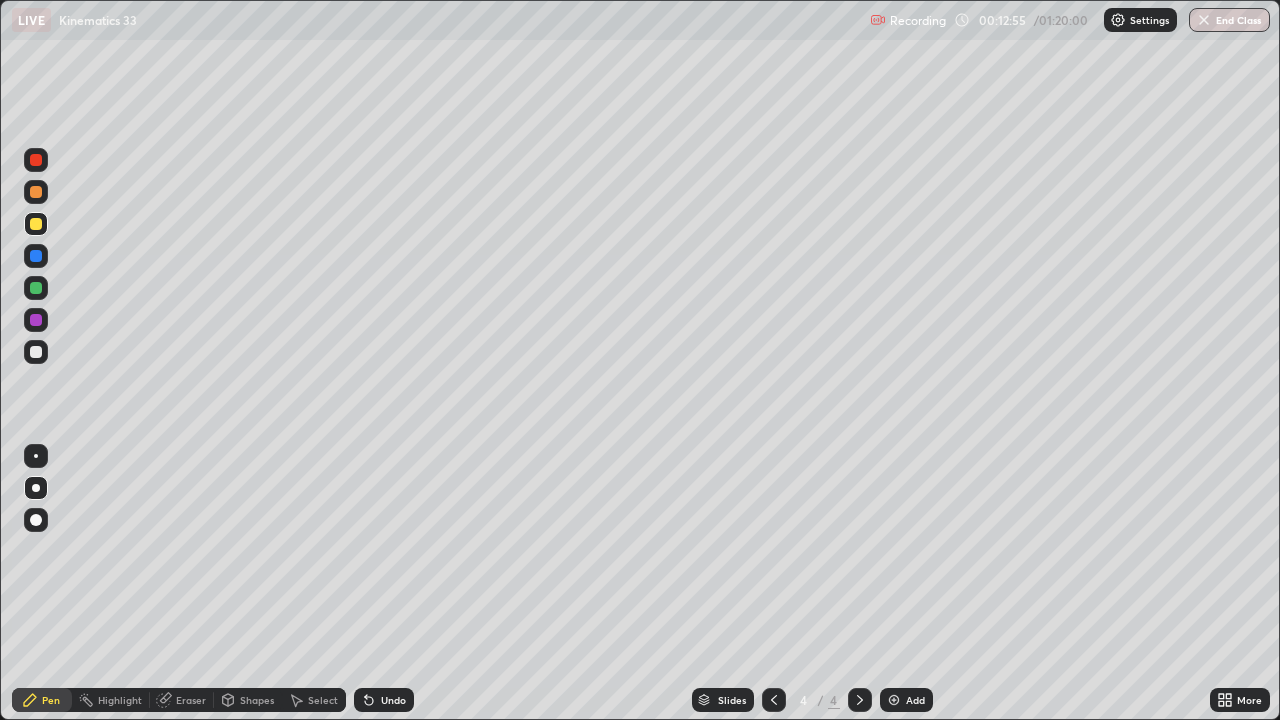 click at bounding box center (36, 192) 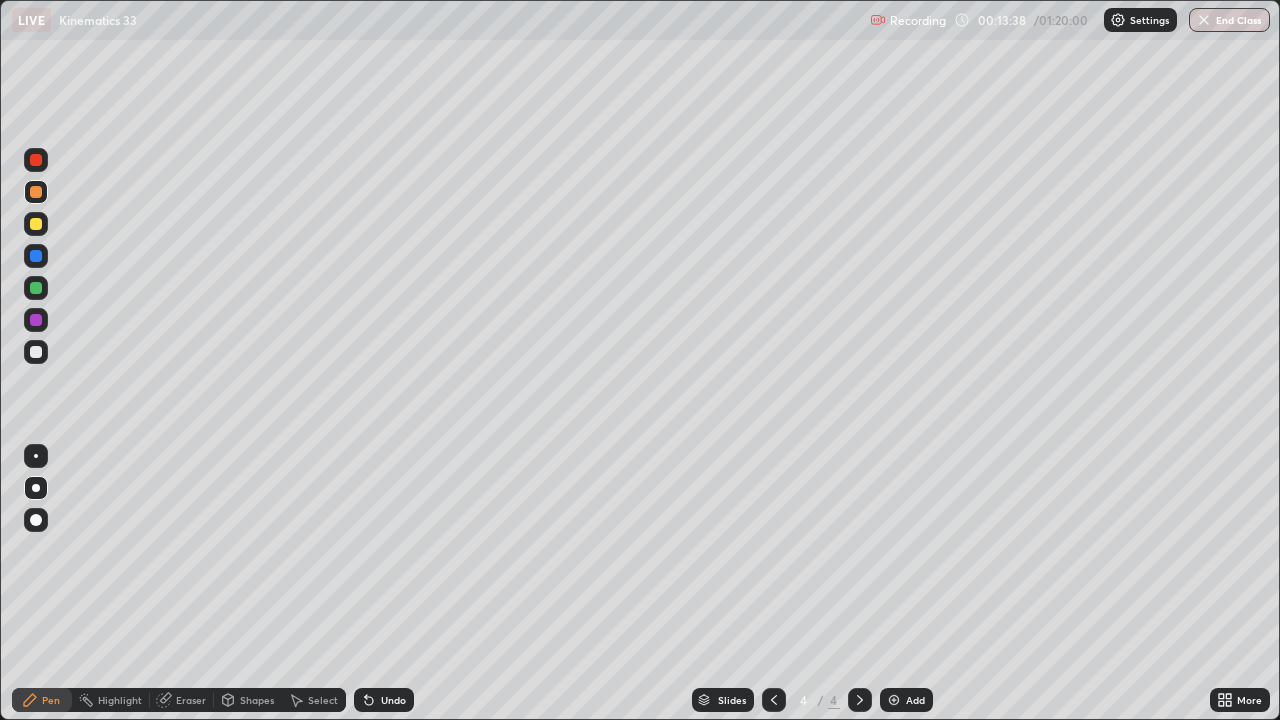 click at bounding box center (36, 352) 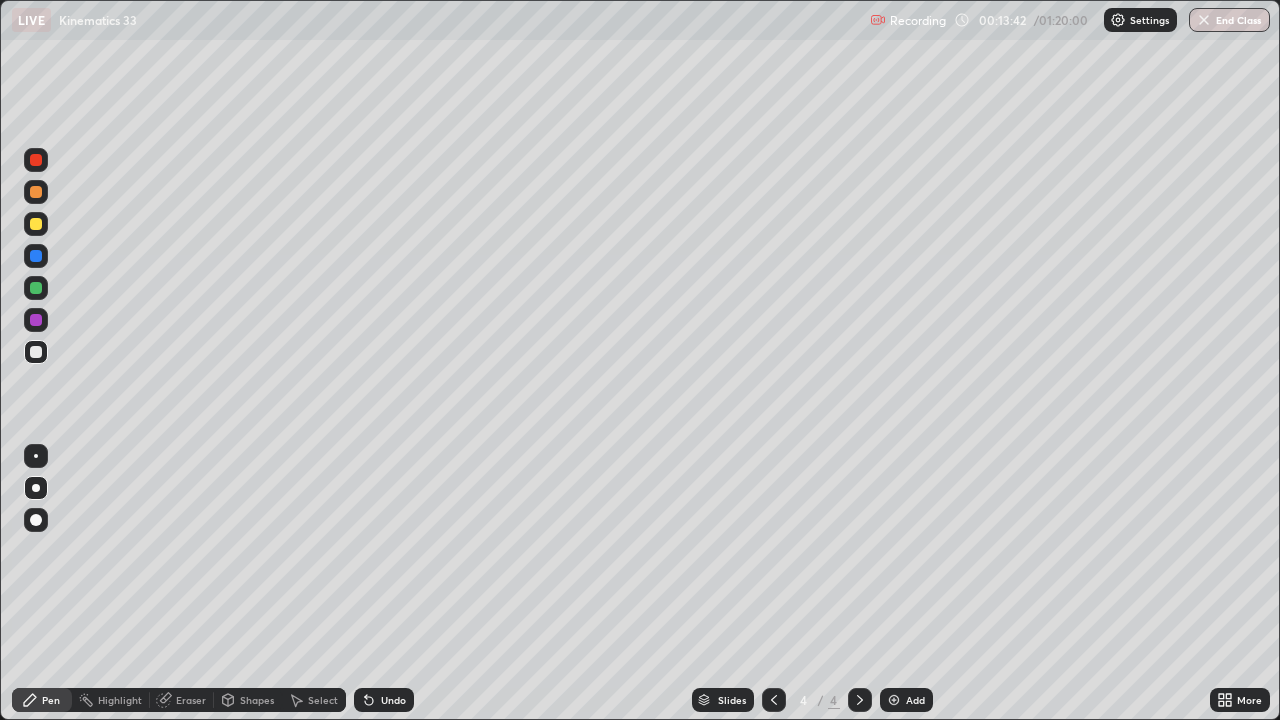 click on "Undo" at bounding box center [393, 700] 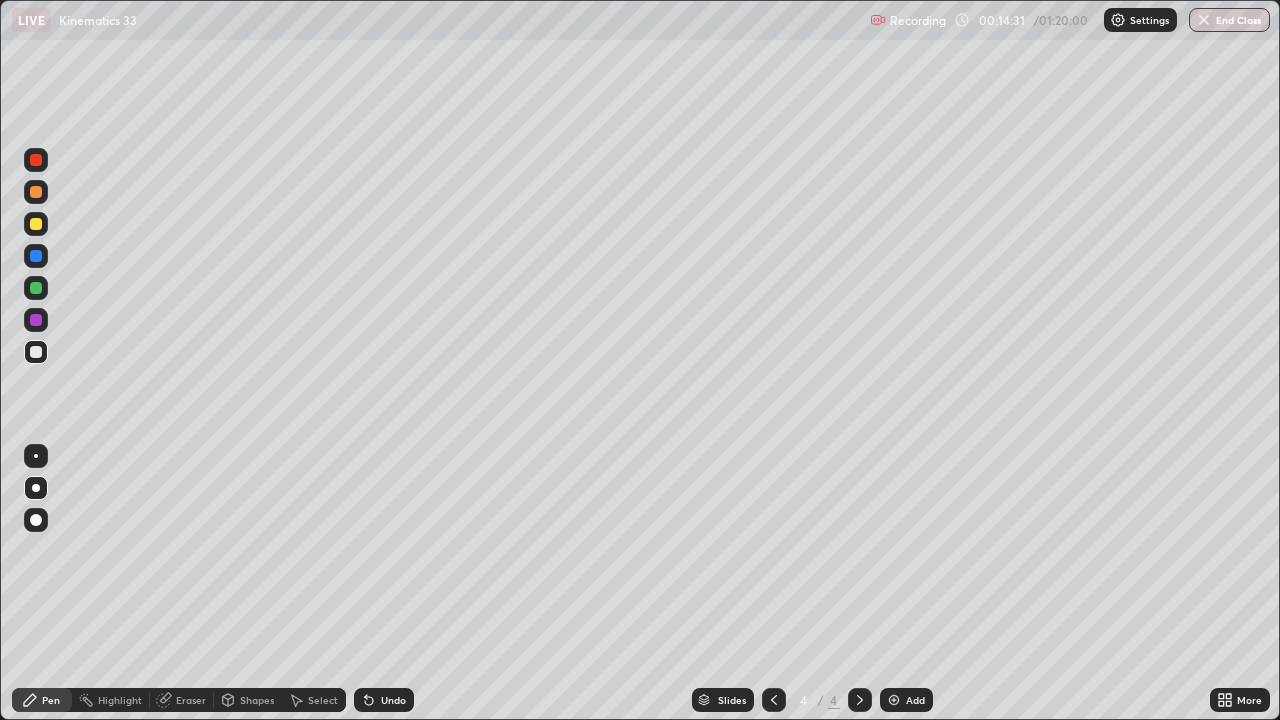 click on "Undo" at bounding box center (384, 700) 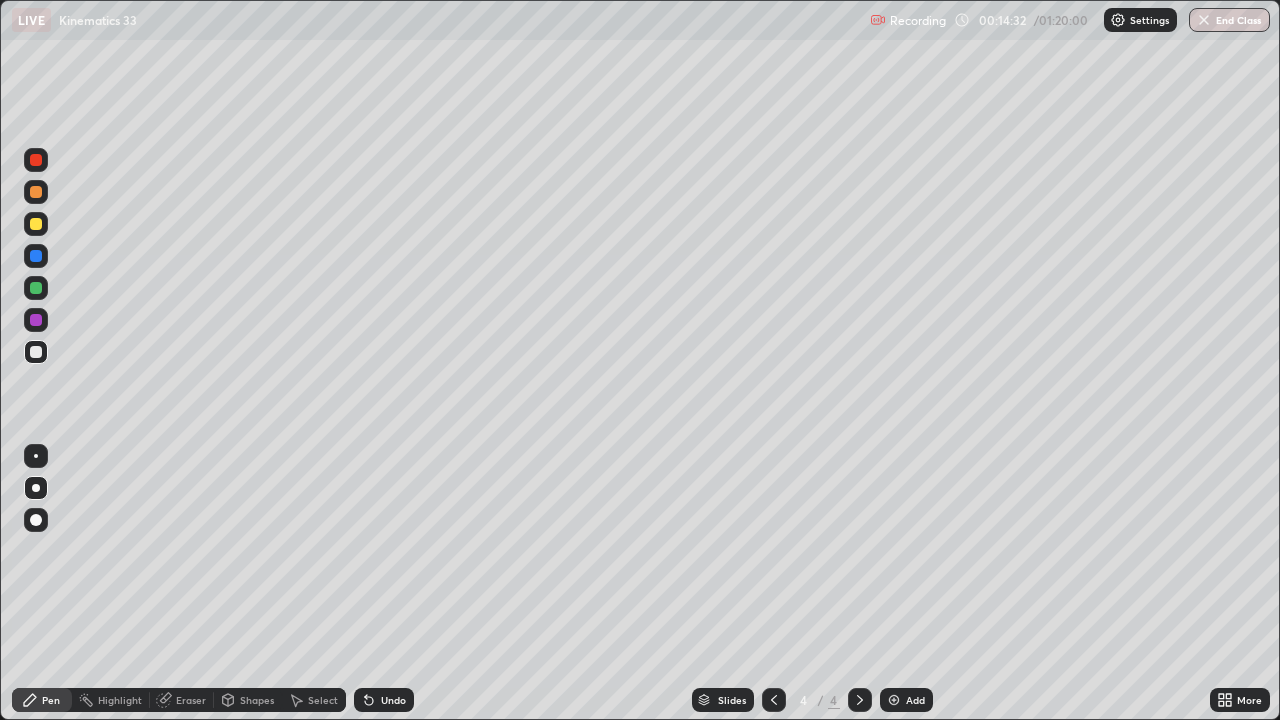 click on "Undo" at bounding box center [384, 700] 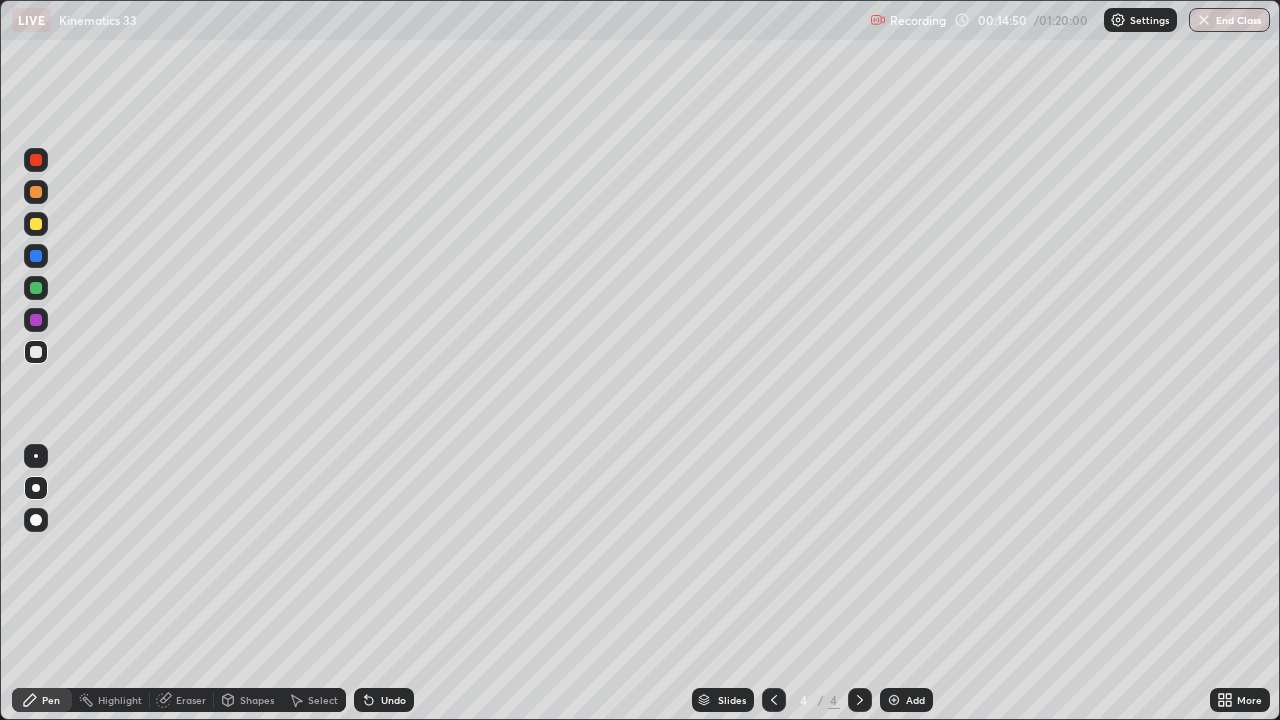 click at bounding box center [36, 352] 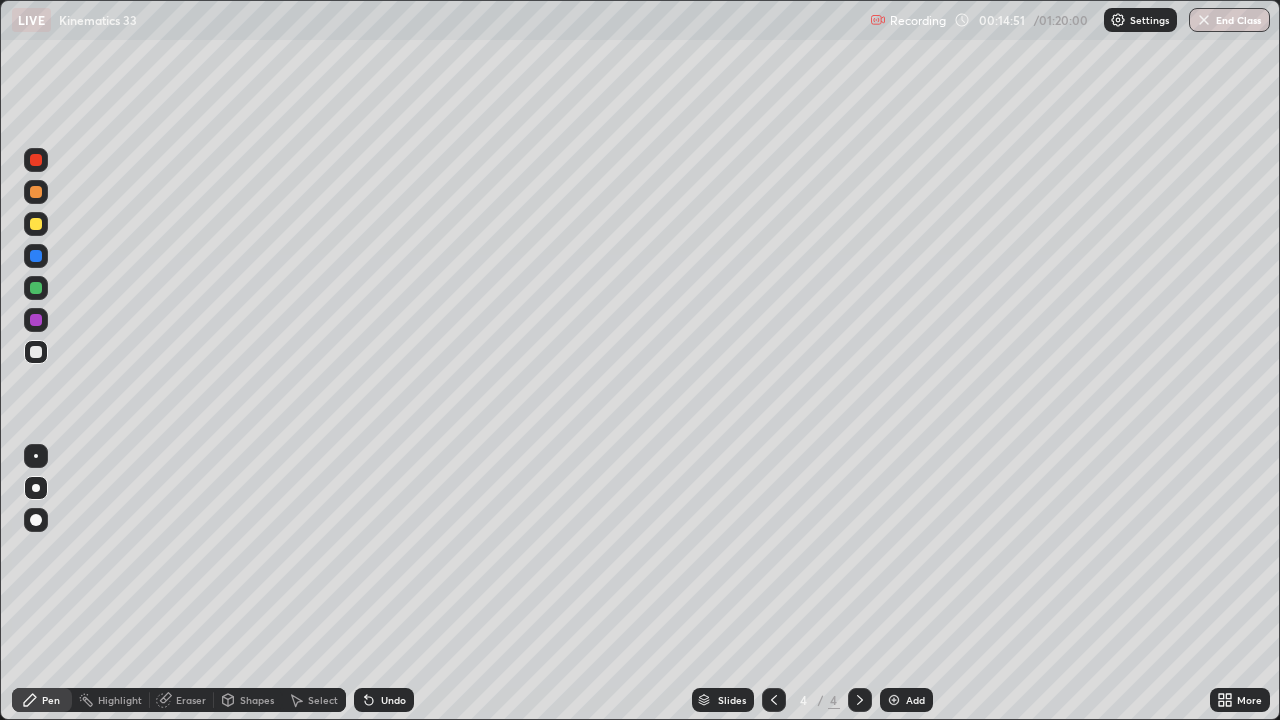 click at bounding box center [36, 288] 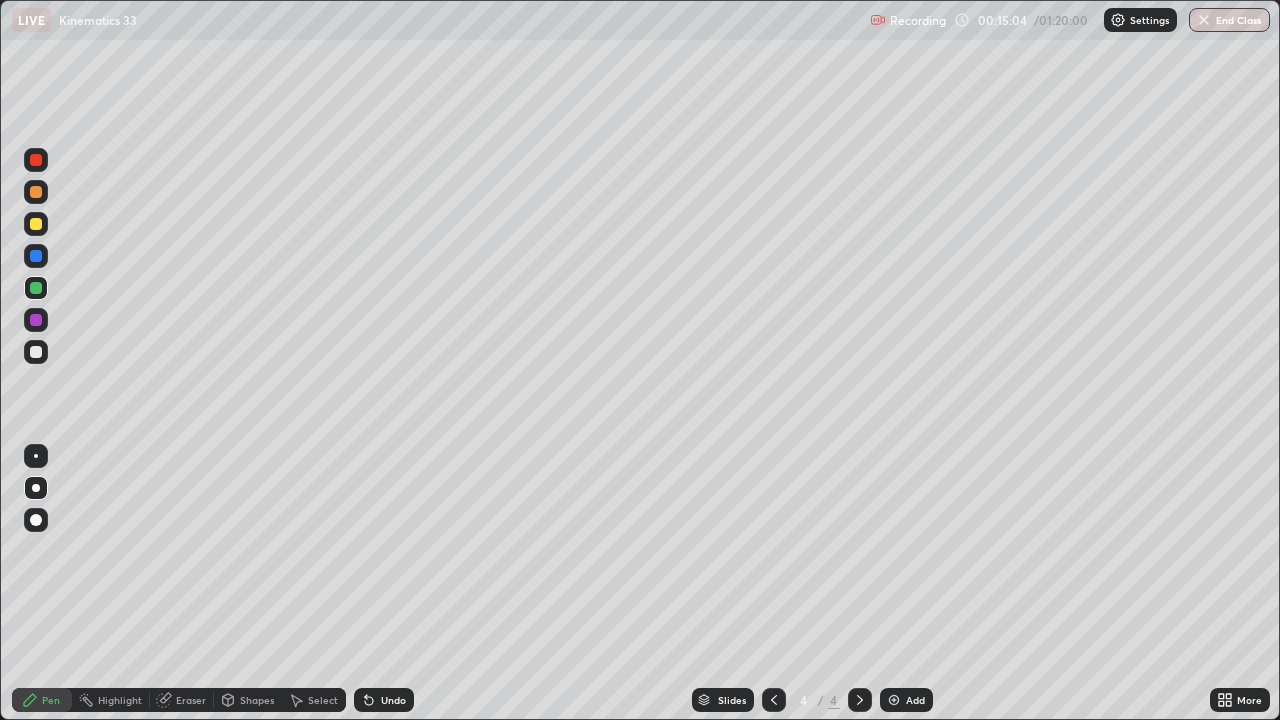 click on "Eraser" at bounding box center (191, 700) 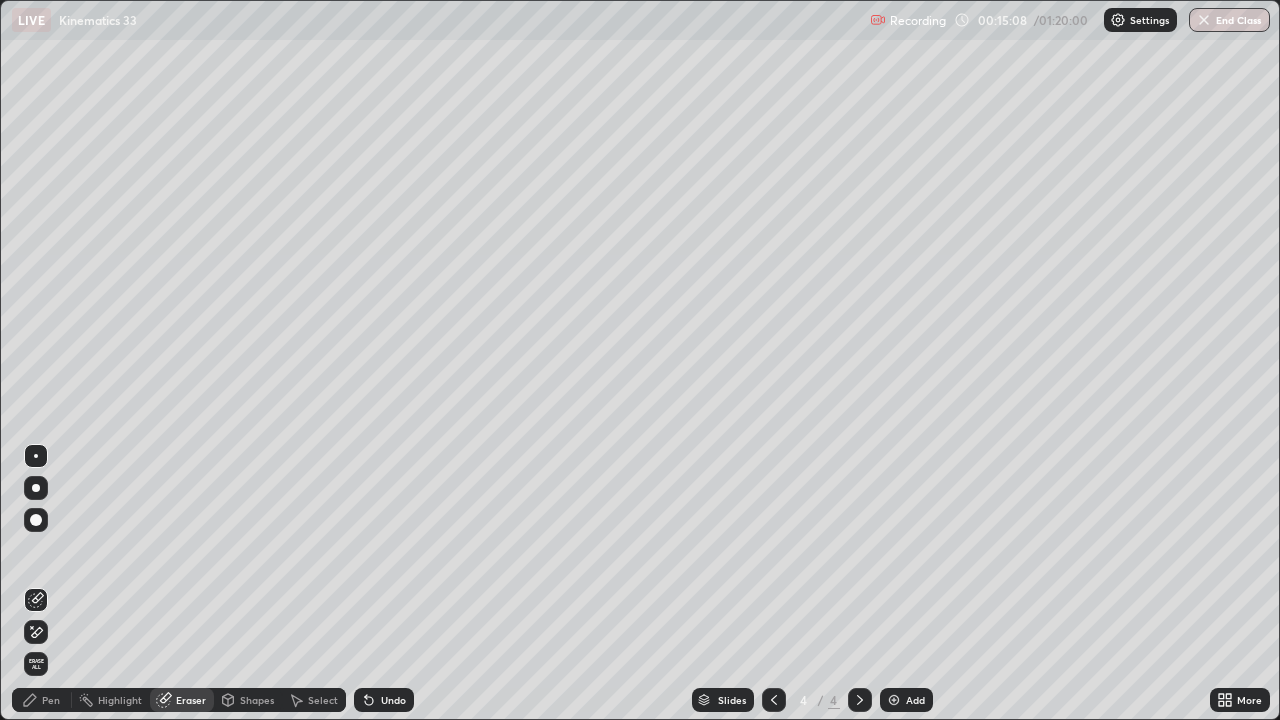 click on "Pen" at bounding box center (51, 700) 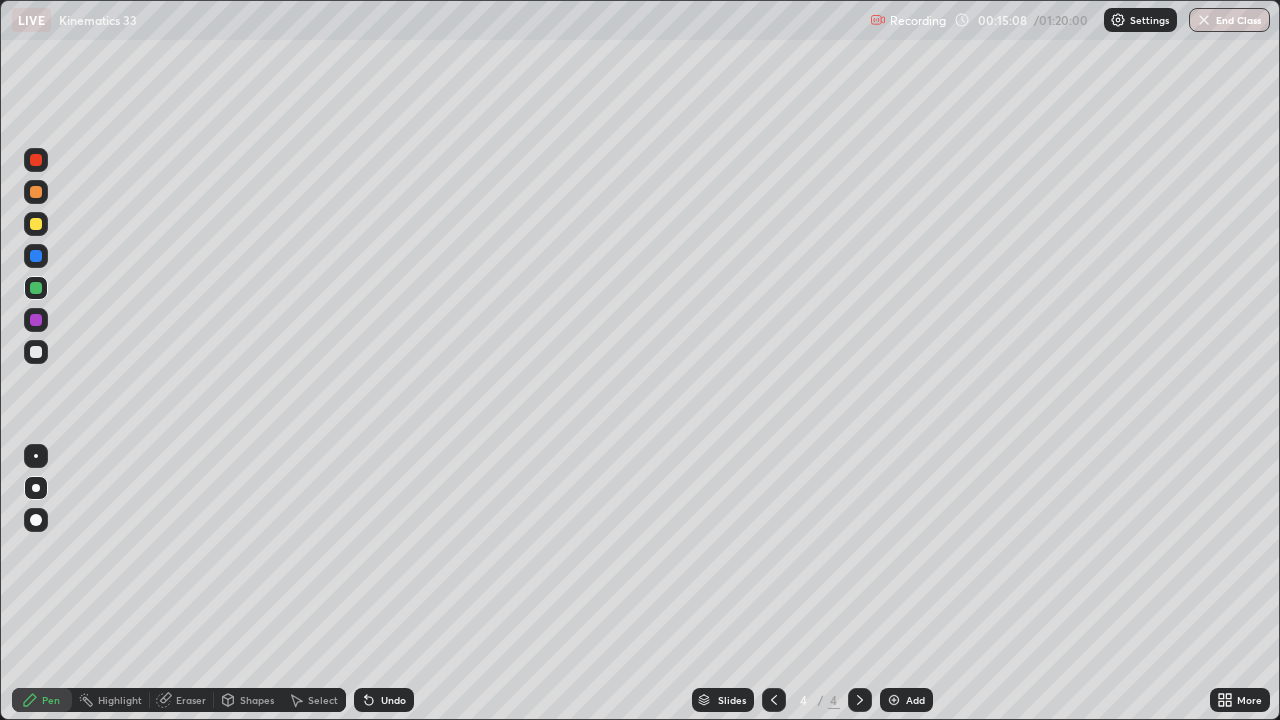 click at bounding box center (36, 160) 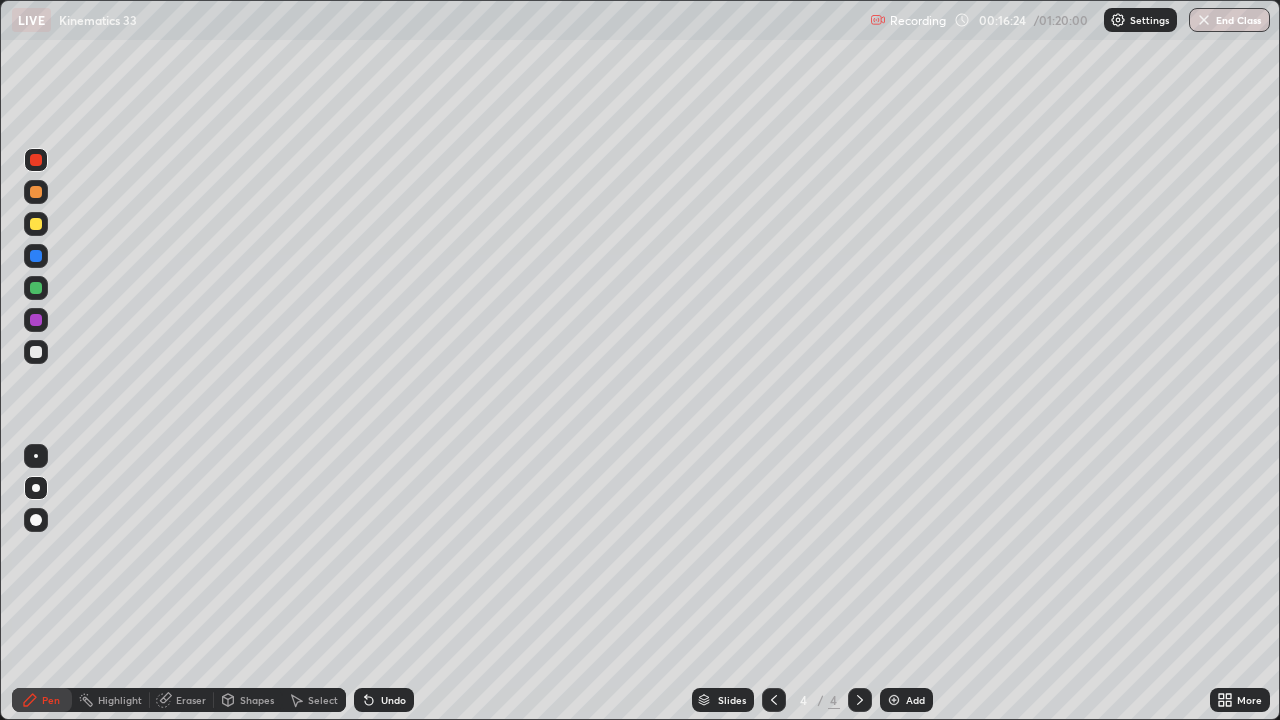 click on "Highlight" at bounding box center (120, 700) 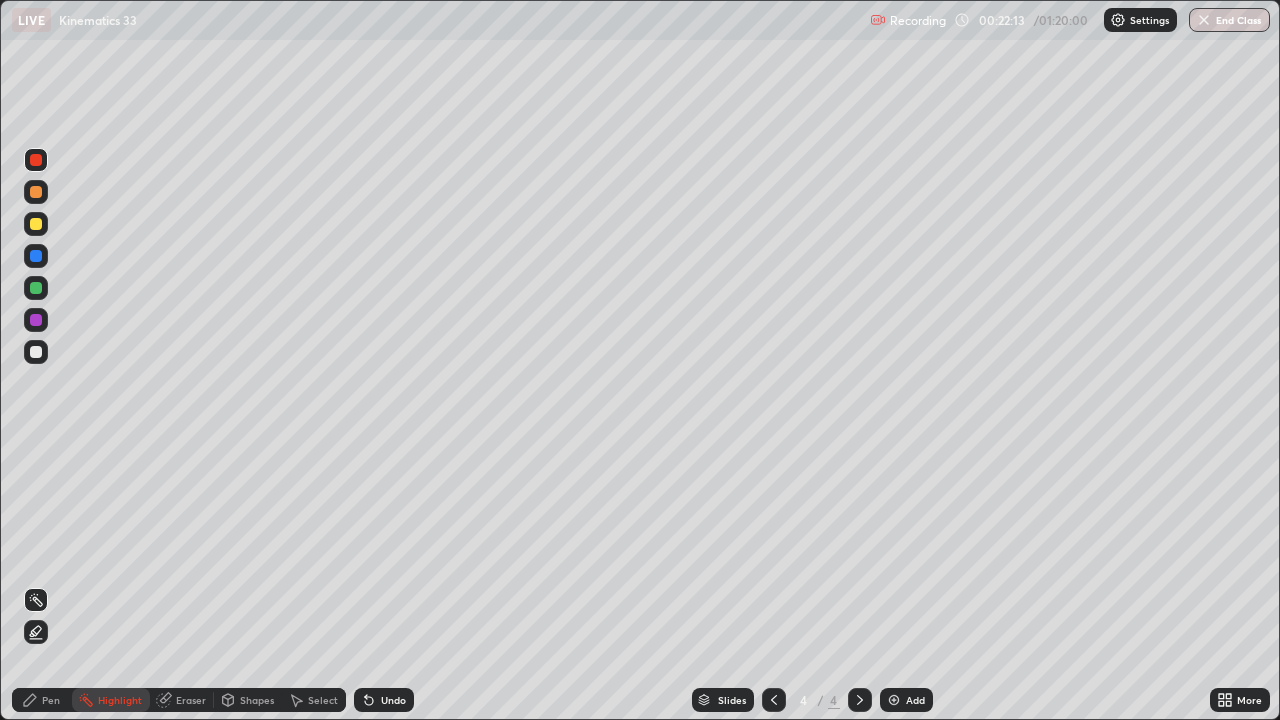 click on "Pen" at bounding box center (42, 700) 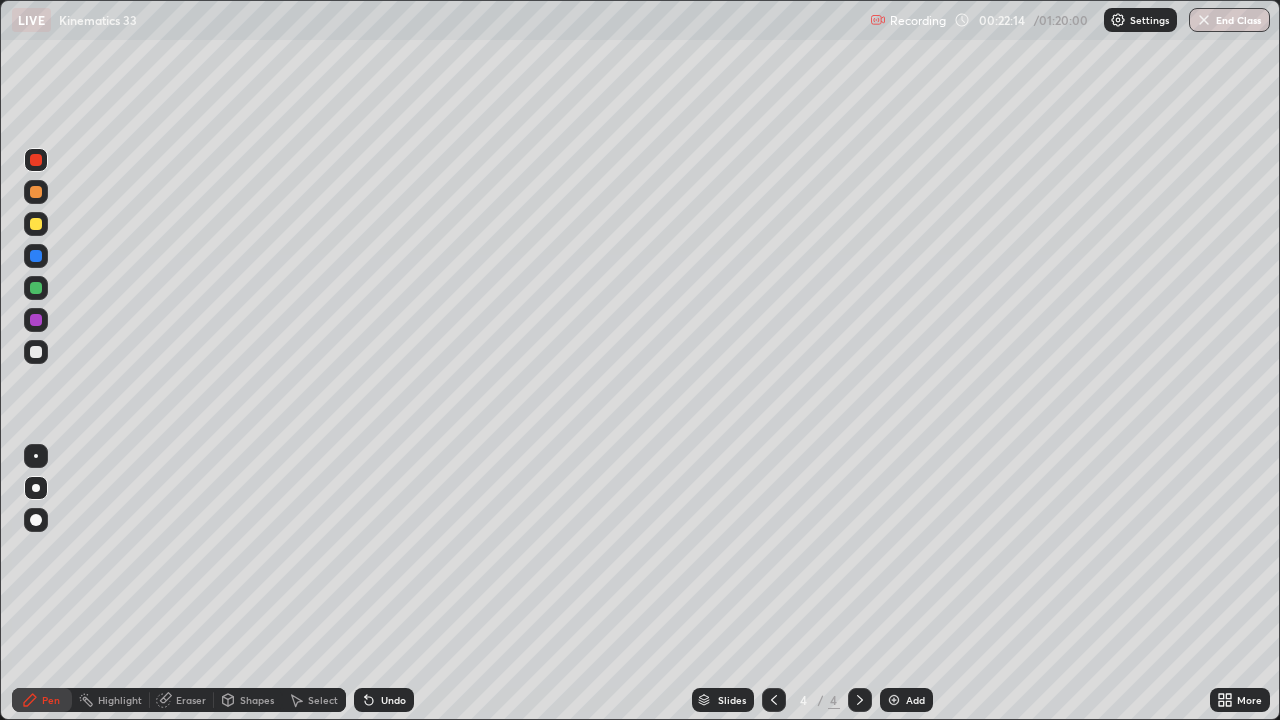 click on "Add" at bounding box center (915, 700) 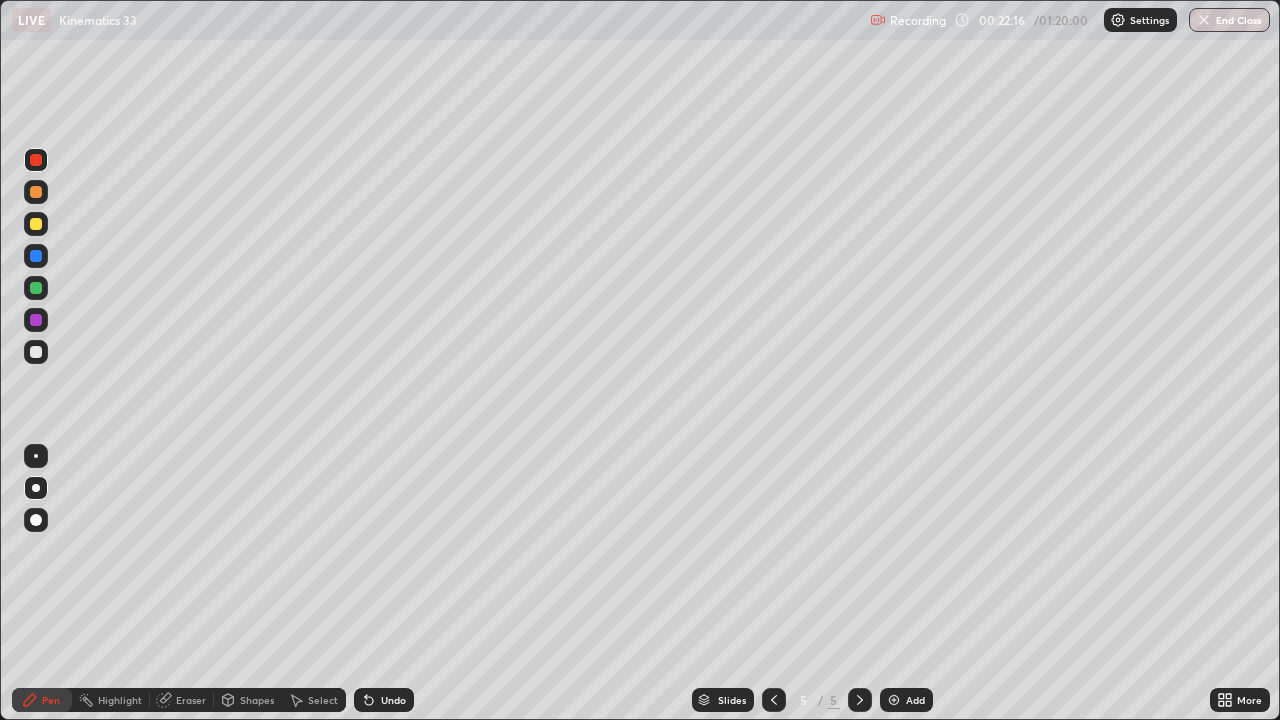 click at bounding box center (36, 224) 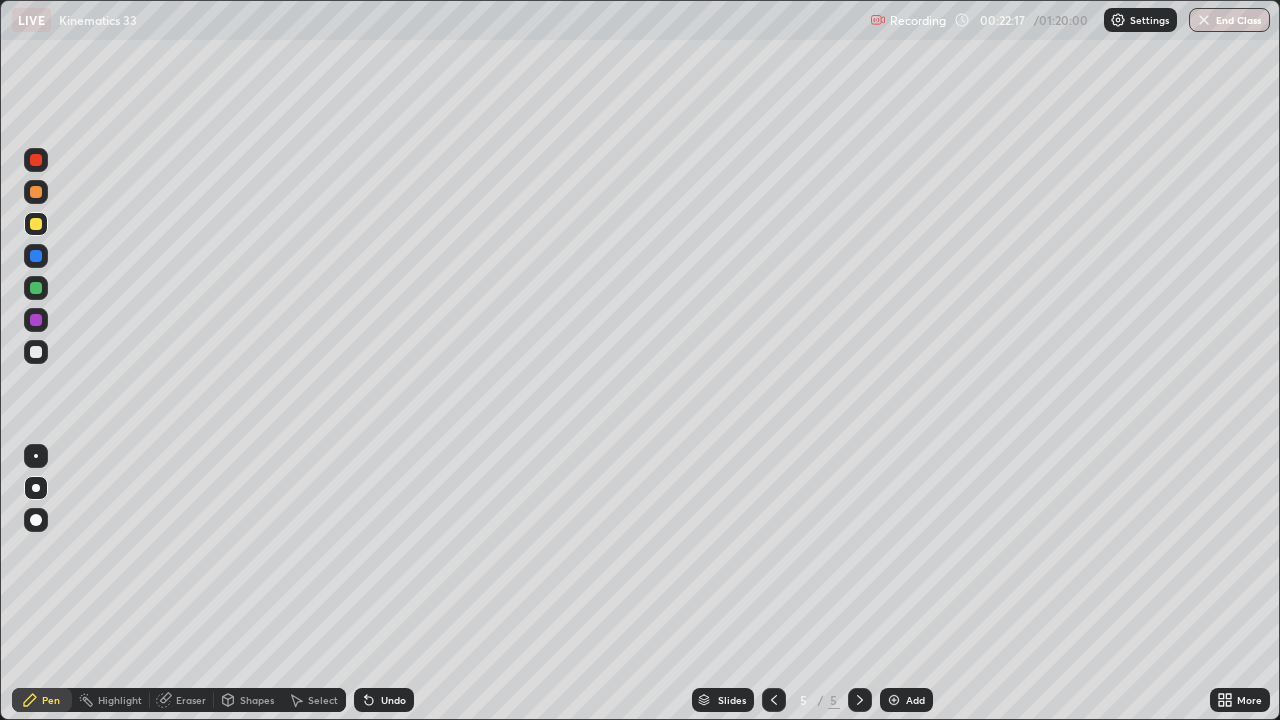 click at bounding box center [774, 700] 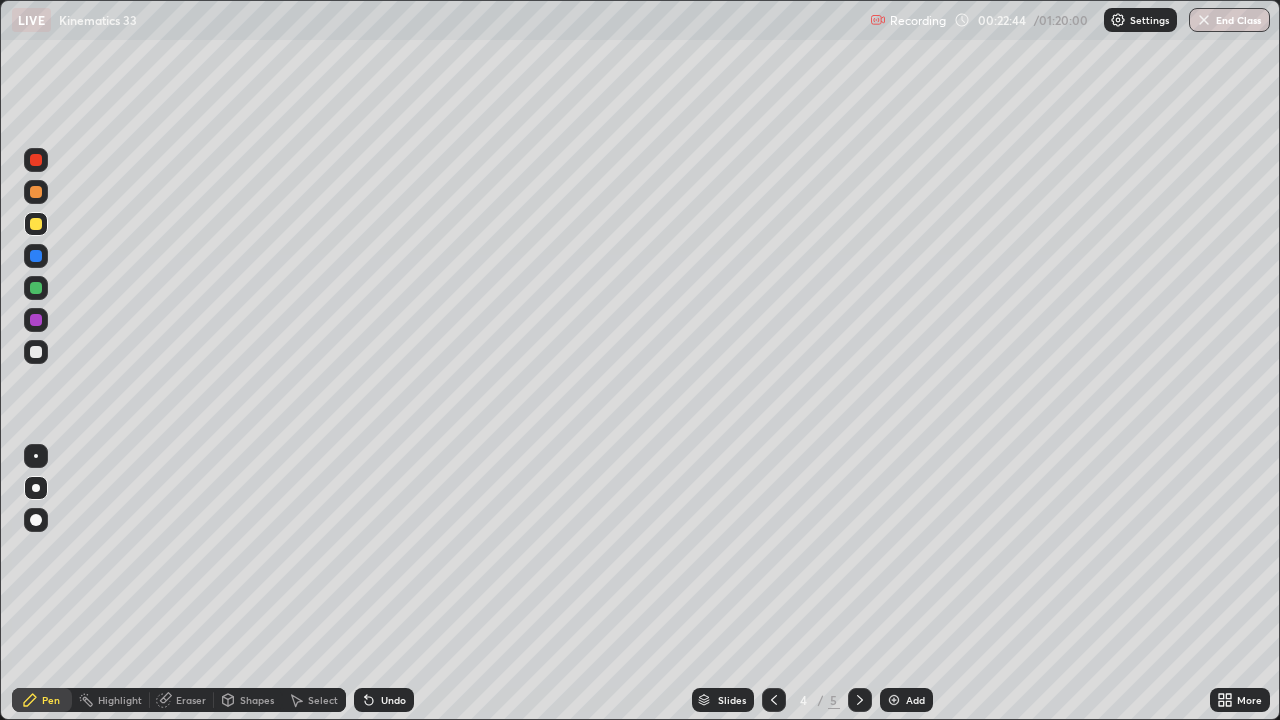 click 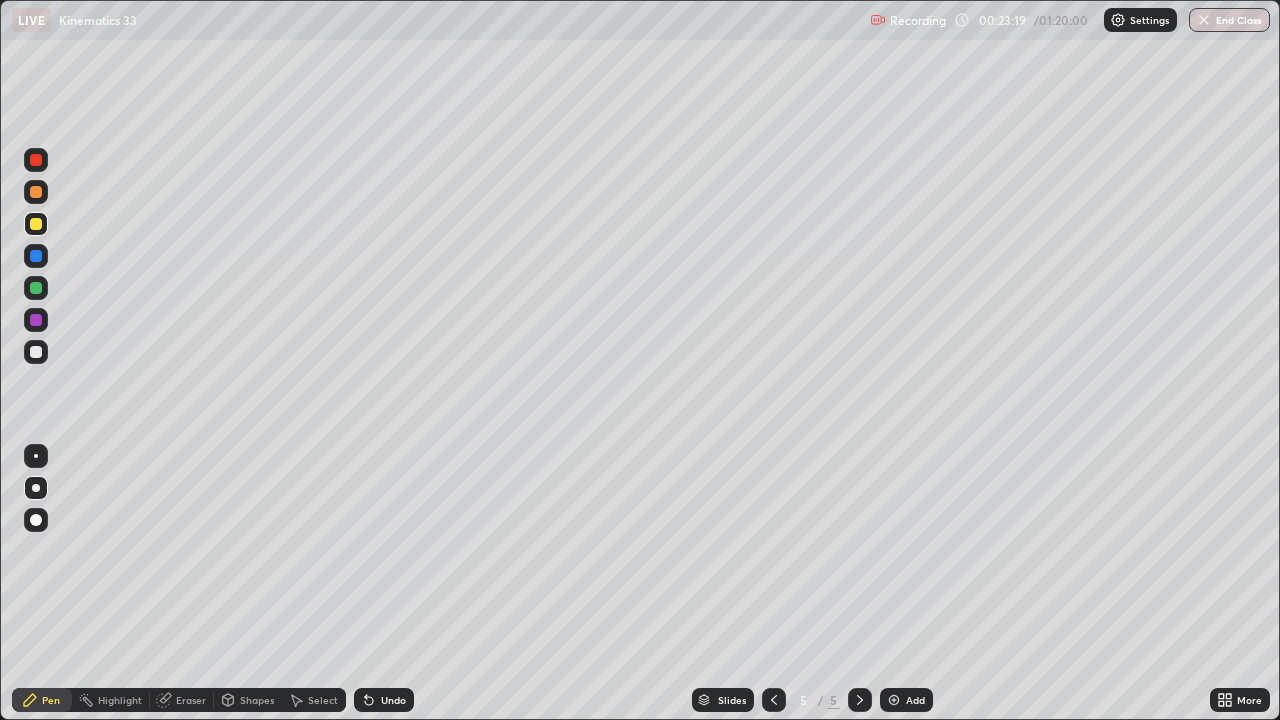 click on "Undo" at bounding box center (393, 700) 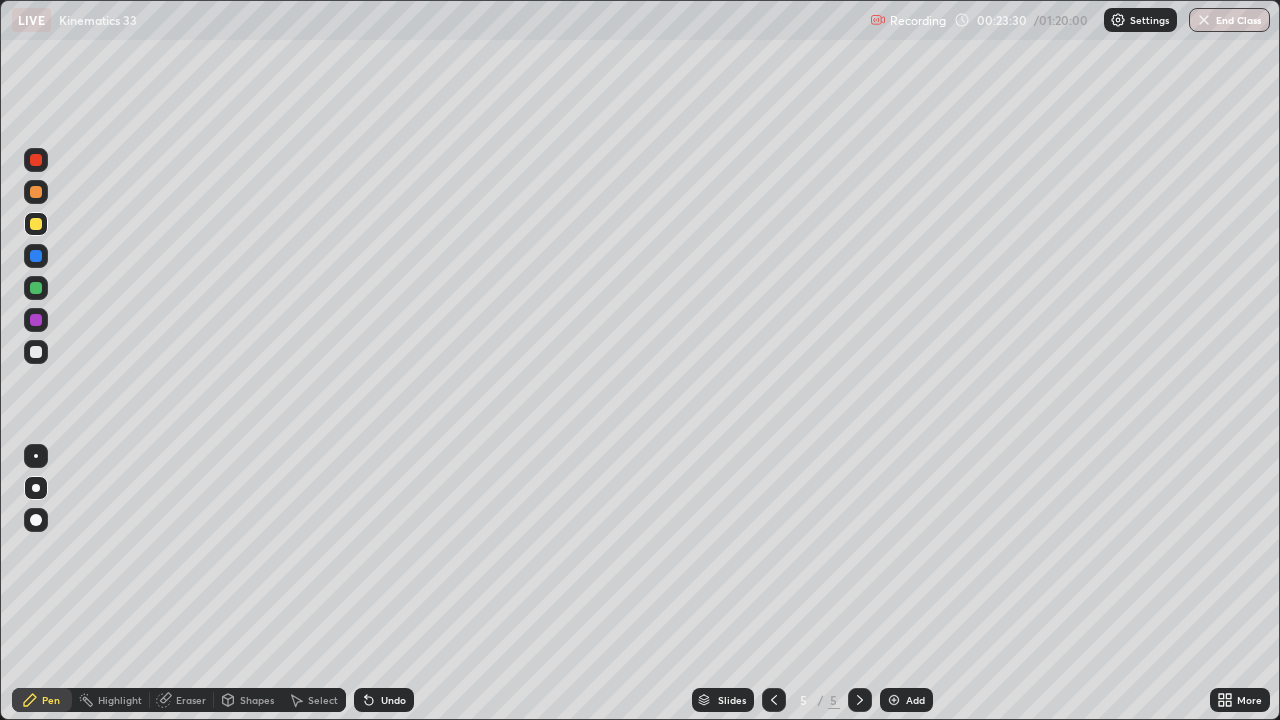 click at bounding box center [36, 352] 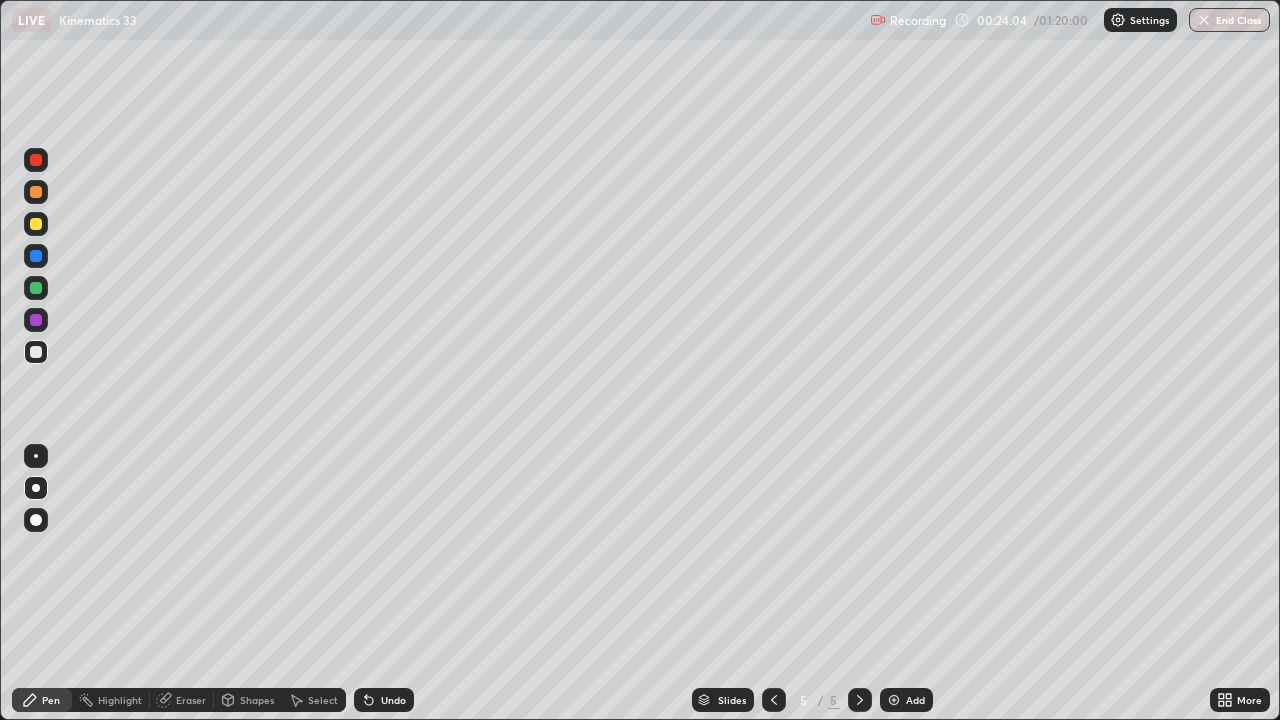 click at bounding box center [36, 160] 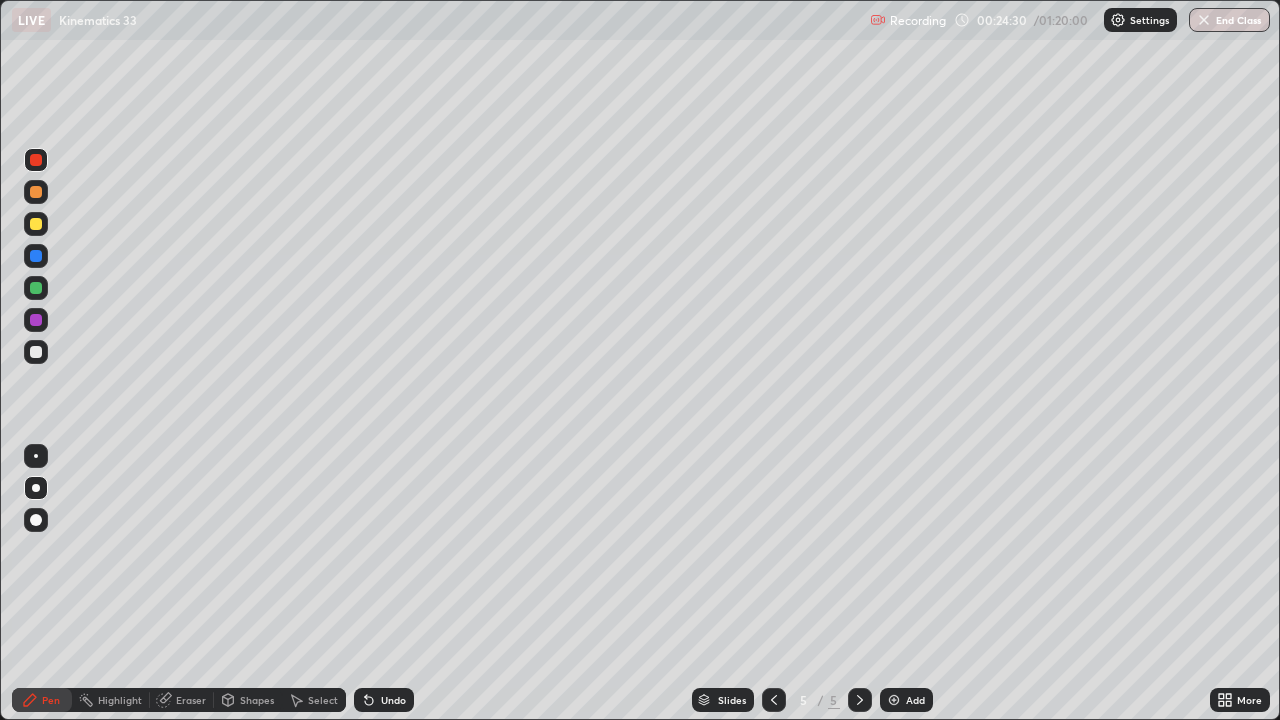 click 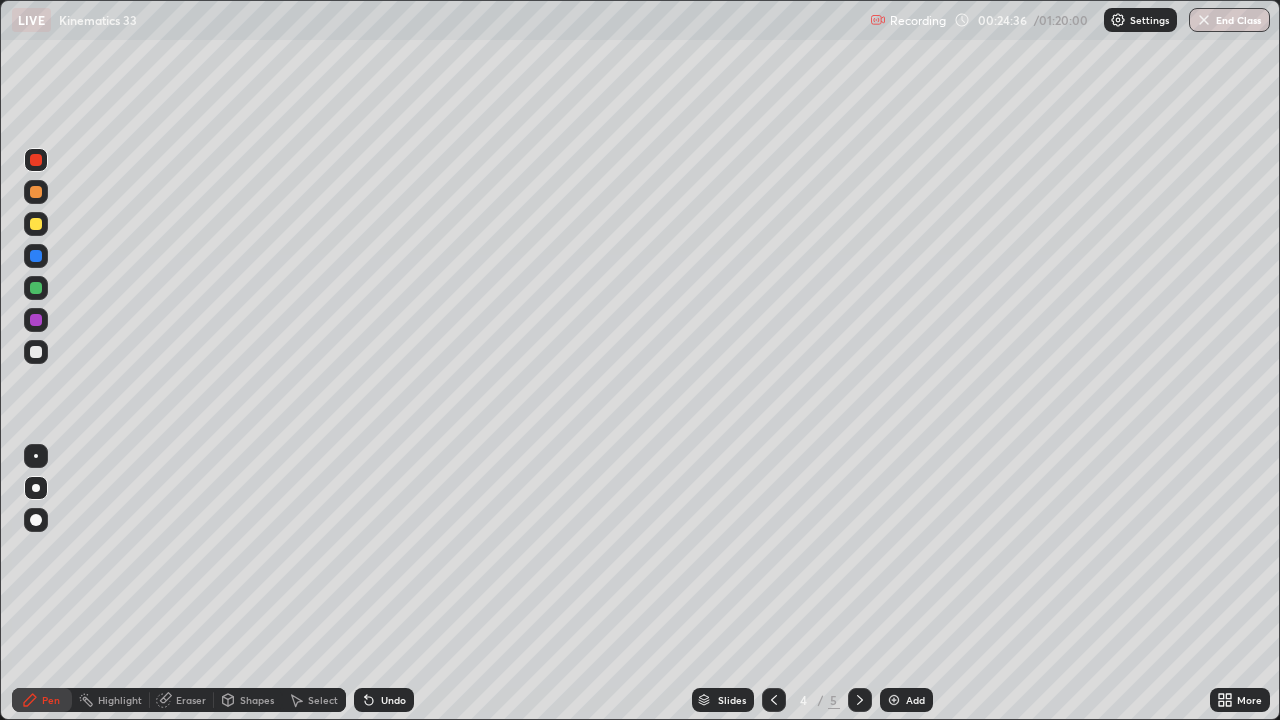 click 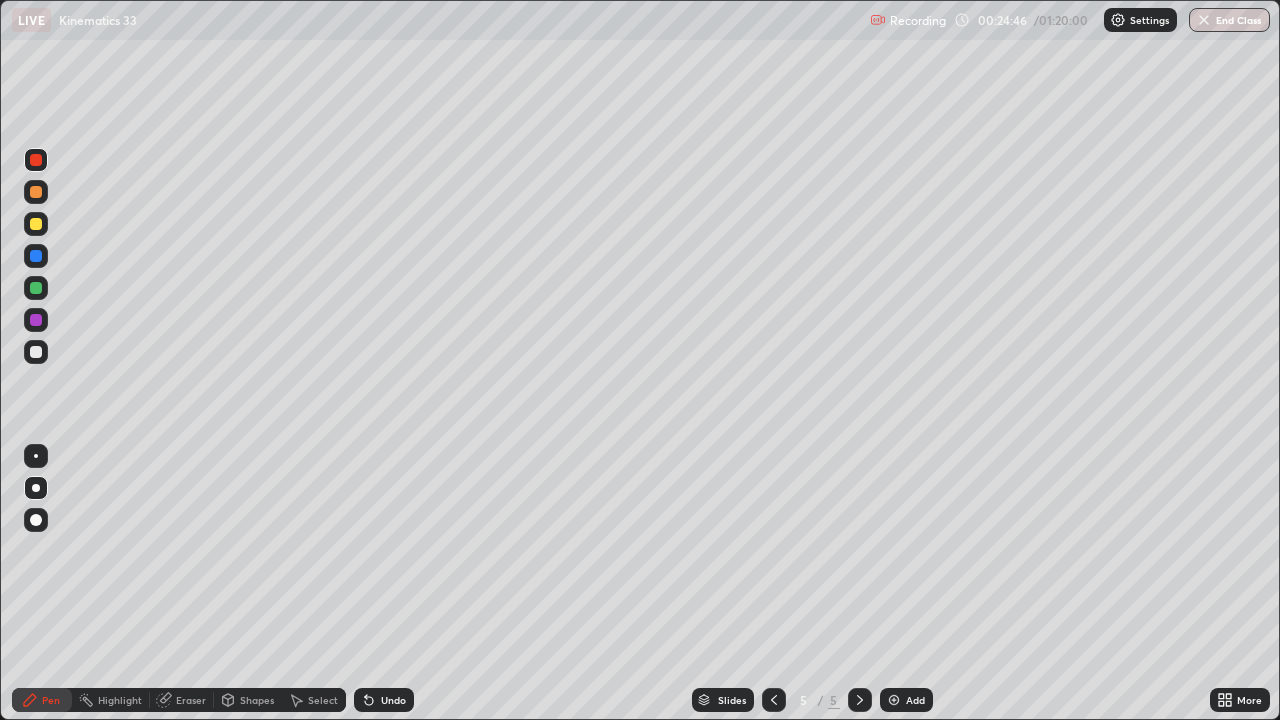 click at bounding box center (36, 224) 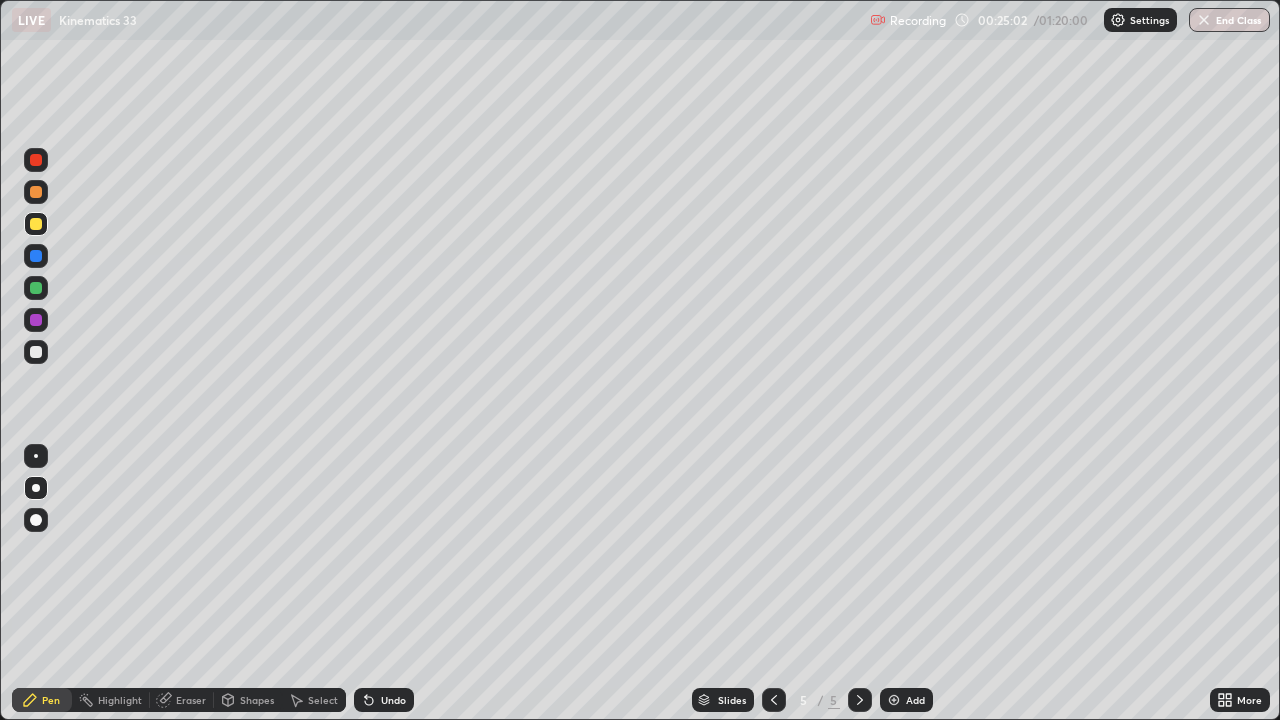click 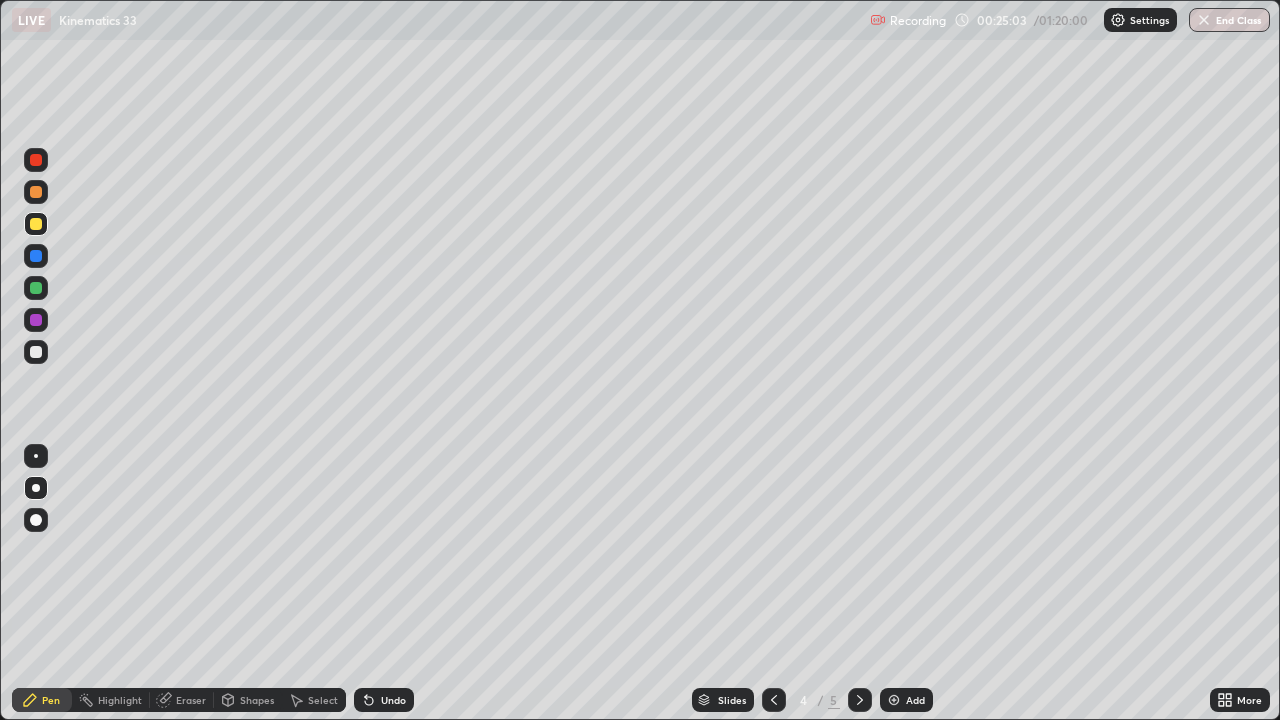 click at bounding box center (860, 700) 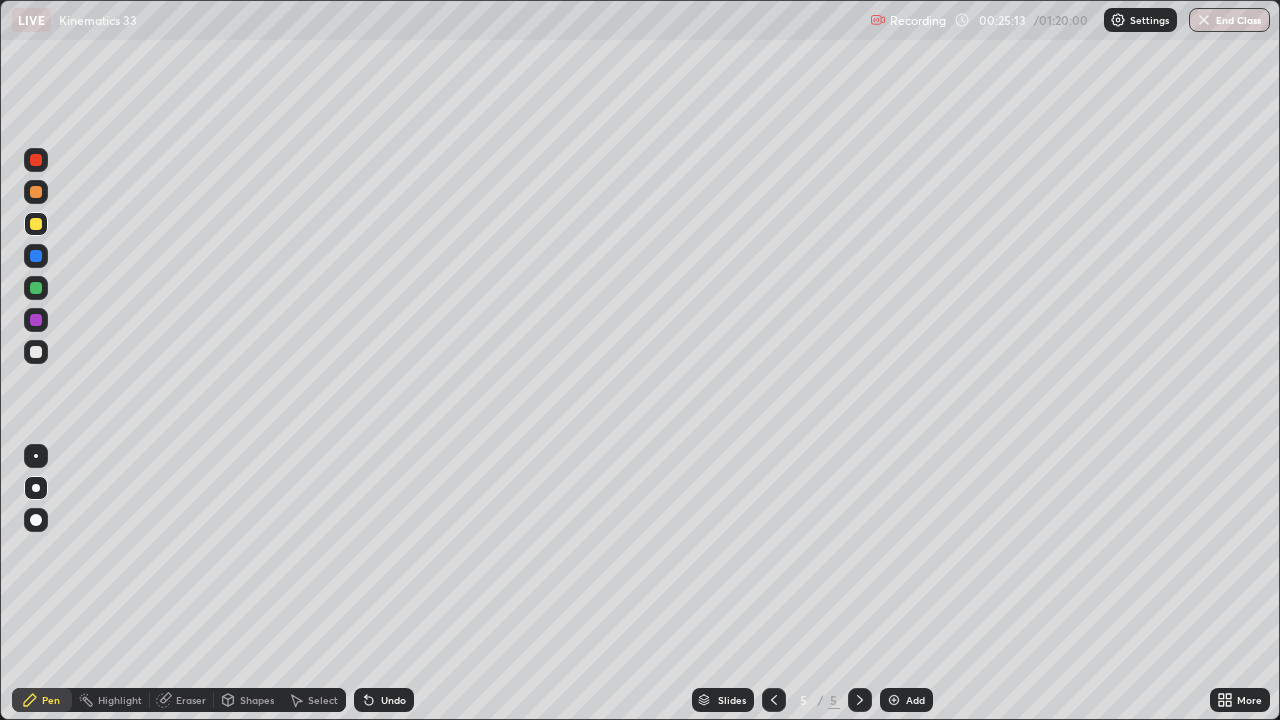 click 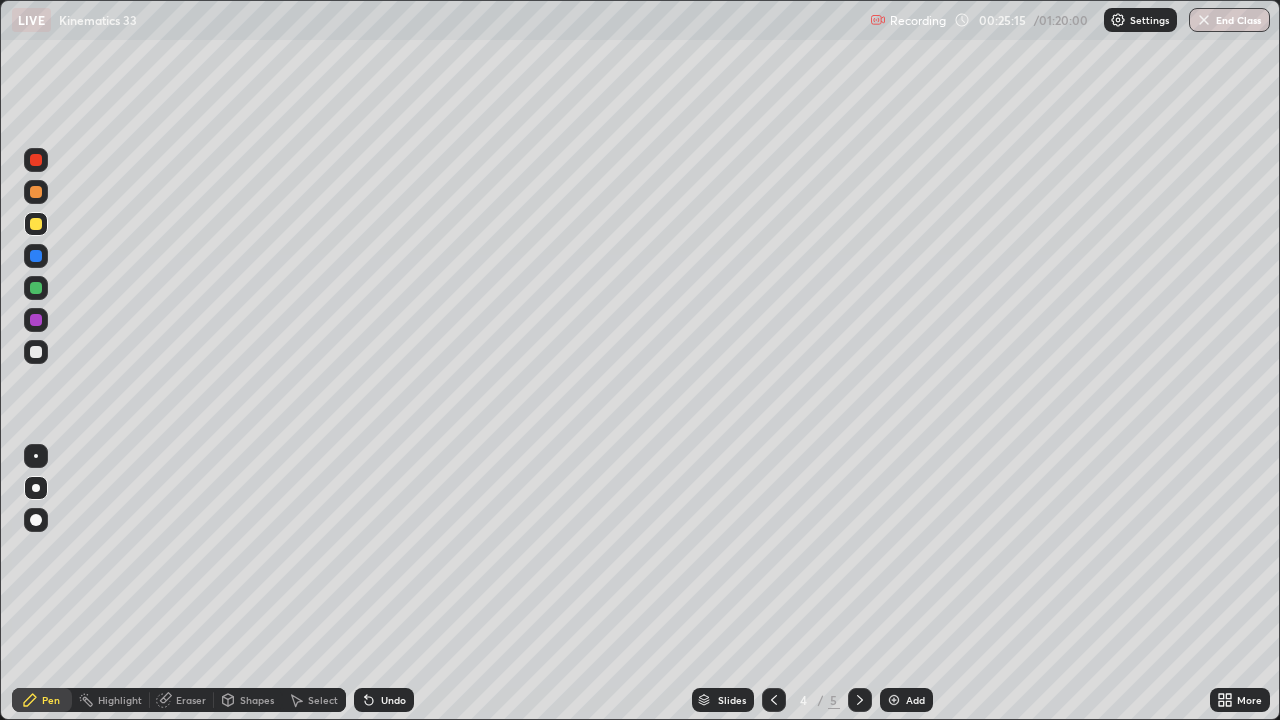click 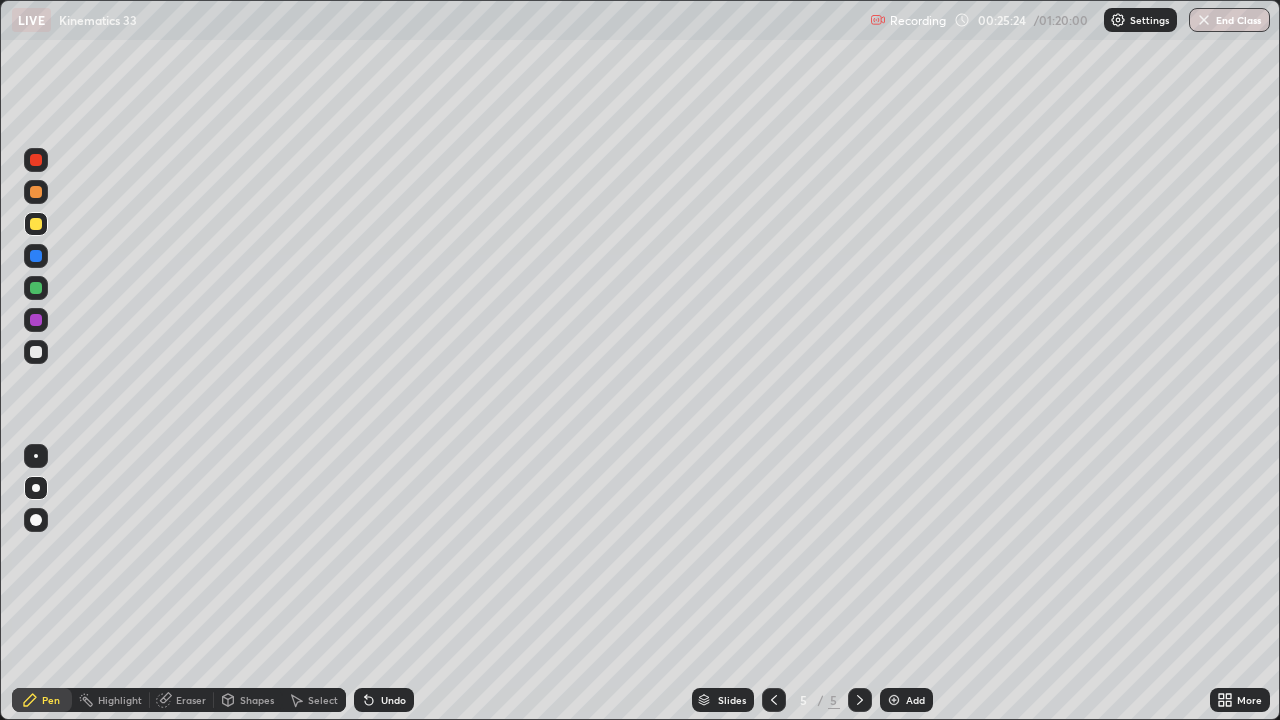 click on "Eraser" at bounding box center (191, 700) 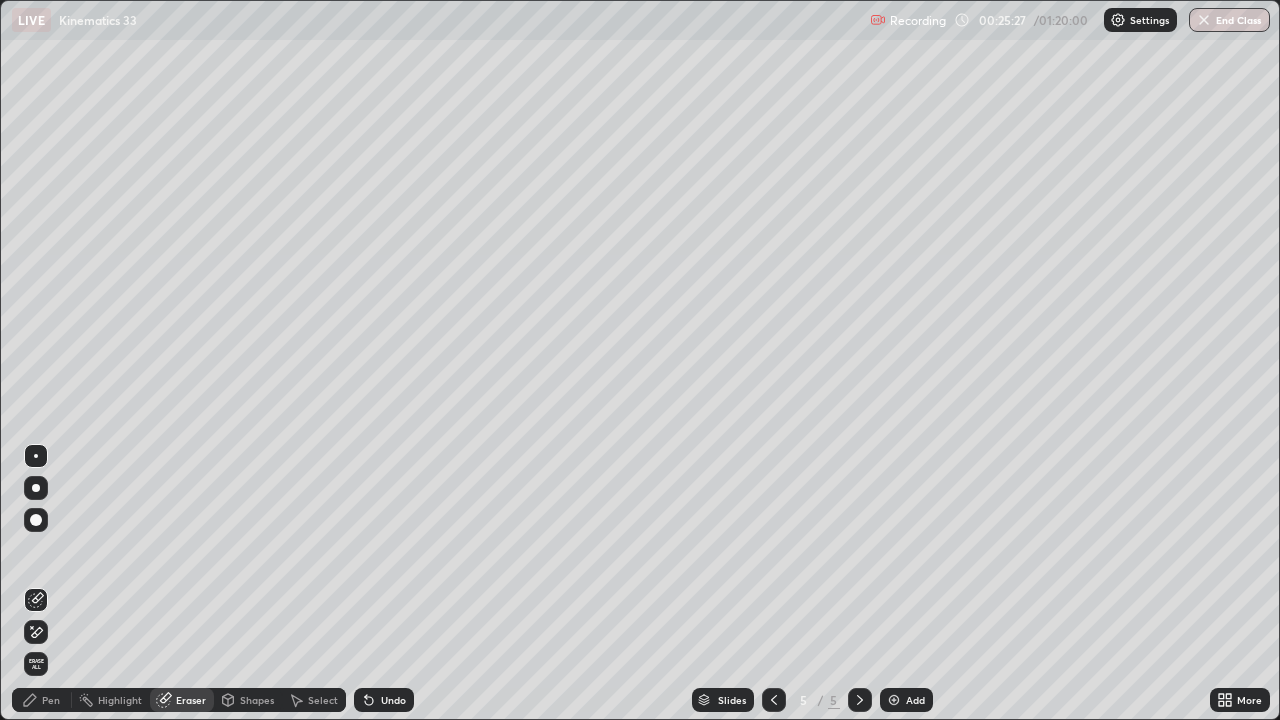 click on "Pen" at bounding box center (51, 700) 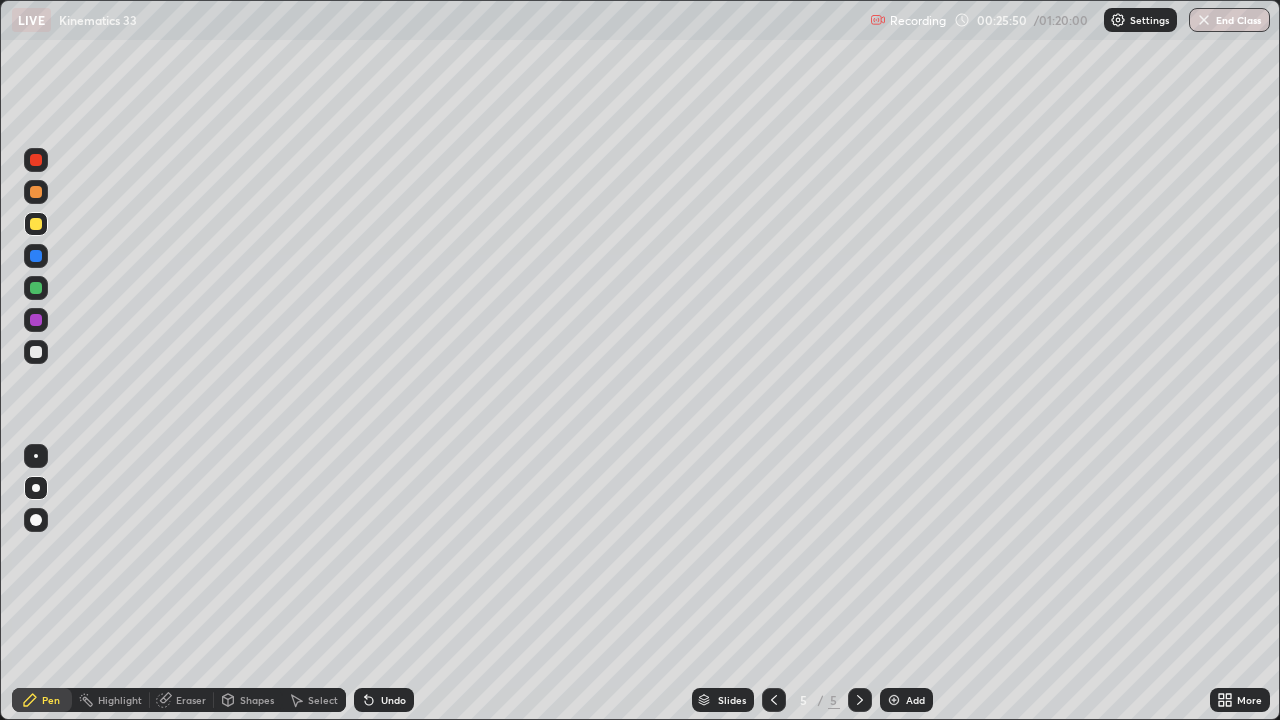 click on "Undo" at bounding box center [393, 700] 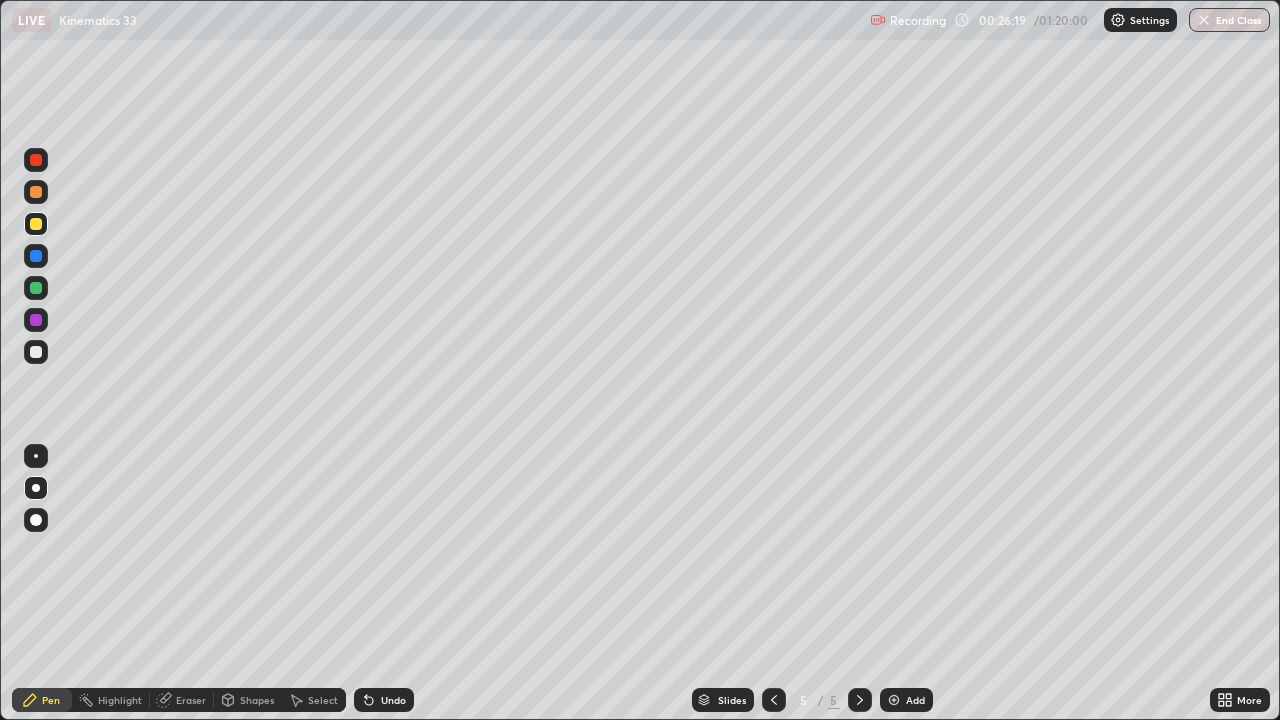click at bounding box center [36, 352] 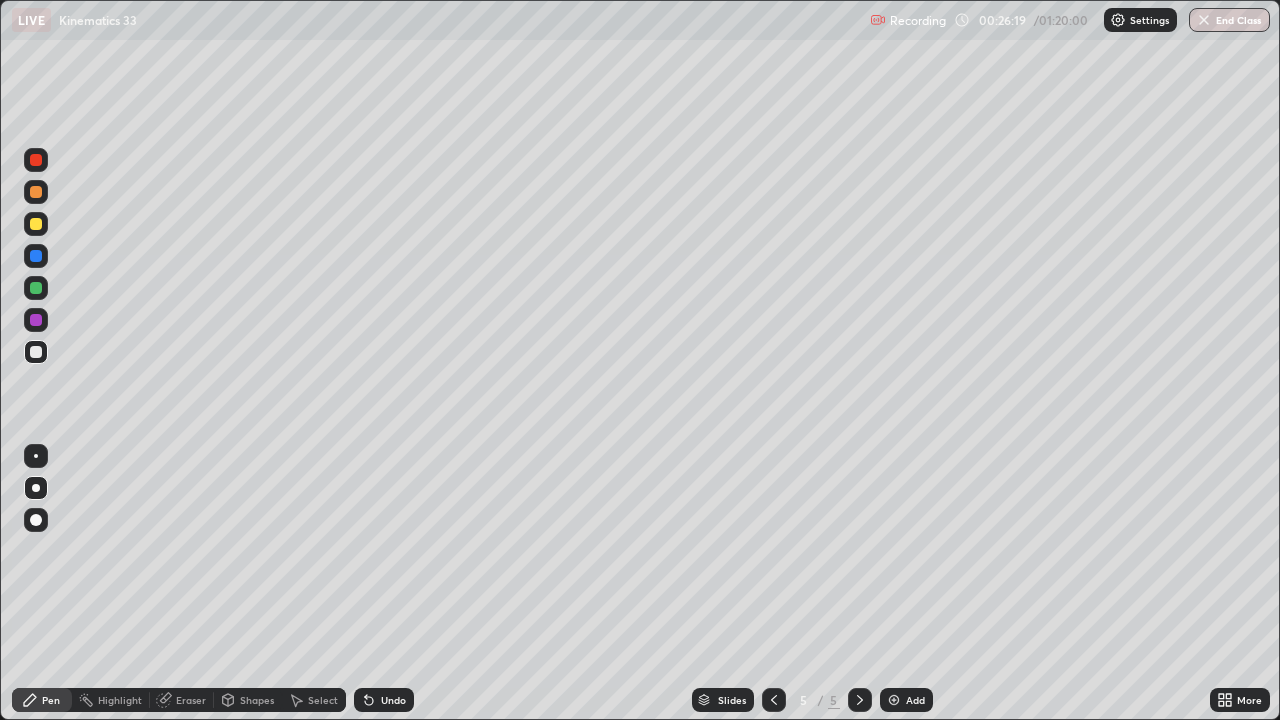 click at bounding box center [36, 352] 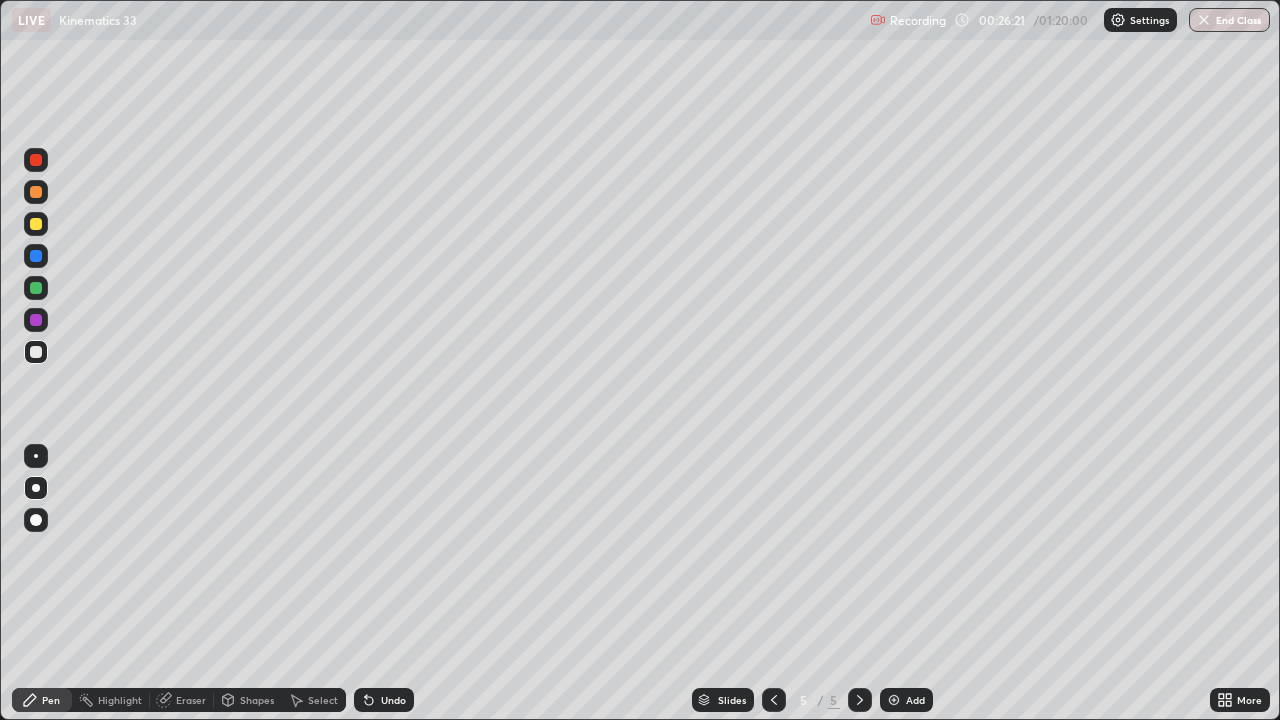 click at bounding box center [36, 456] 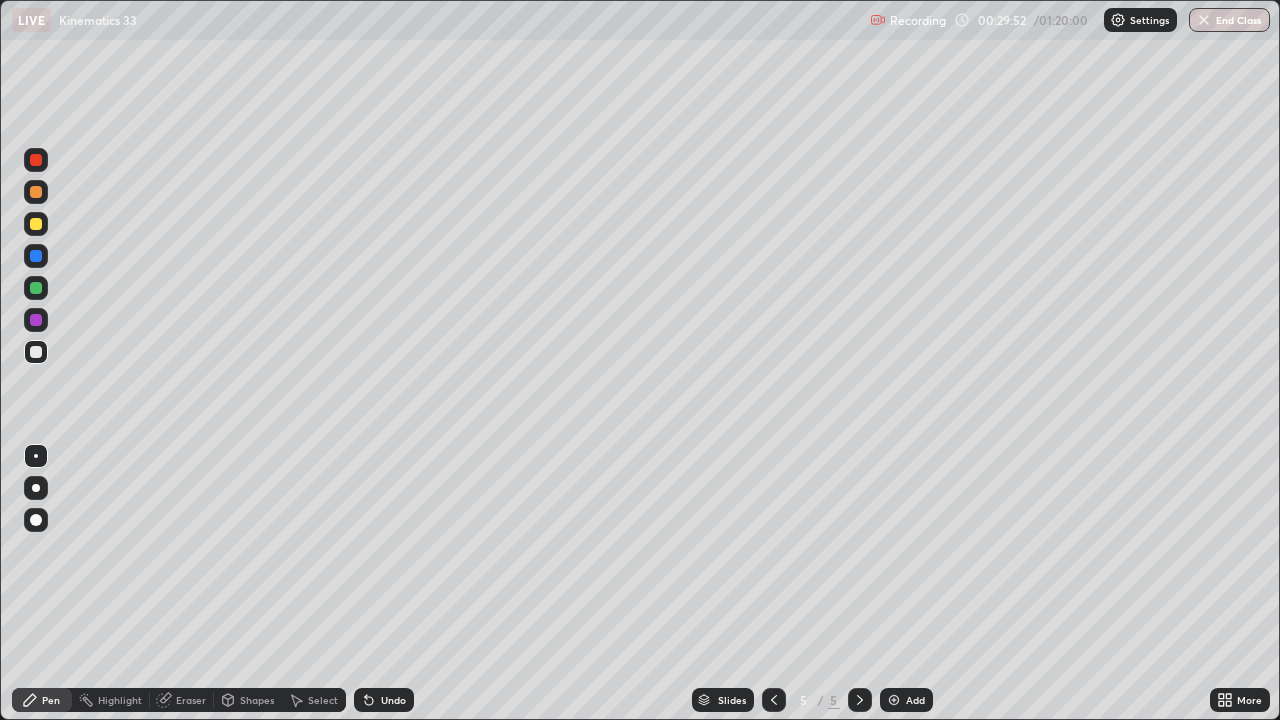 click on "Add" at bounding box center (915, 700) 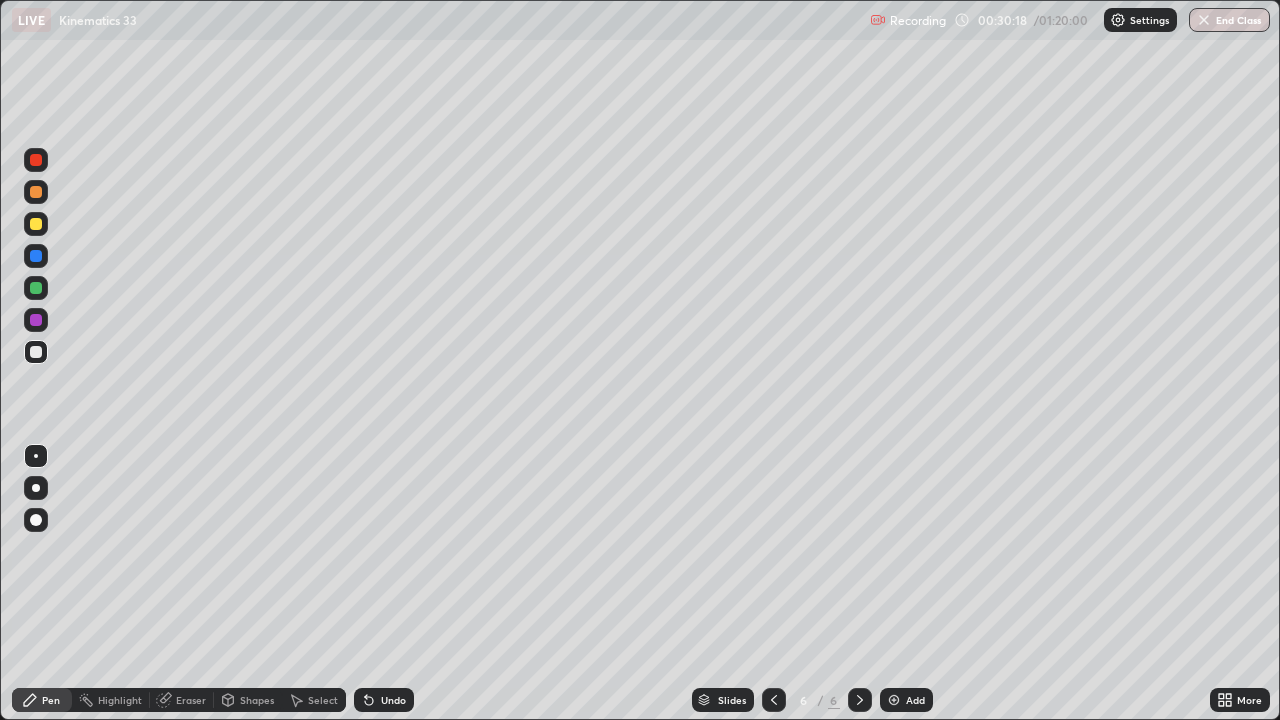 click on "Undo" at bounding box center [393, 700] 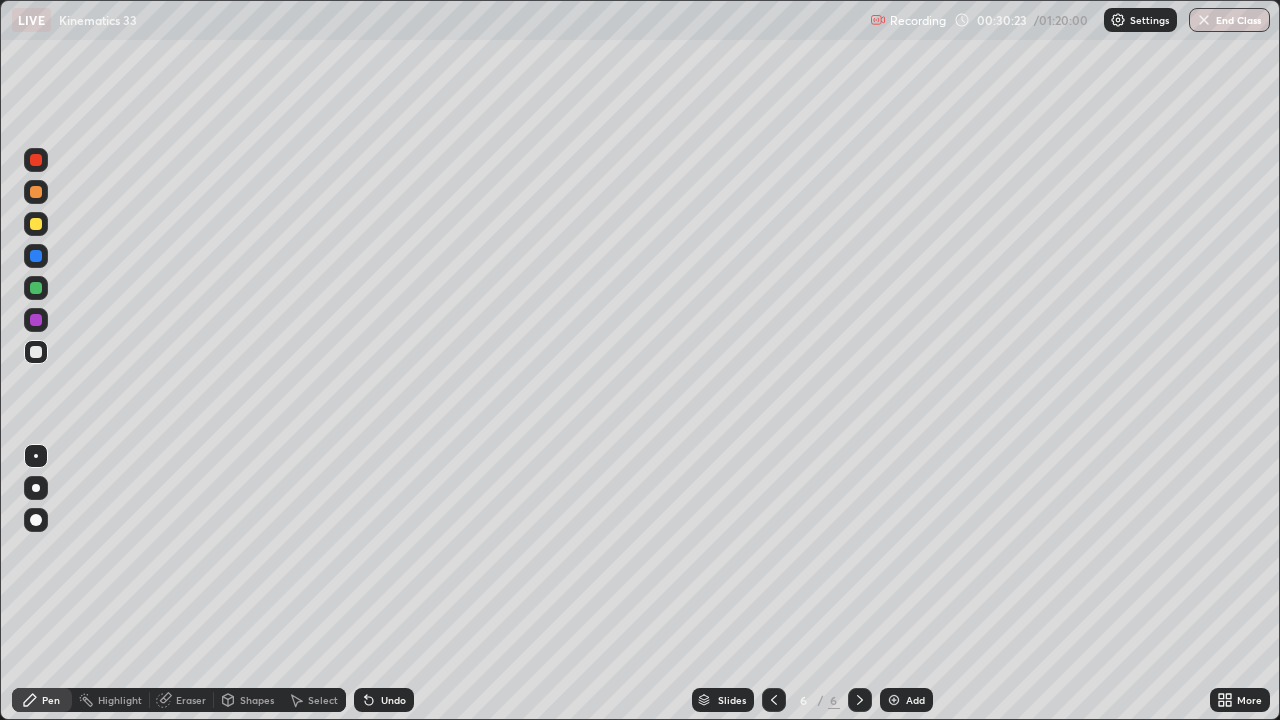 click at bounding box center (36, 288) 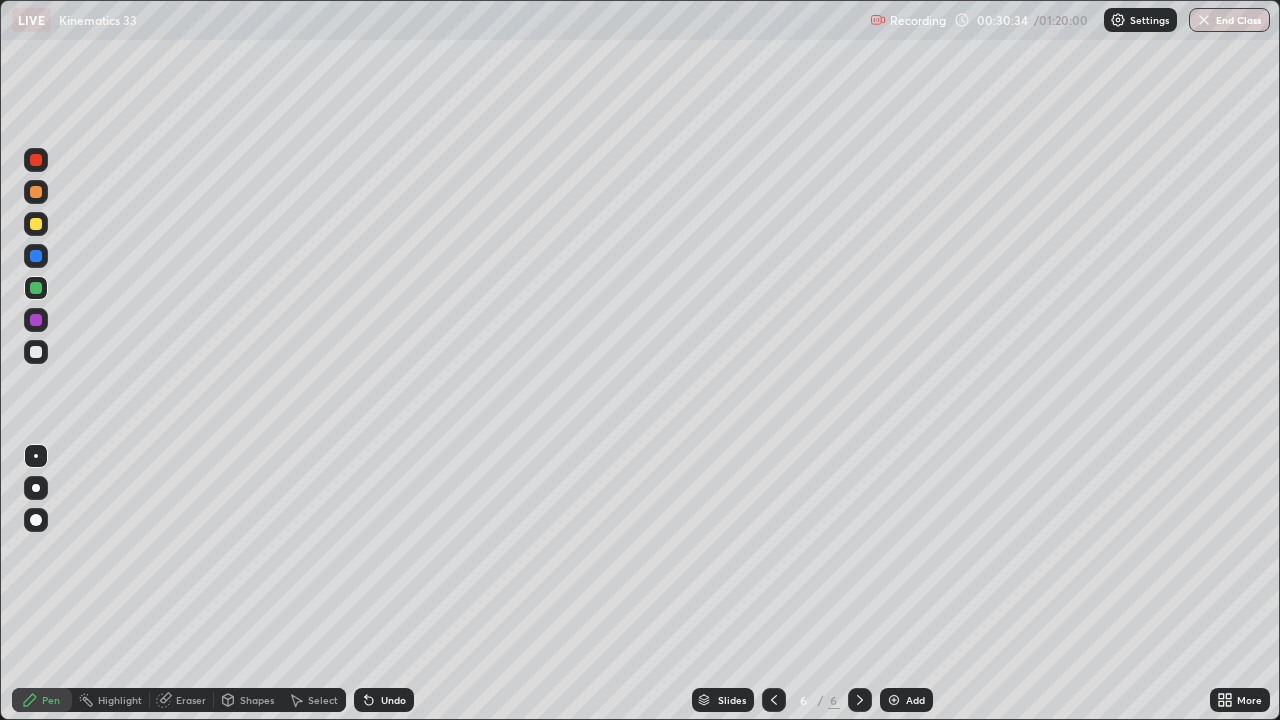 click at bounding box center [36, 224] 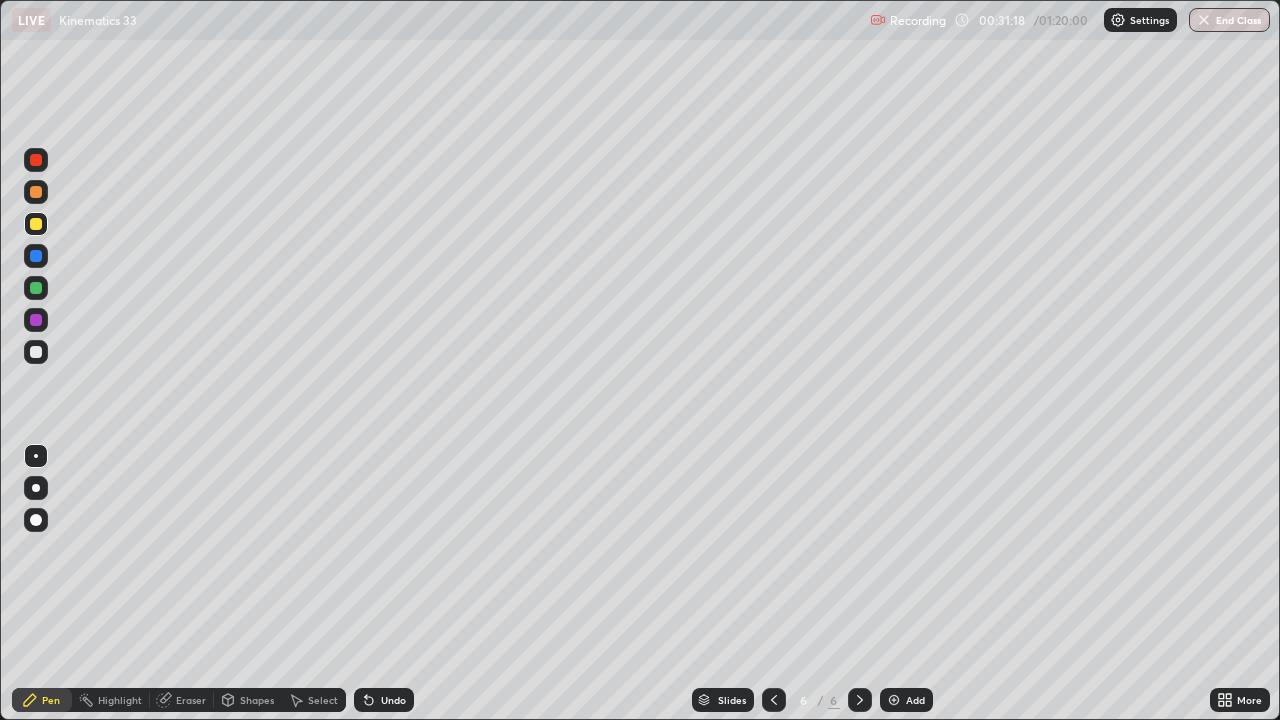 click at bounding box center [36, 352] 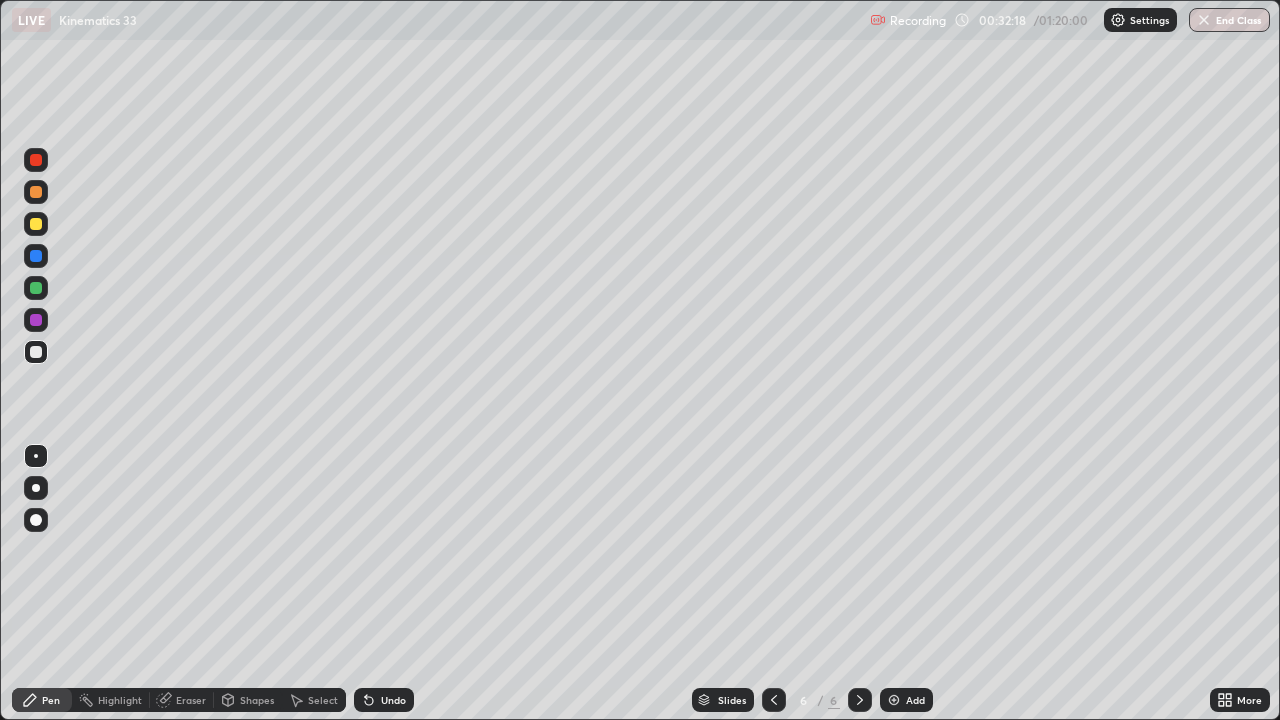 click at bounding box center (36, 224) 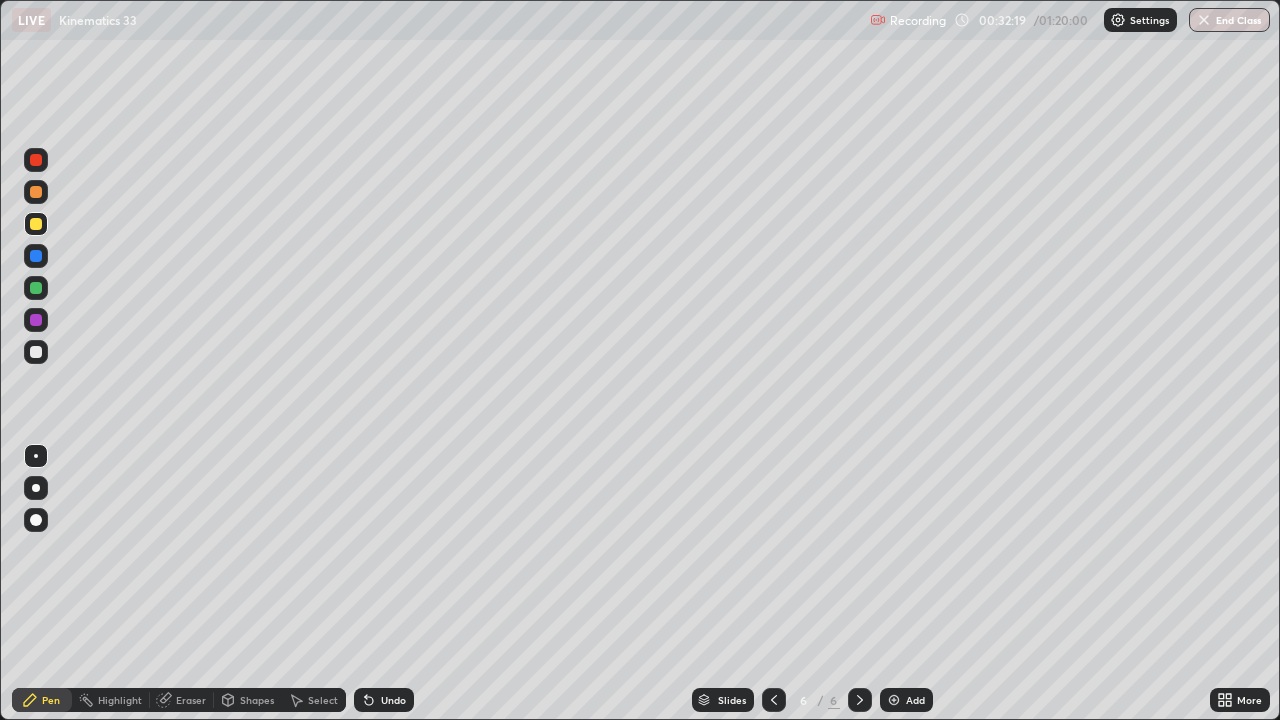 click at bounding box center (36, 224) 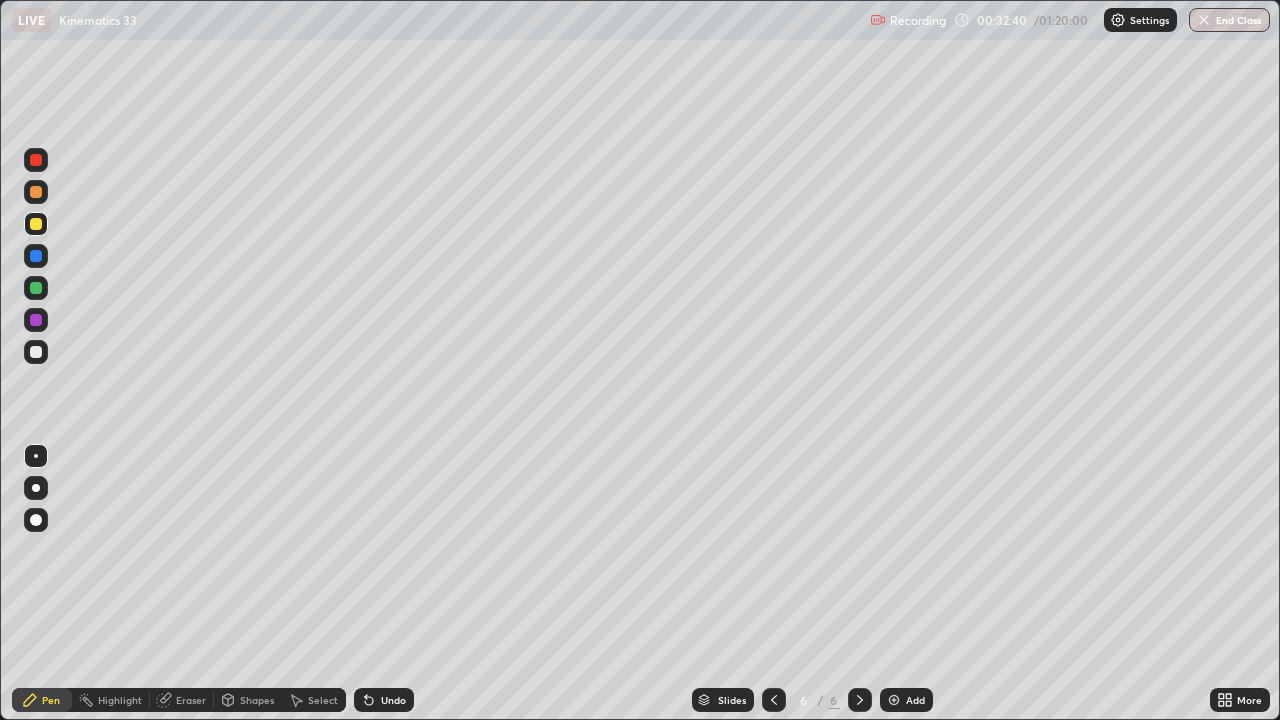 click at bounding box center (36, 488) 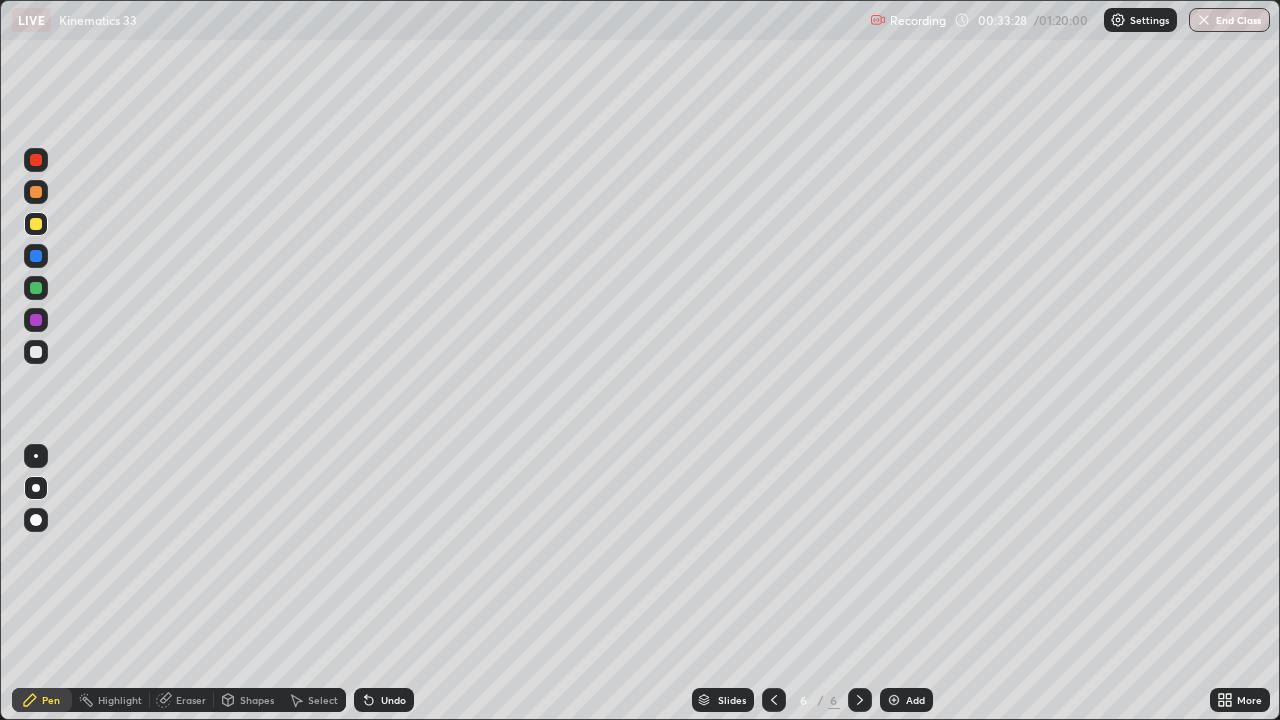 click on "Add" at bounding box center [915, 700] 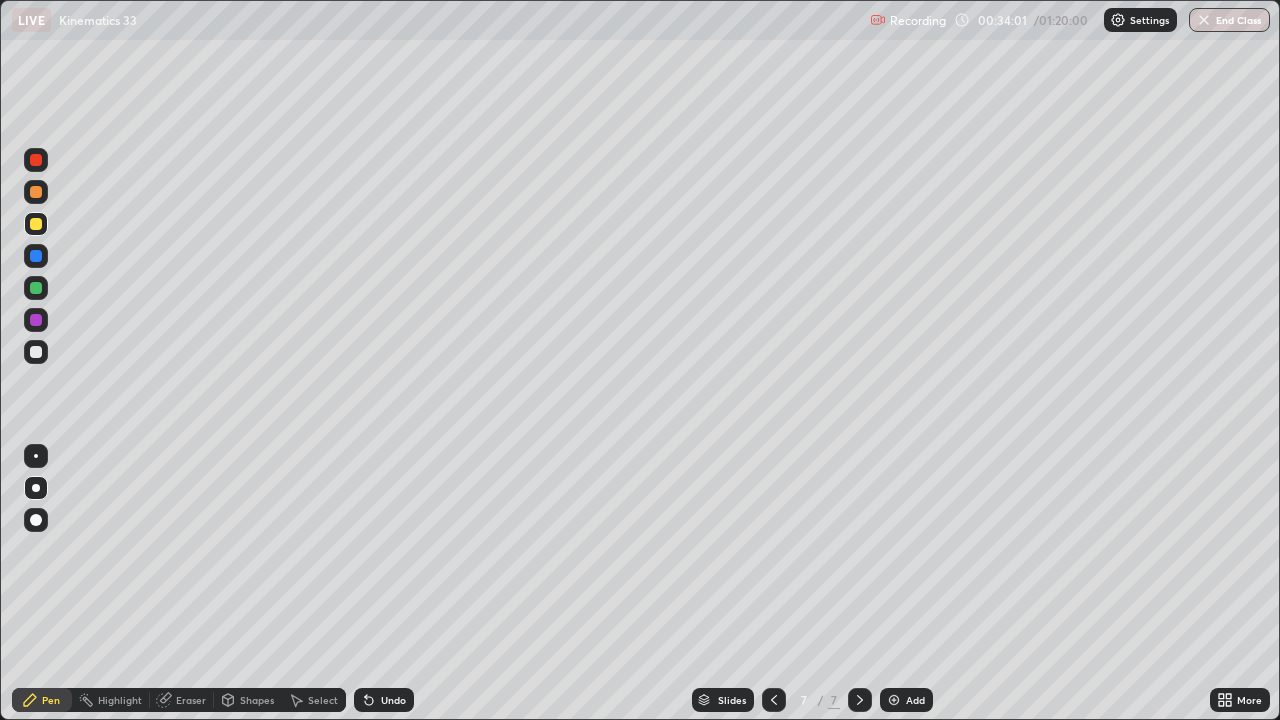 click at bounding box center [36, 288] 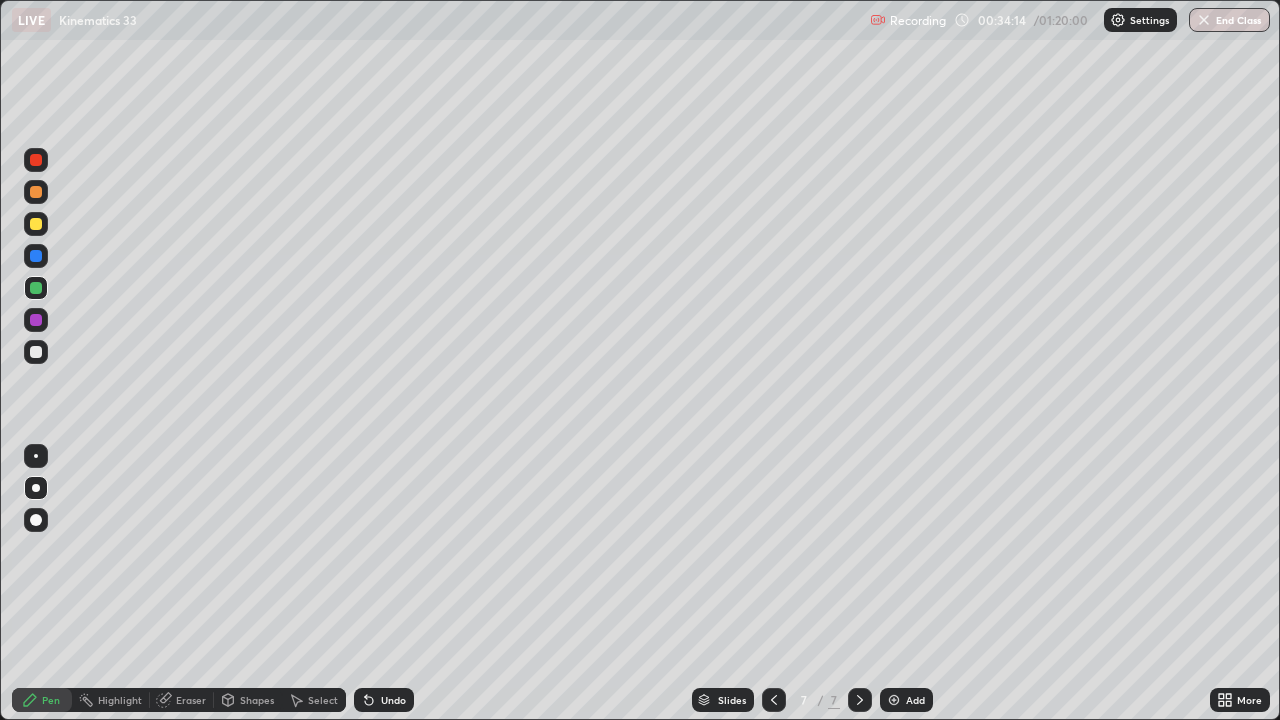 click at bounding box center (36, 160) 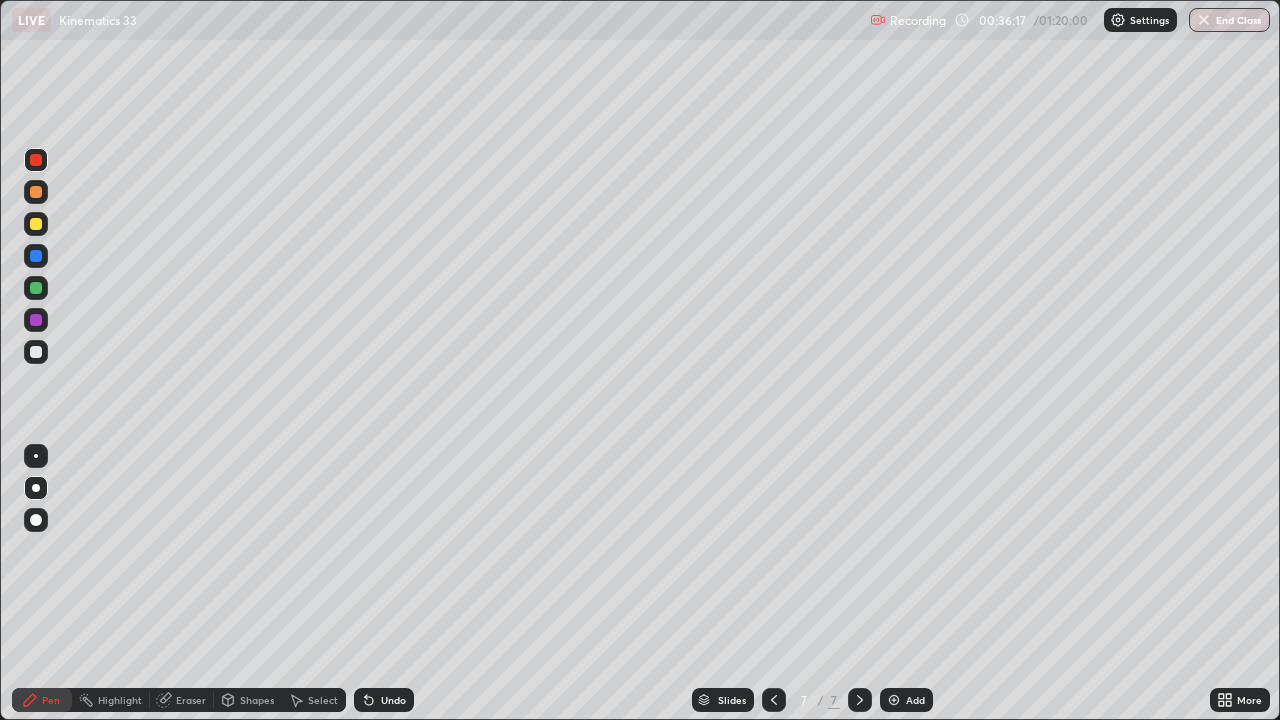 click at bounding box center (36, 224) 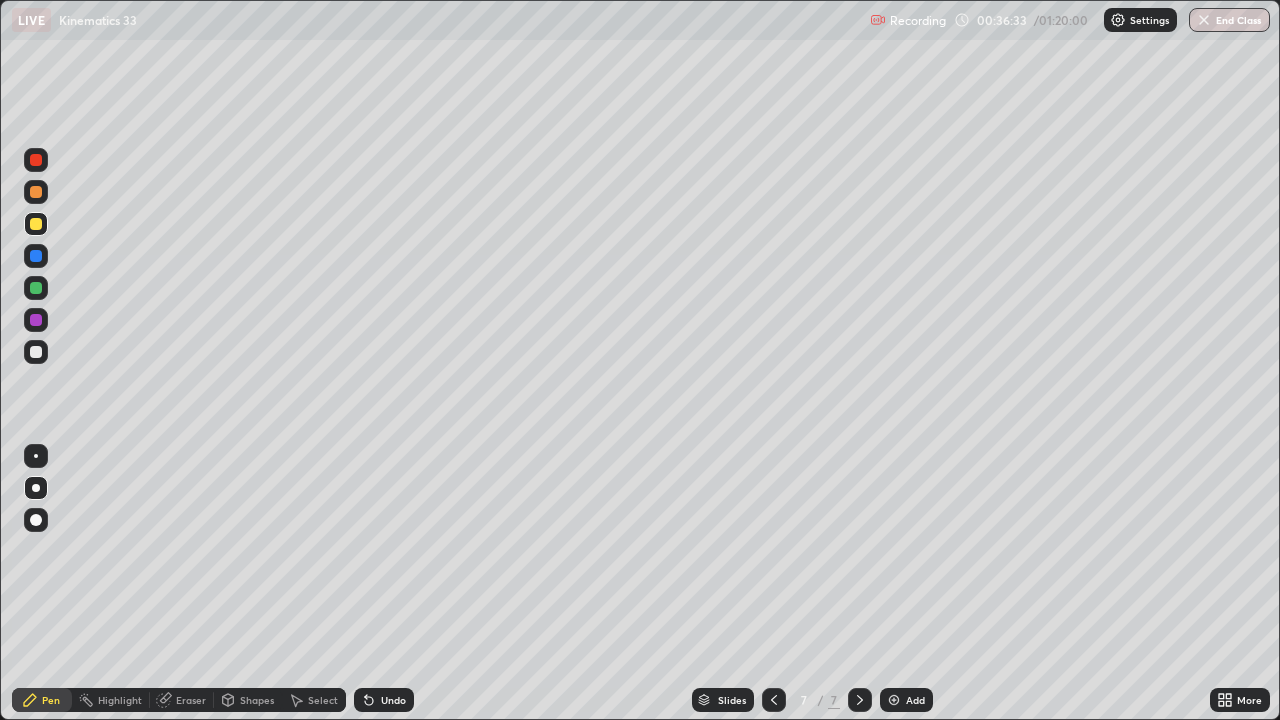 click on "Eraser" at bounding box center (191, 700) 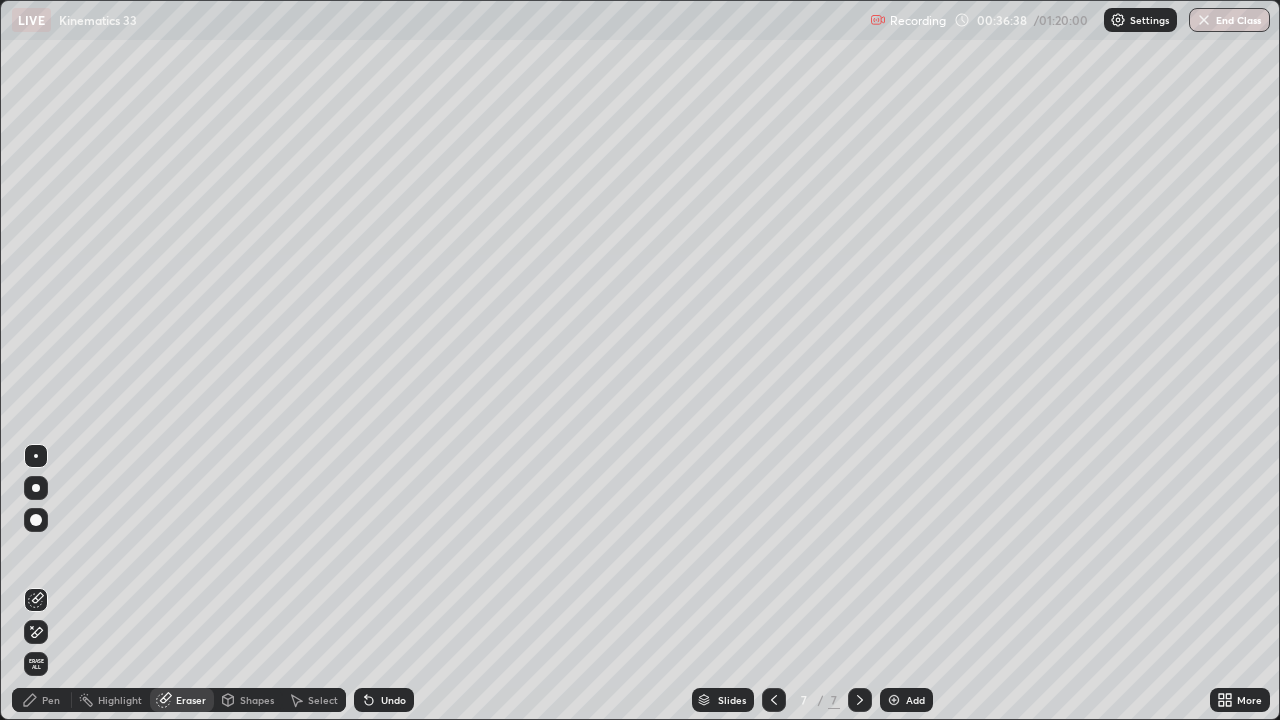 click on "Pen" at bounding box center (51, 700) 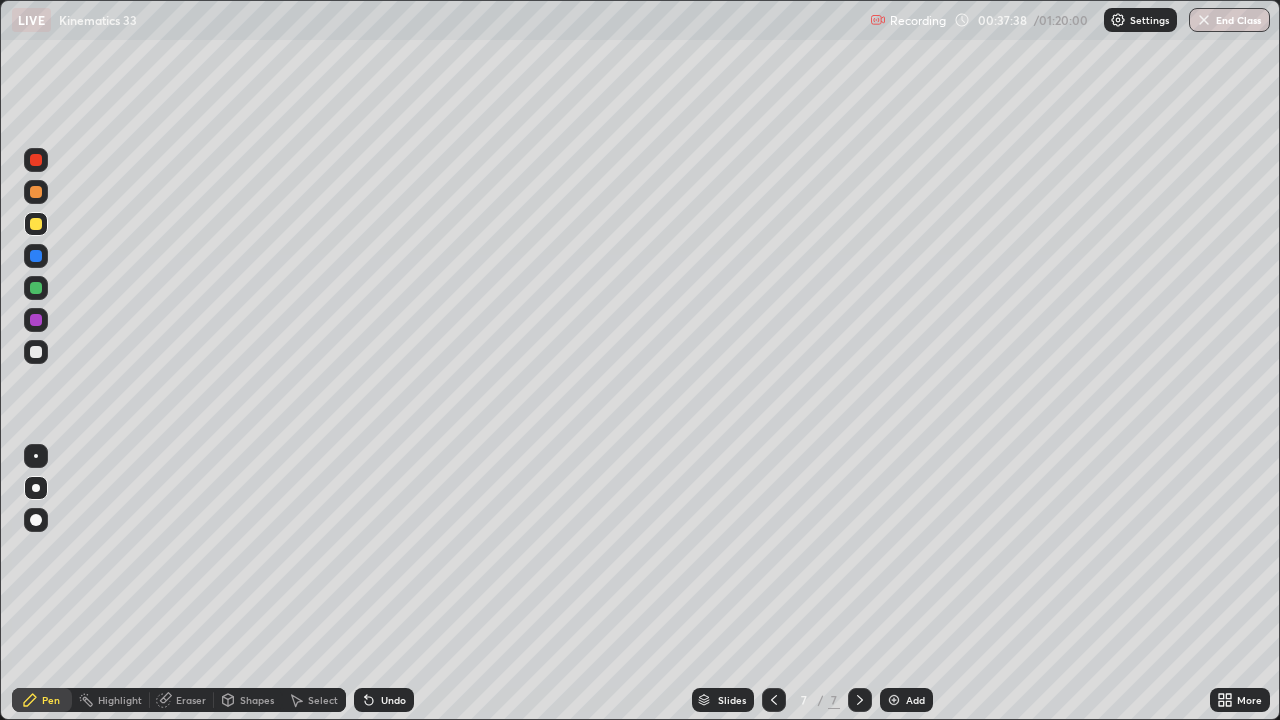 click at bounding box center [36, 192] 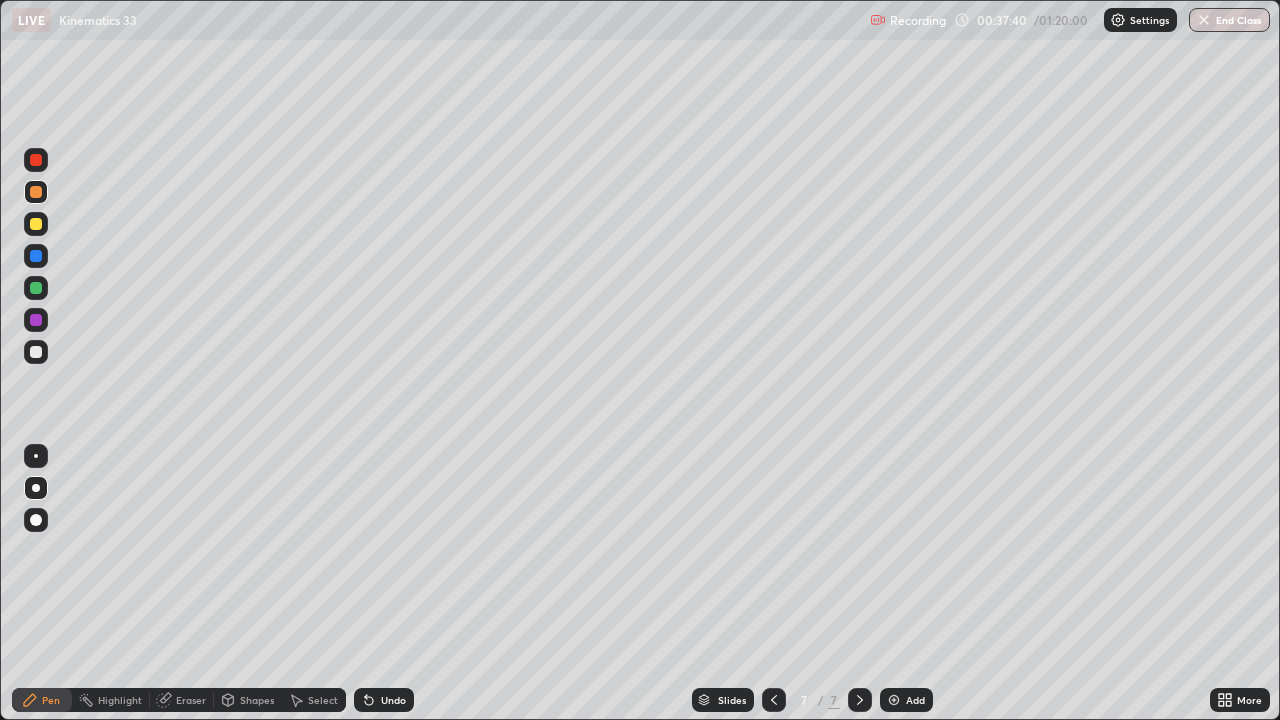 click at bounding box center [36, 224] 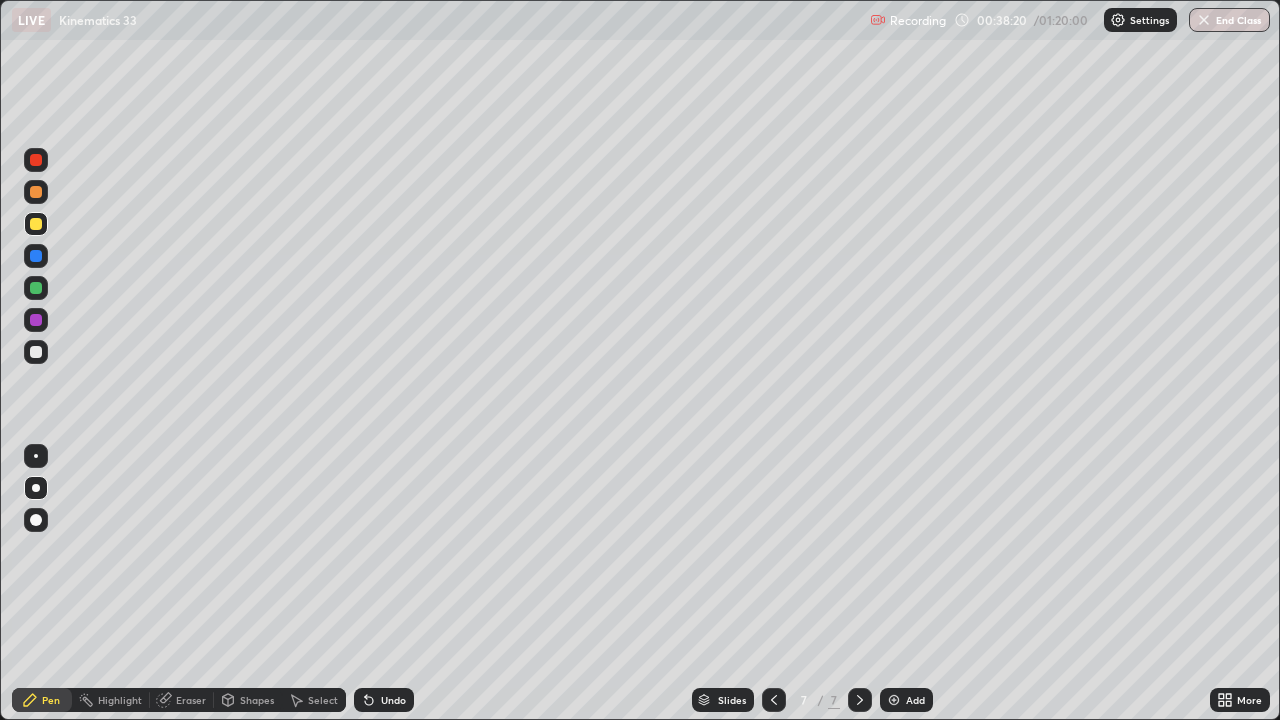click at bounding box center [36, 288] 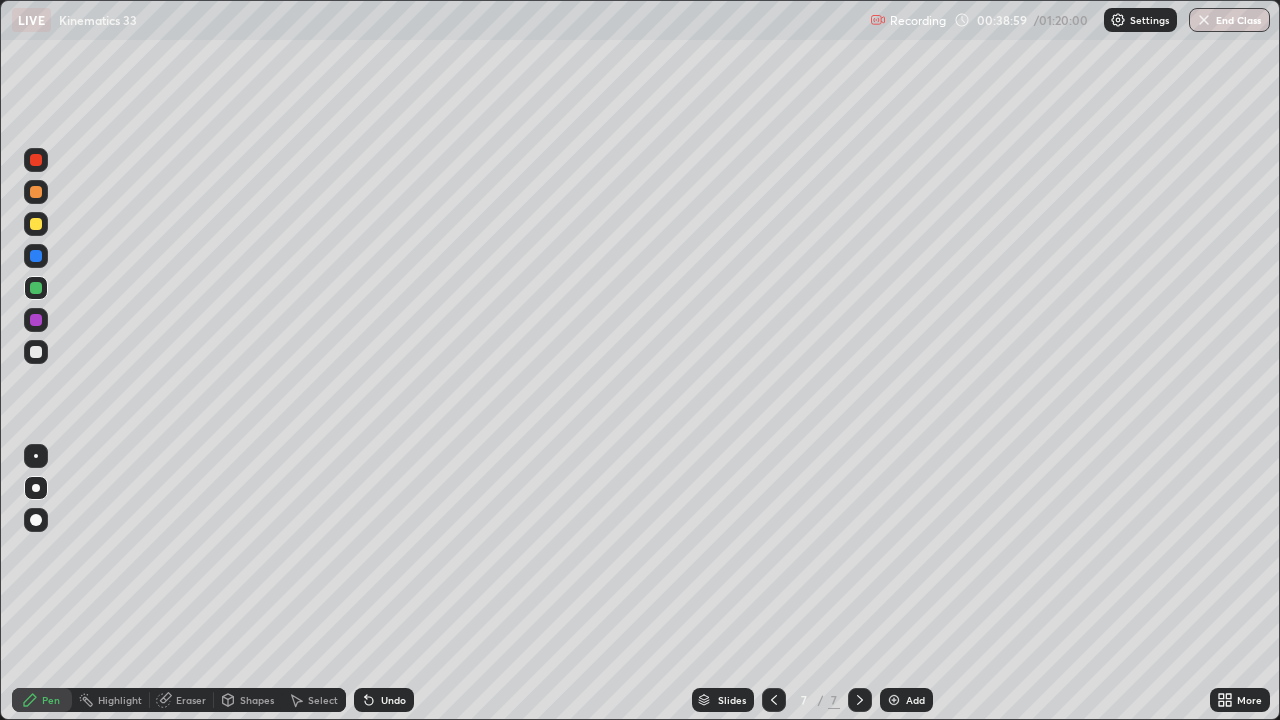 click at bounding box center [36, 160] 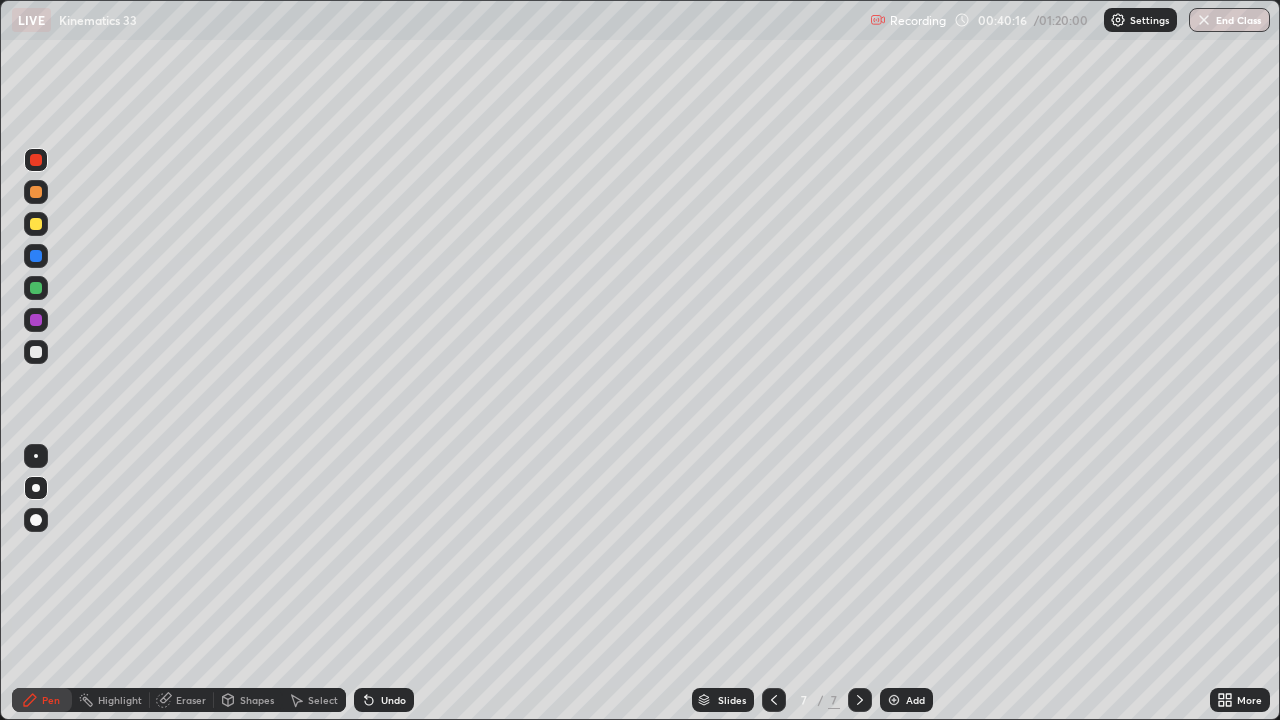 click on "Highlight" at bounding box center [120, 700] 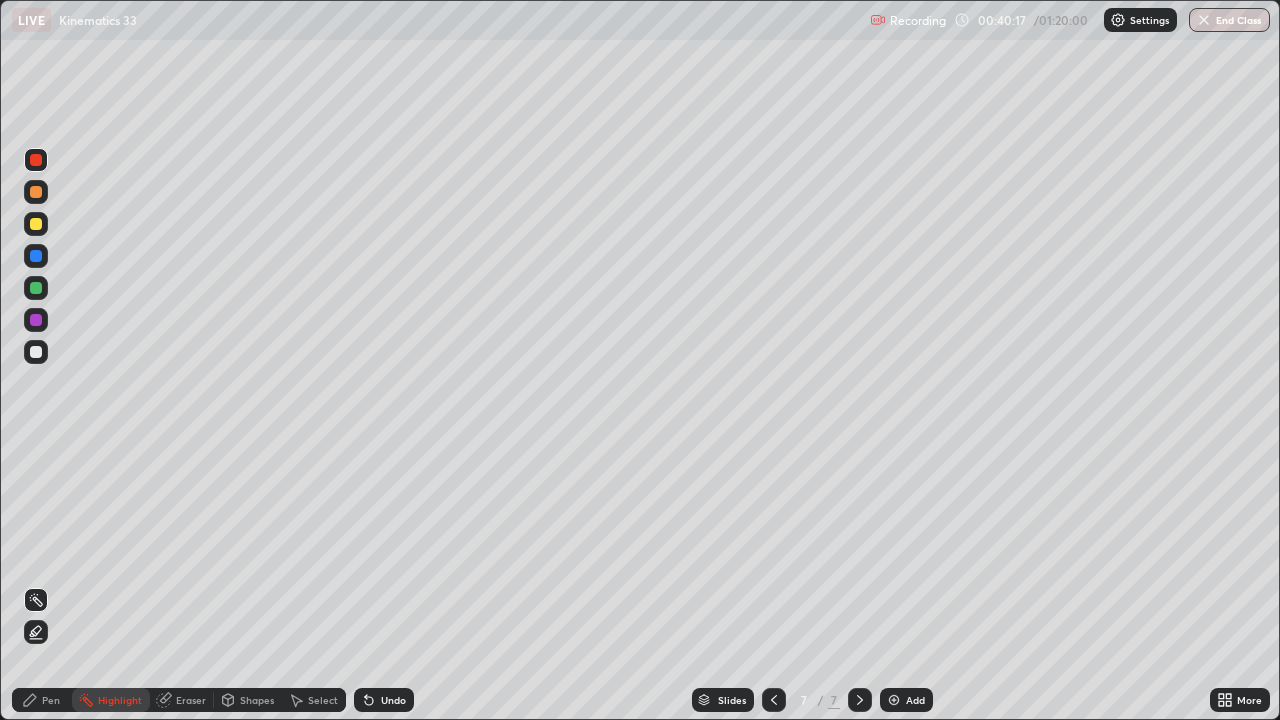 click at bounding box center [36, 160] 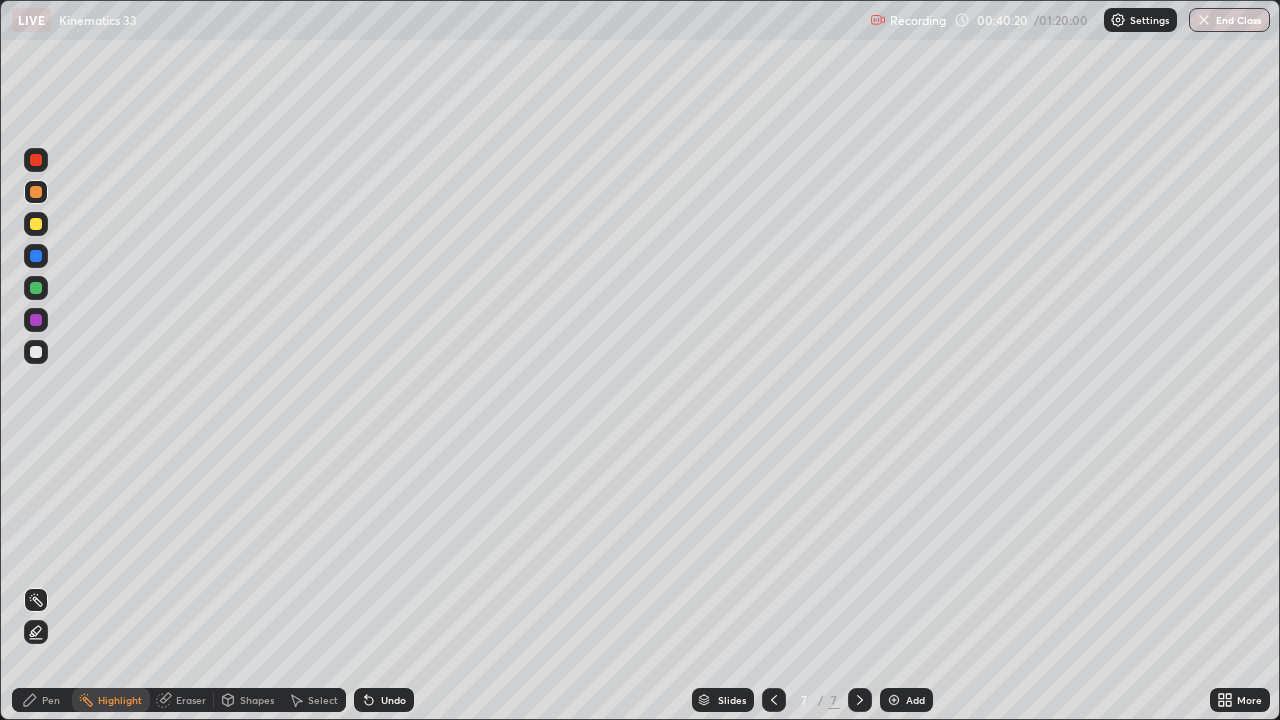 click at bounding box center [36, 256] 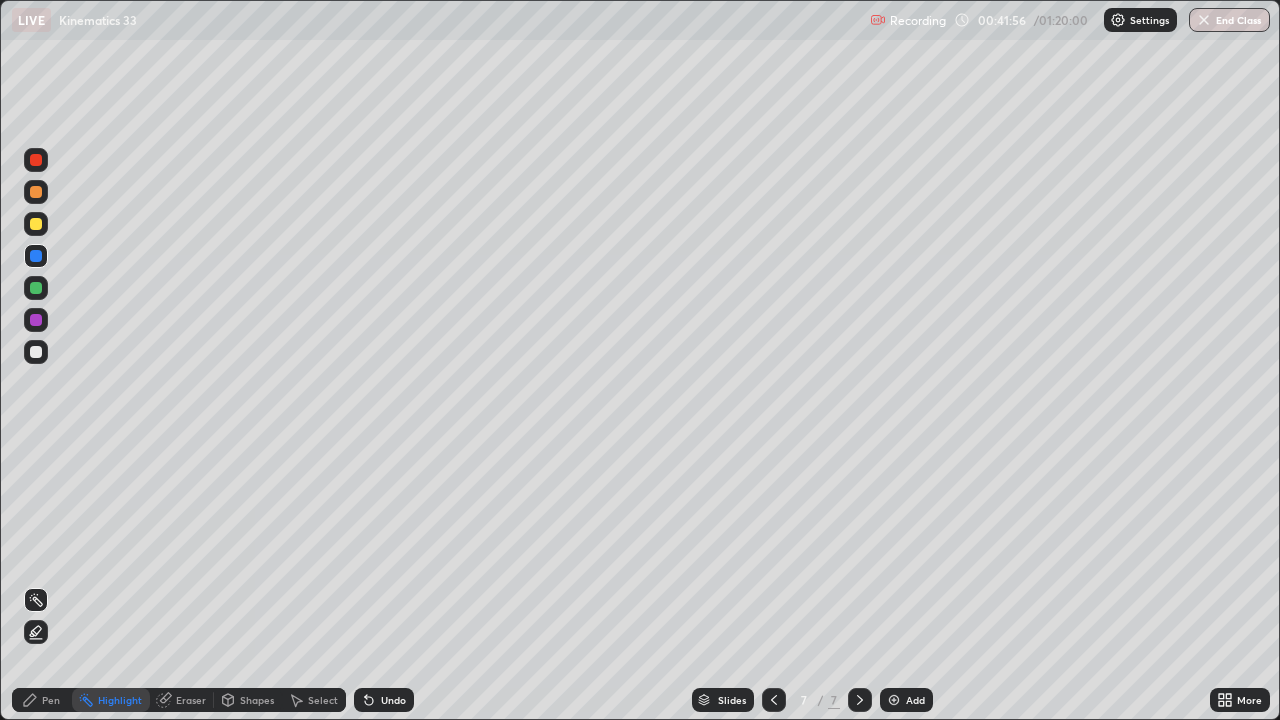 click on "Eraser" at bounding box center (191, 700) 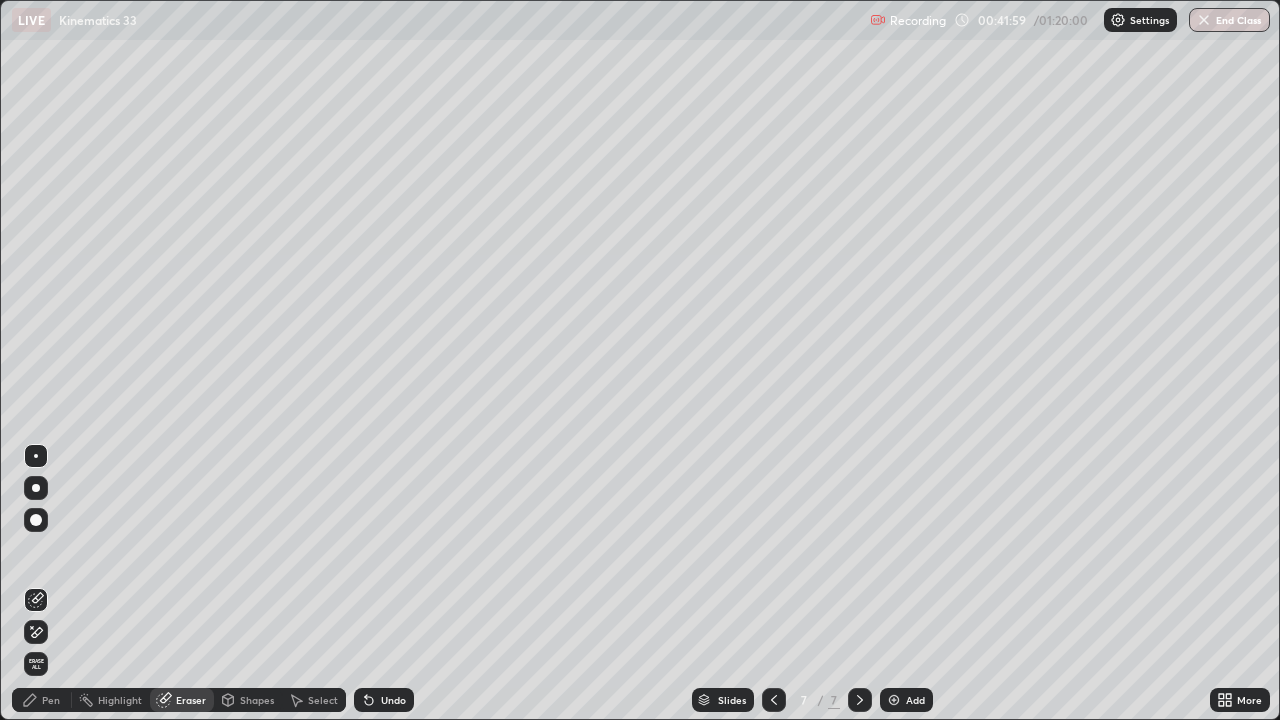 click 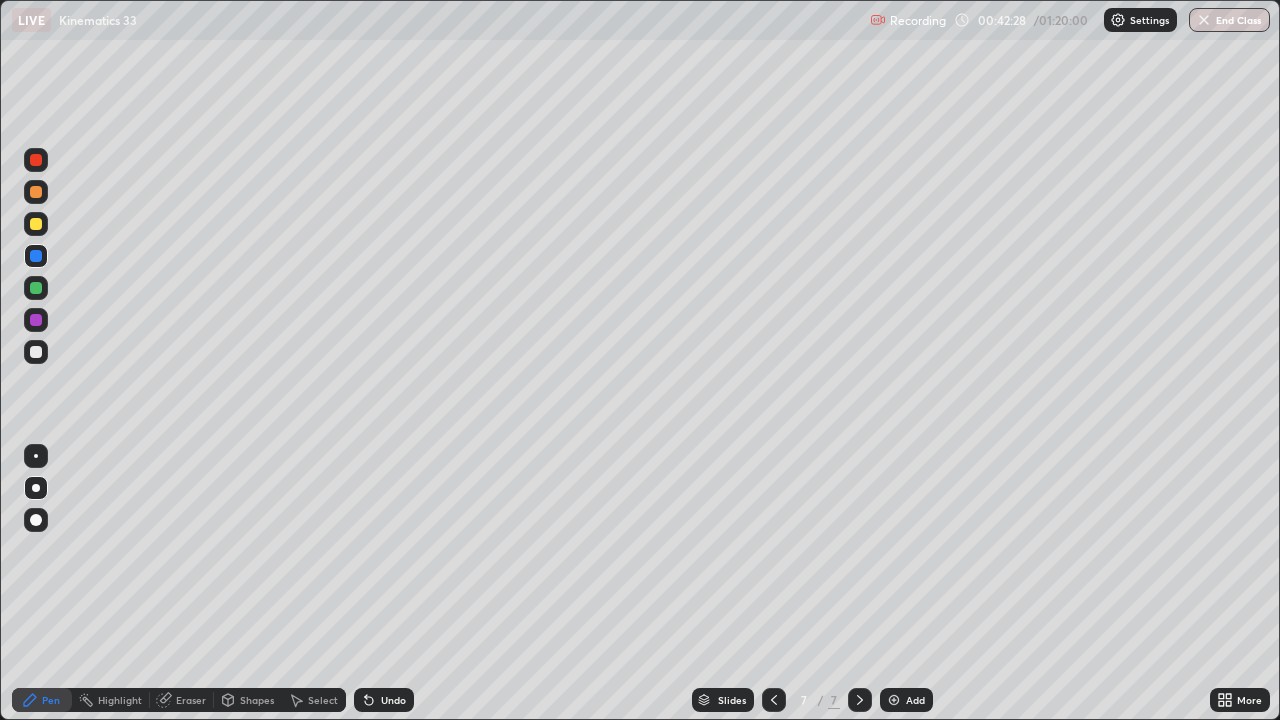 click at bounding box center (36, 224) 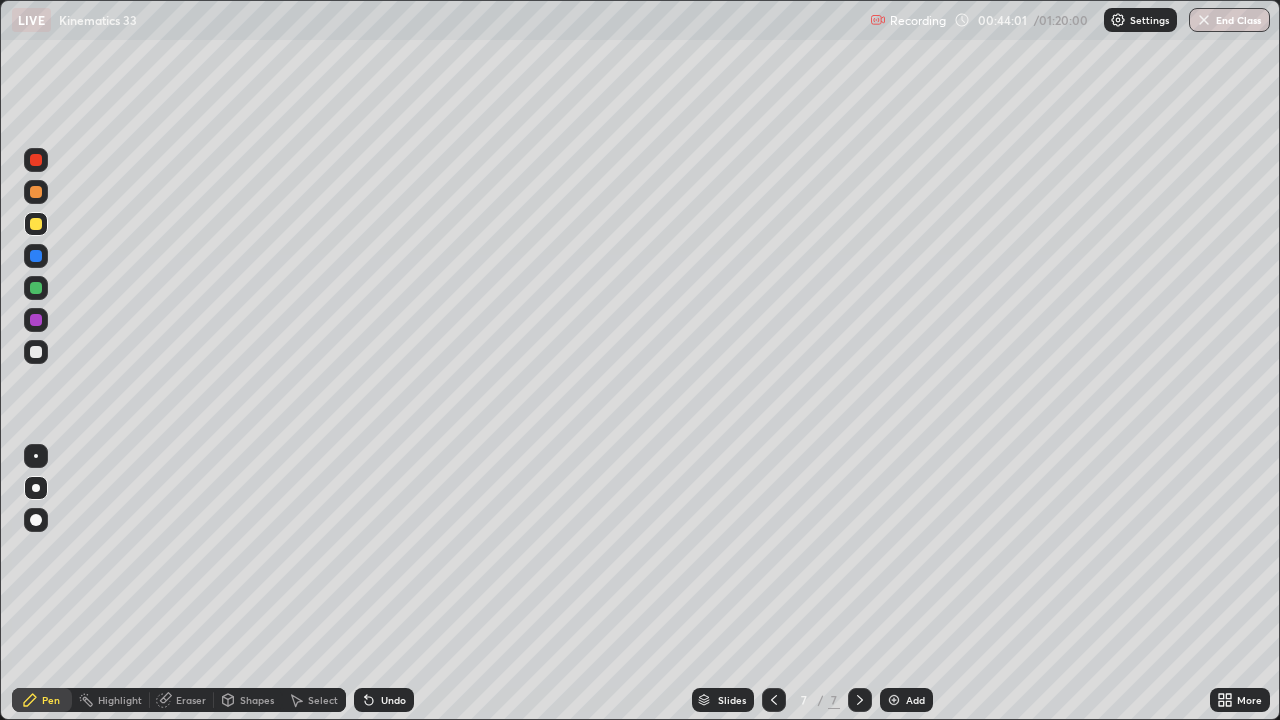 click on "Highlight" at bounding box center [111, 700] 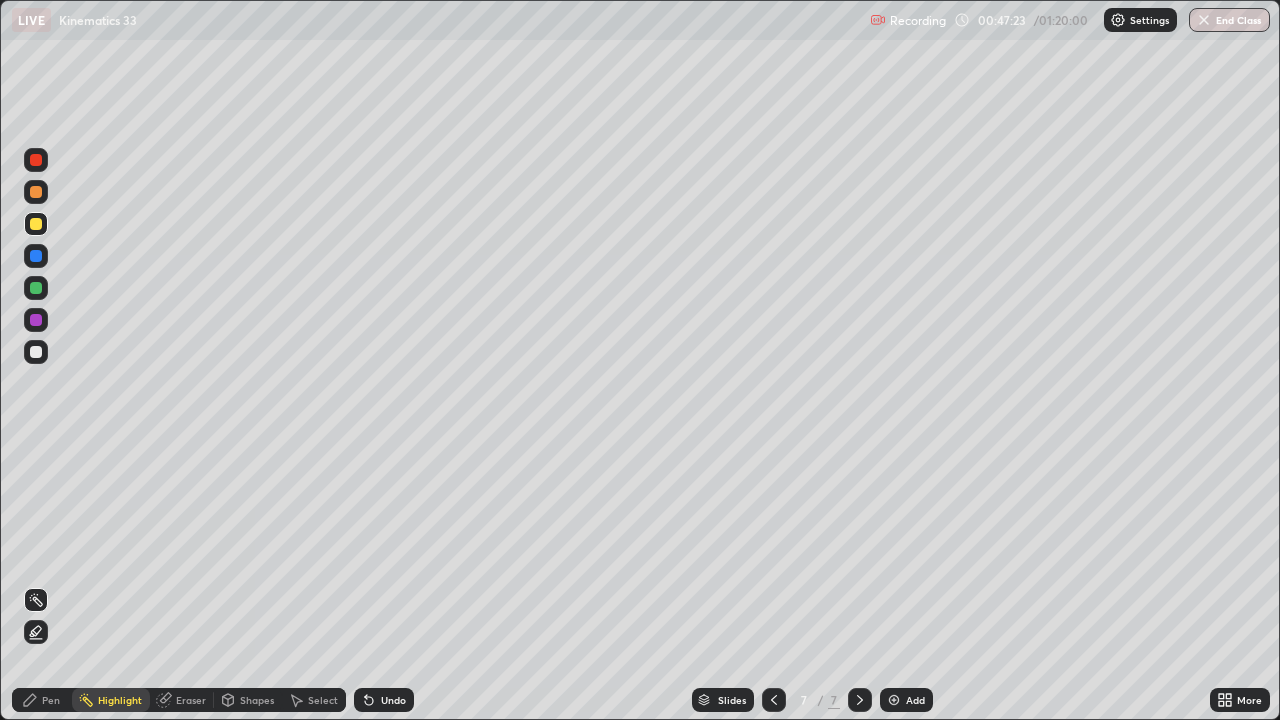 click on "Add" at bounding box center [915, 700] 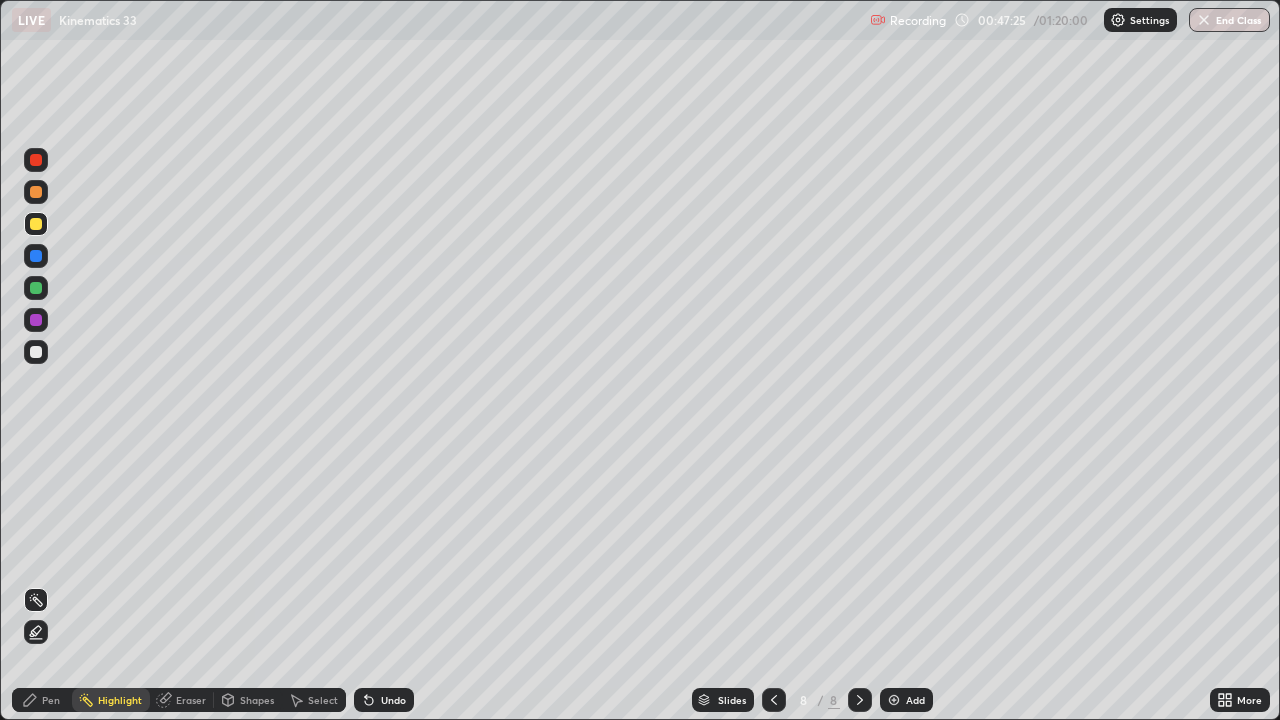 click at bounding box center [36, 224] 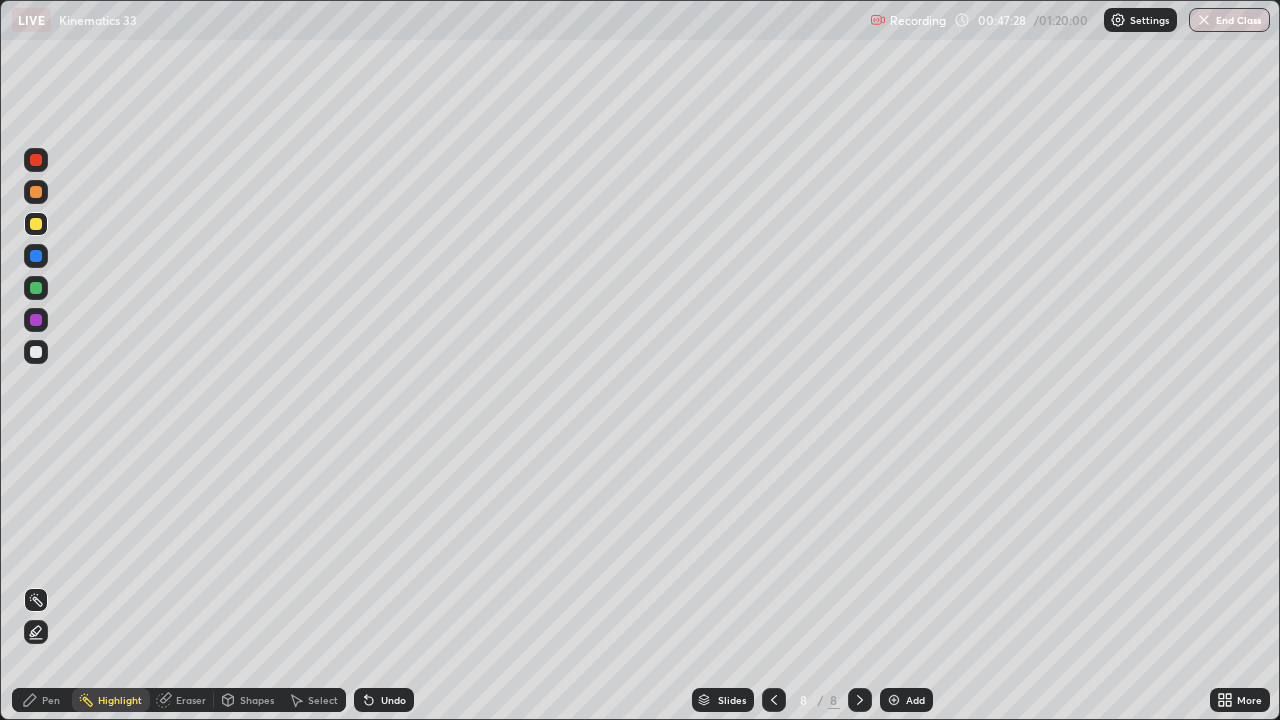 click on "Pen" at bounding box center [51, 700] 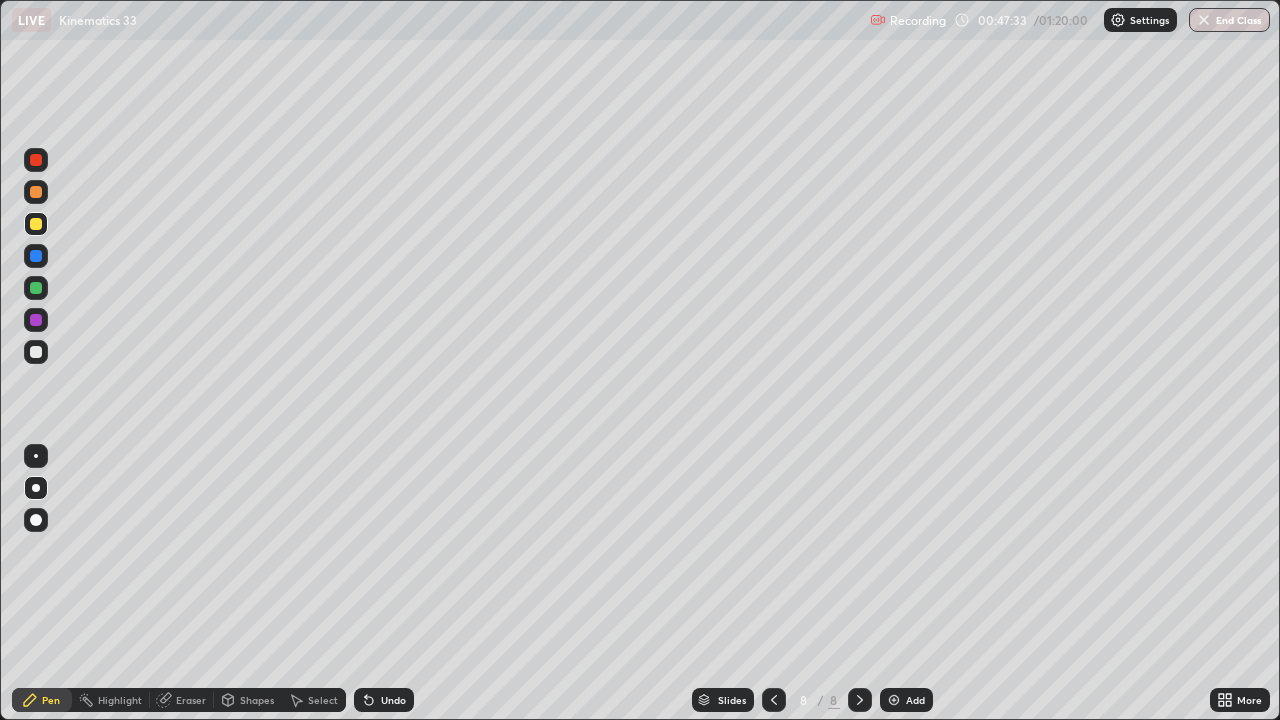 click at bounding box center (36, 224) 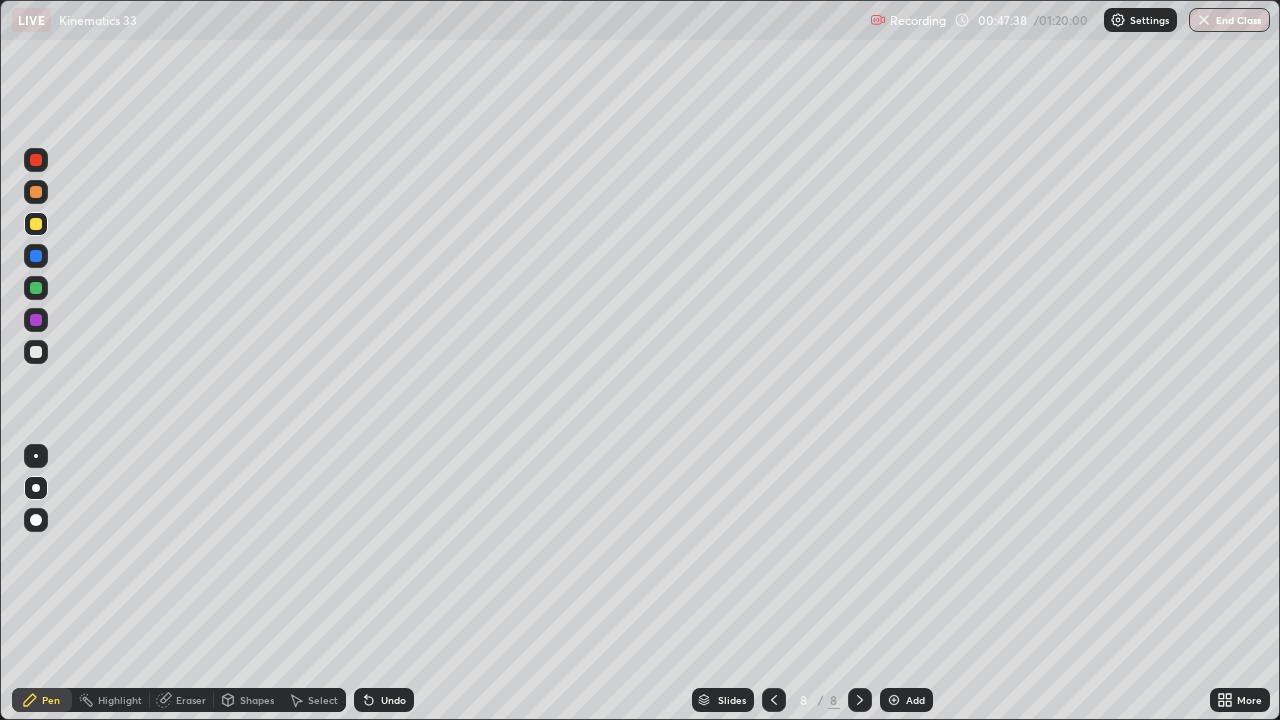 click at bounding box center (36, 320) 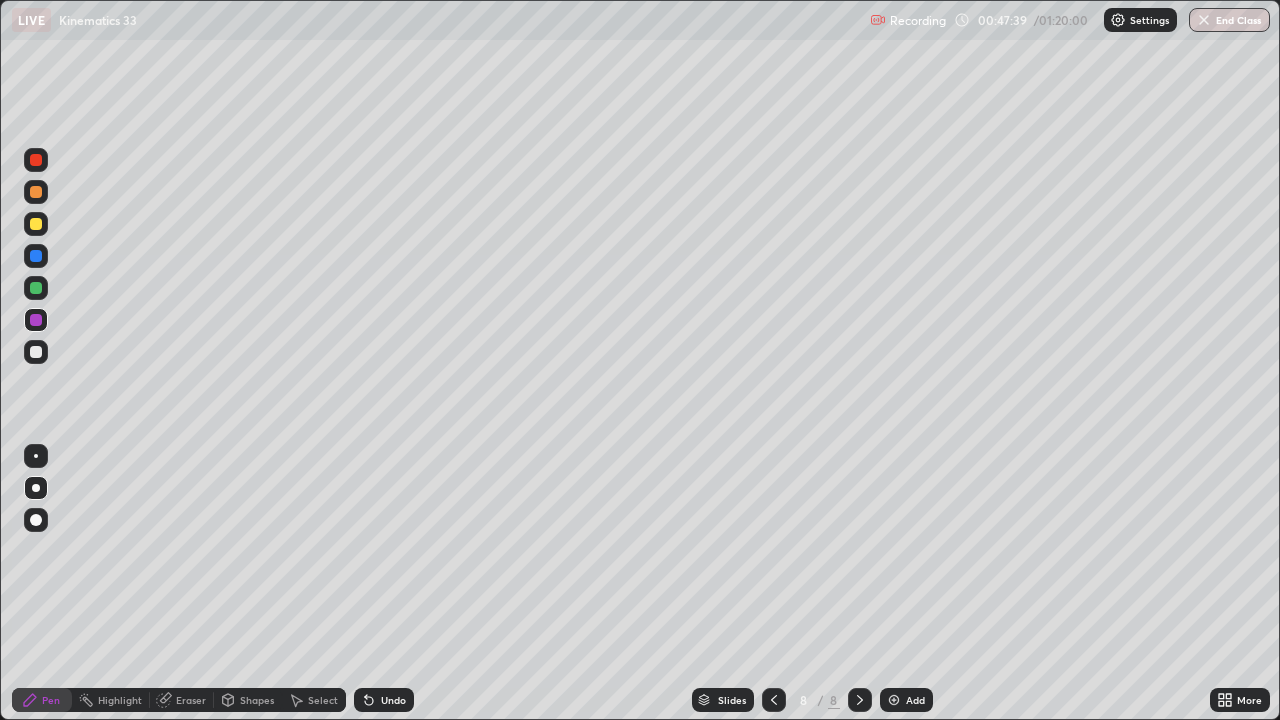 click at bounding box center (36, 320) 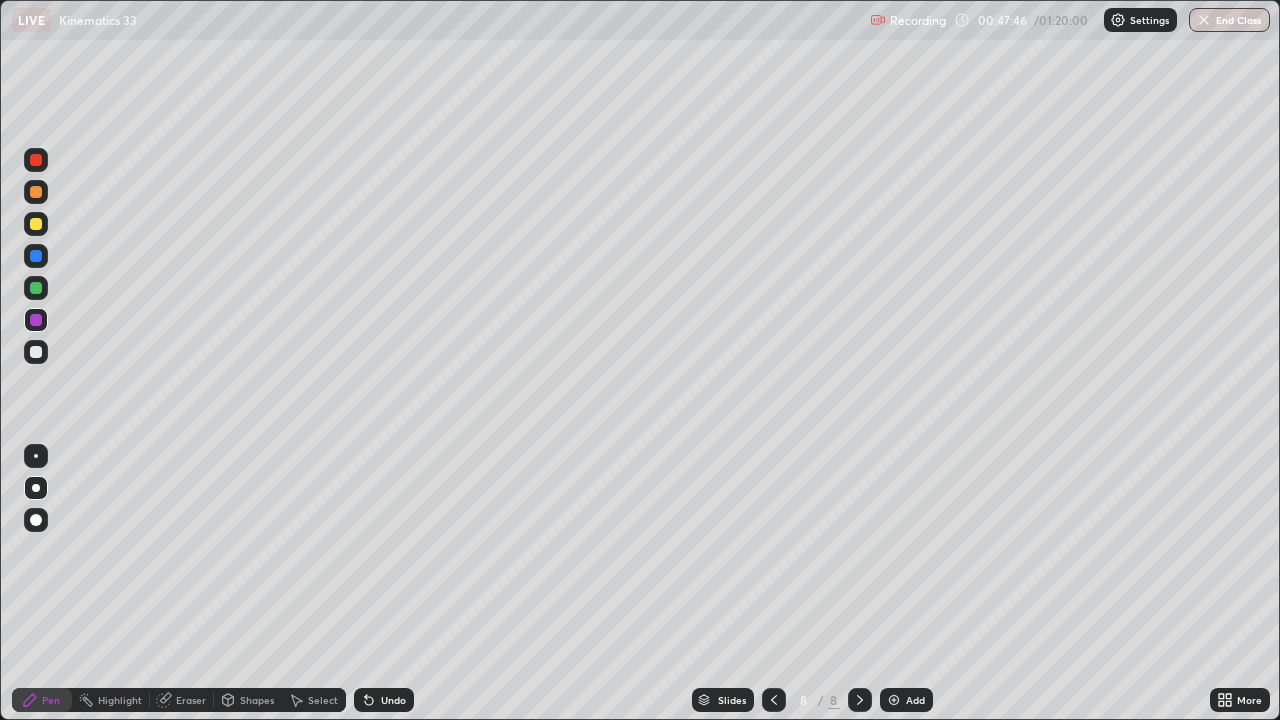 click at bounding box center [36, 224] 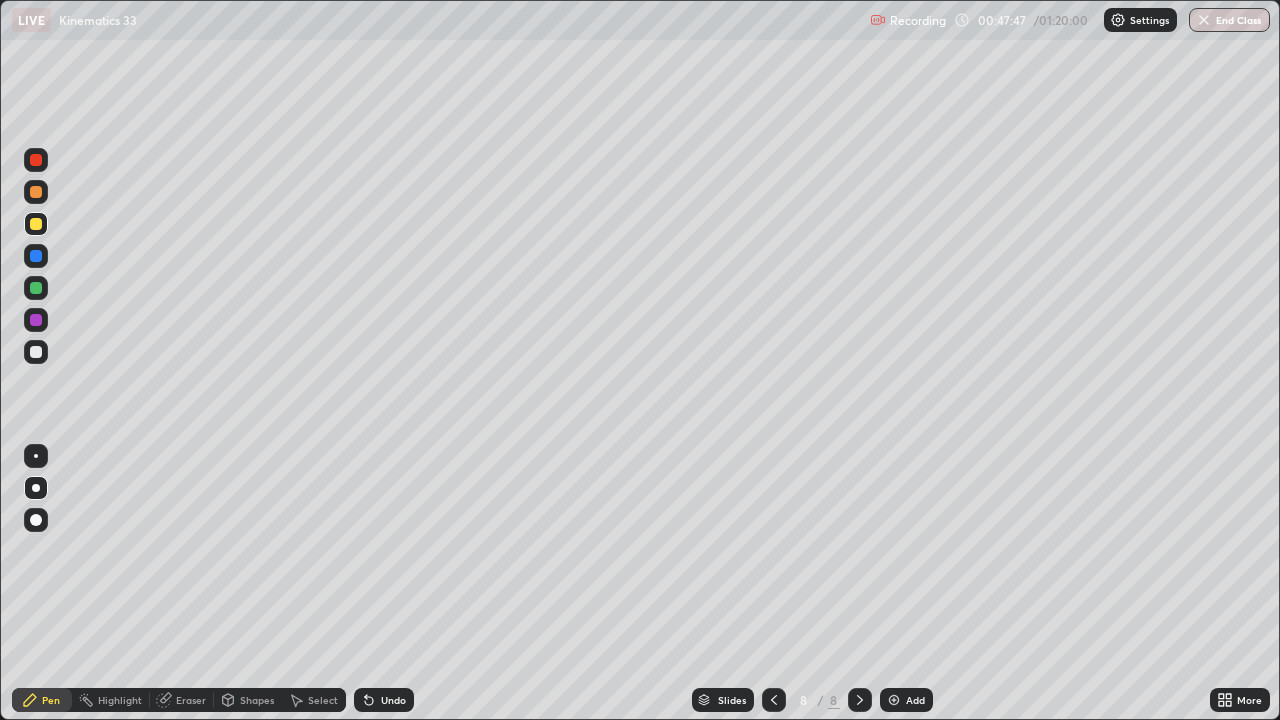 click at bounding box center (36, 224) 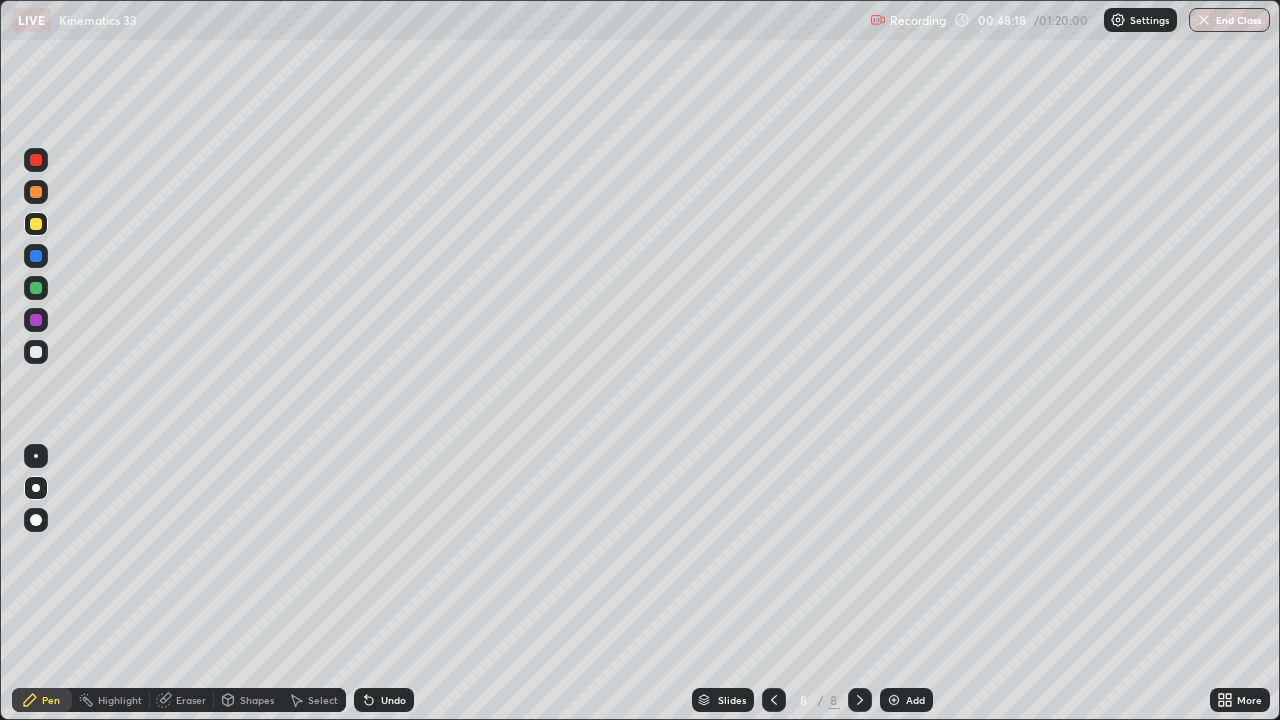click at bounding box center (36, 352) 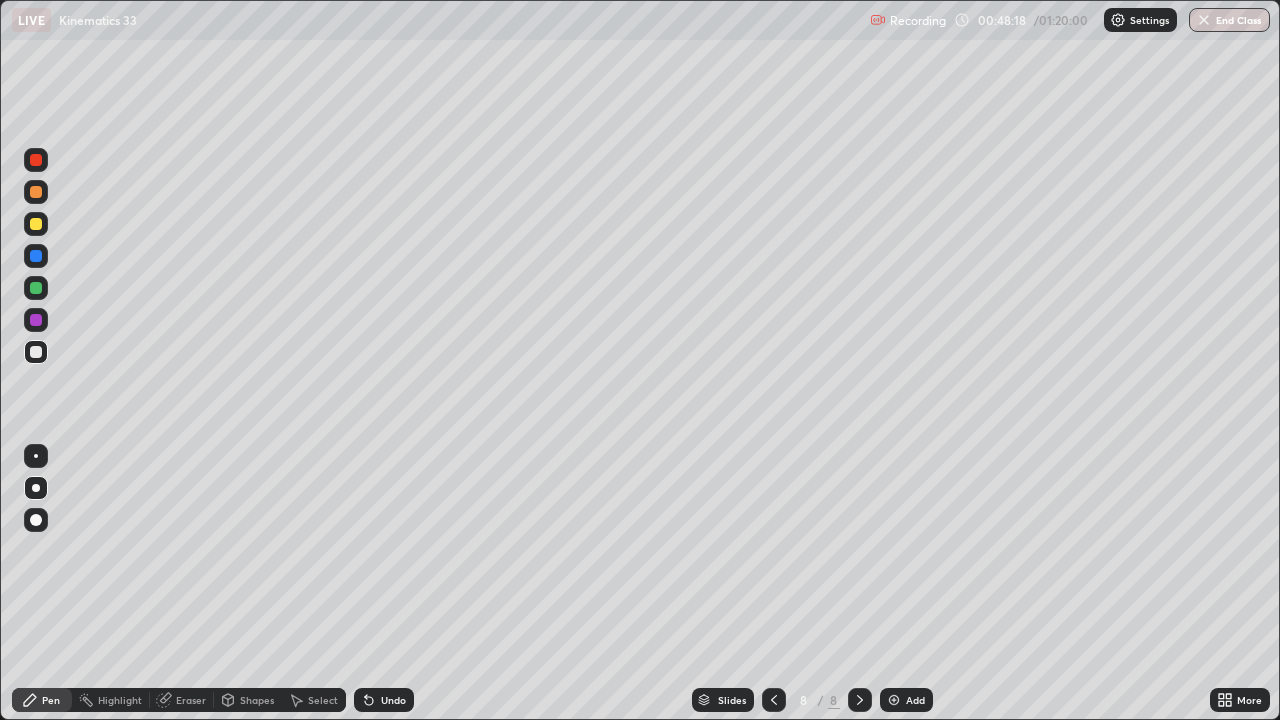 click at bounding box center (36, 352) 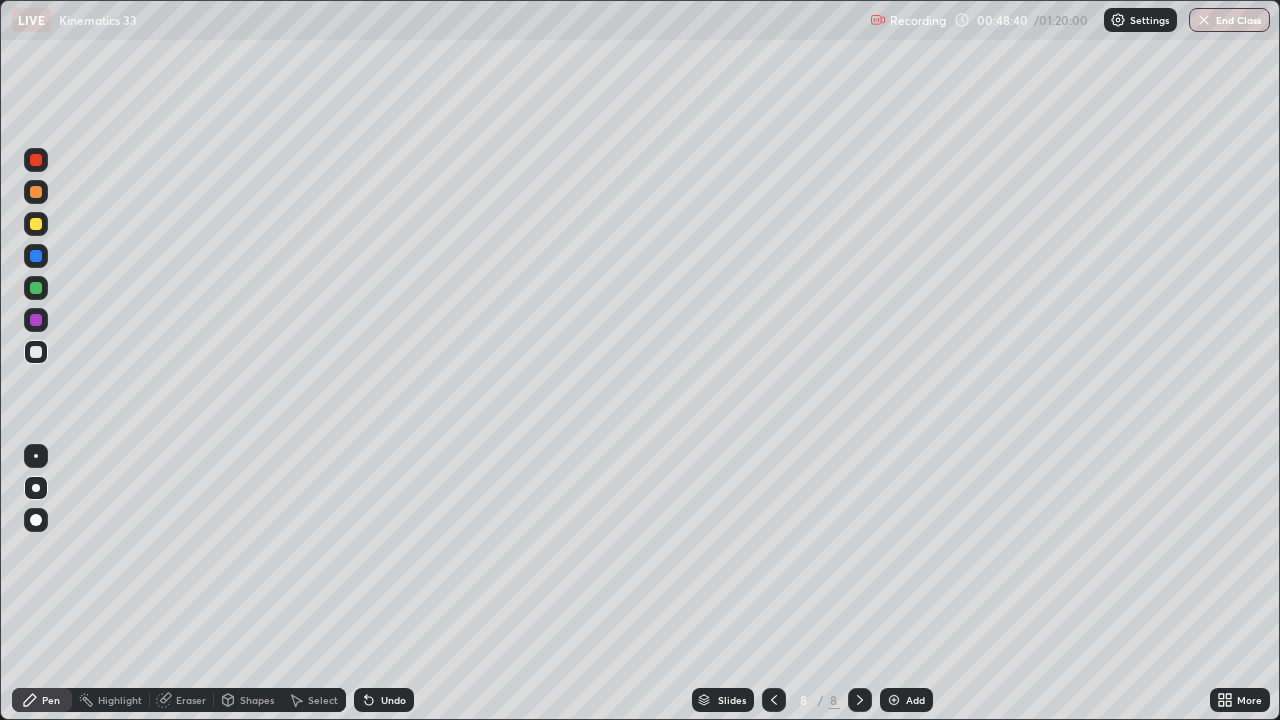 click at bounding box center (36, 160) 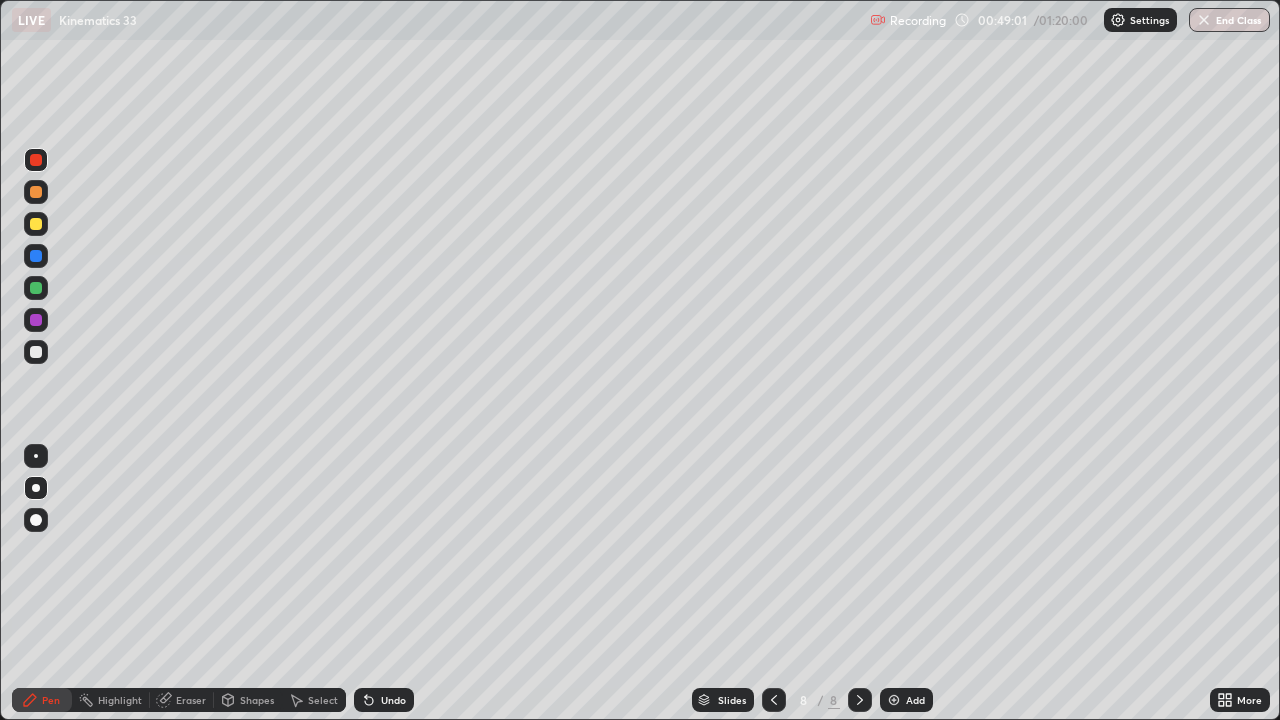 click at bounding box center [36, 224] 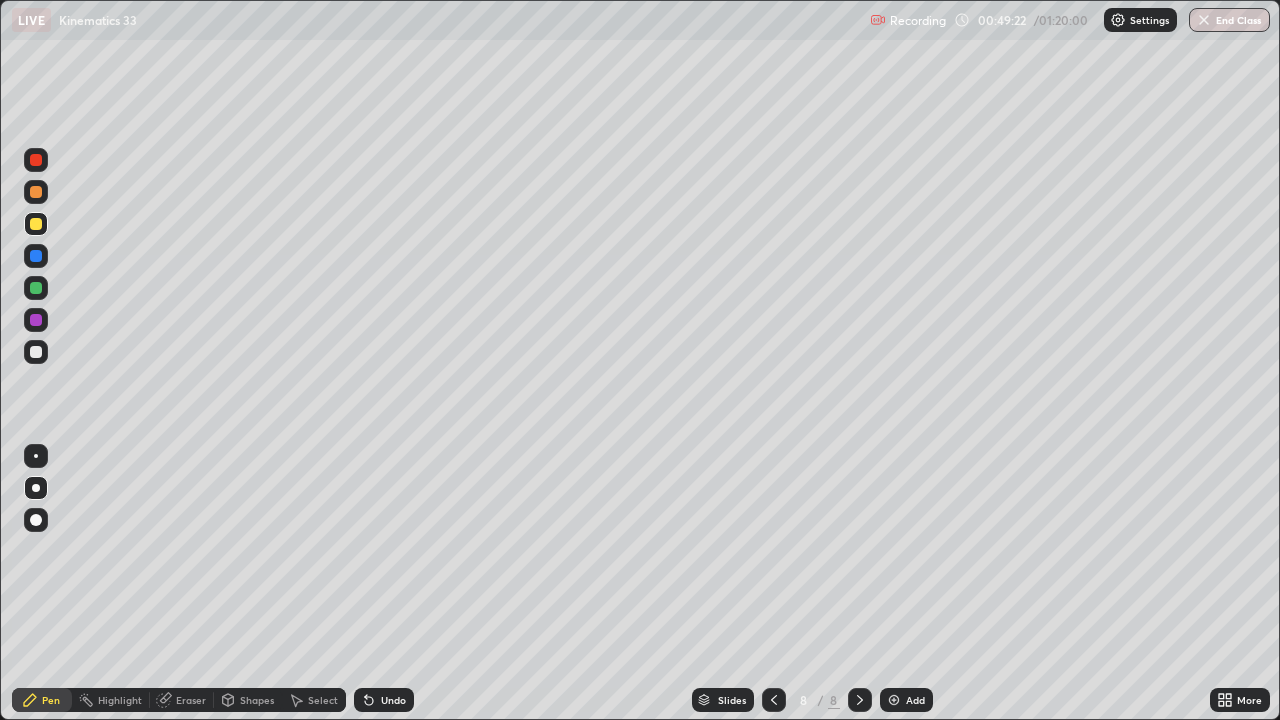 click at bounding box center [36, 288] 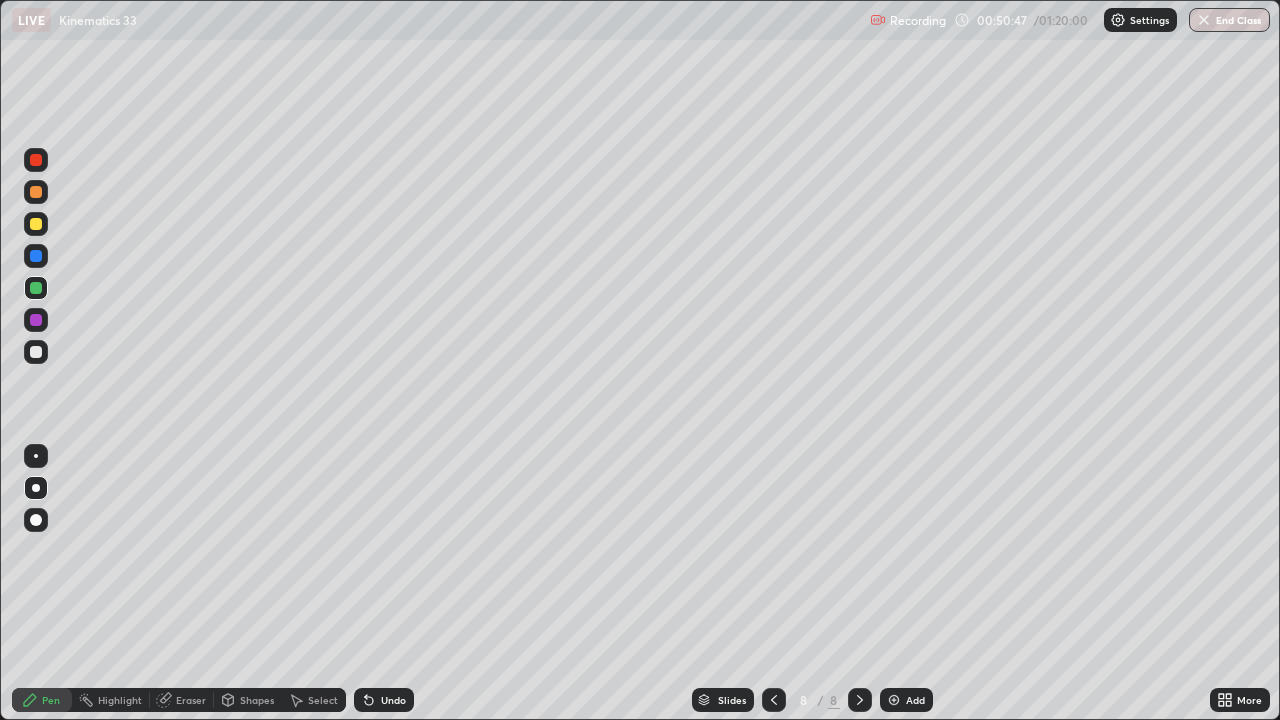 click on "Add" at bounding box center [906, 700] 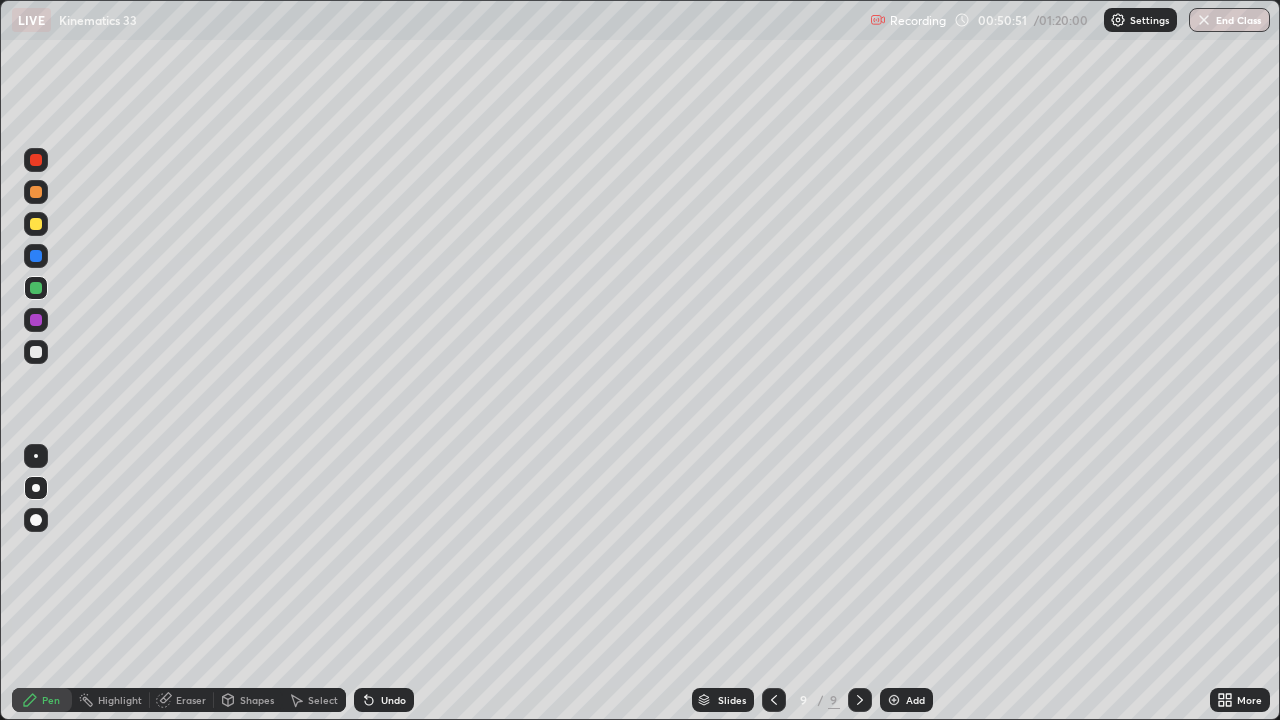 click at bounding box center (774, 700) 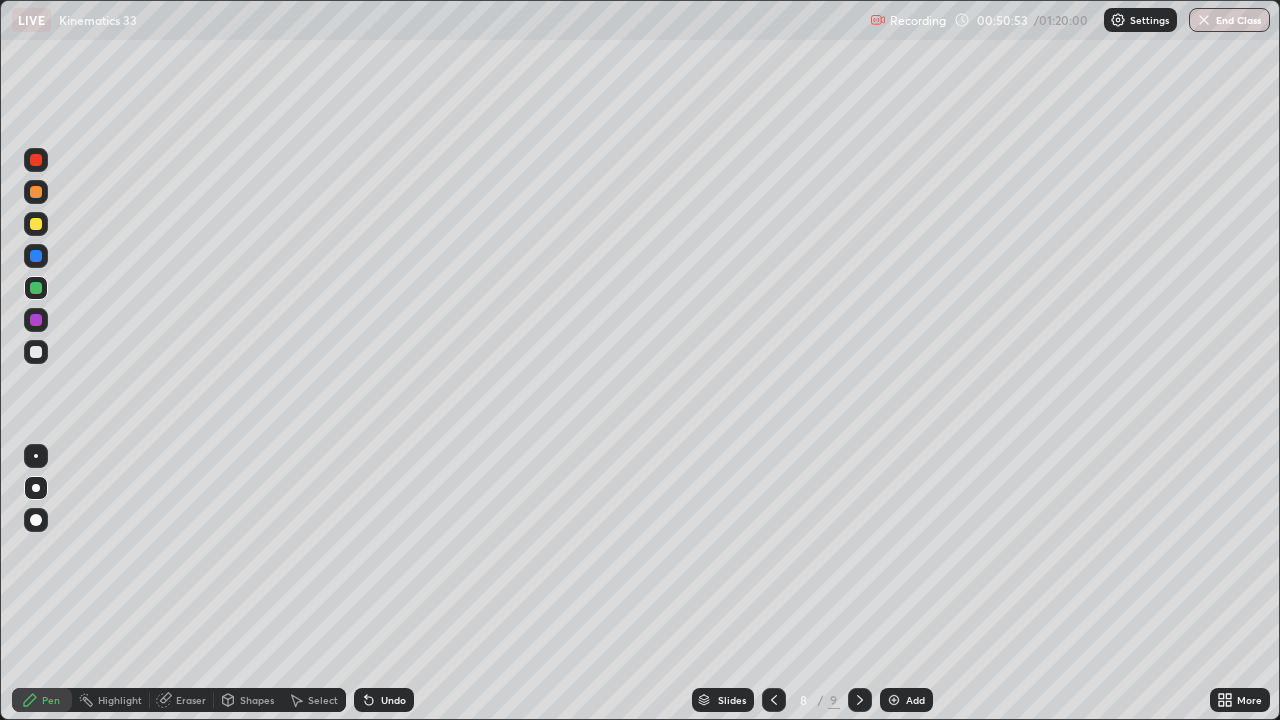 click 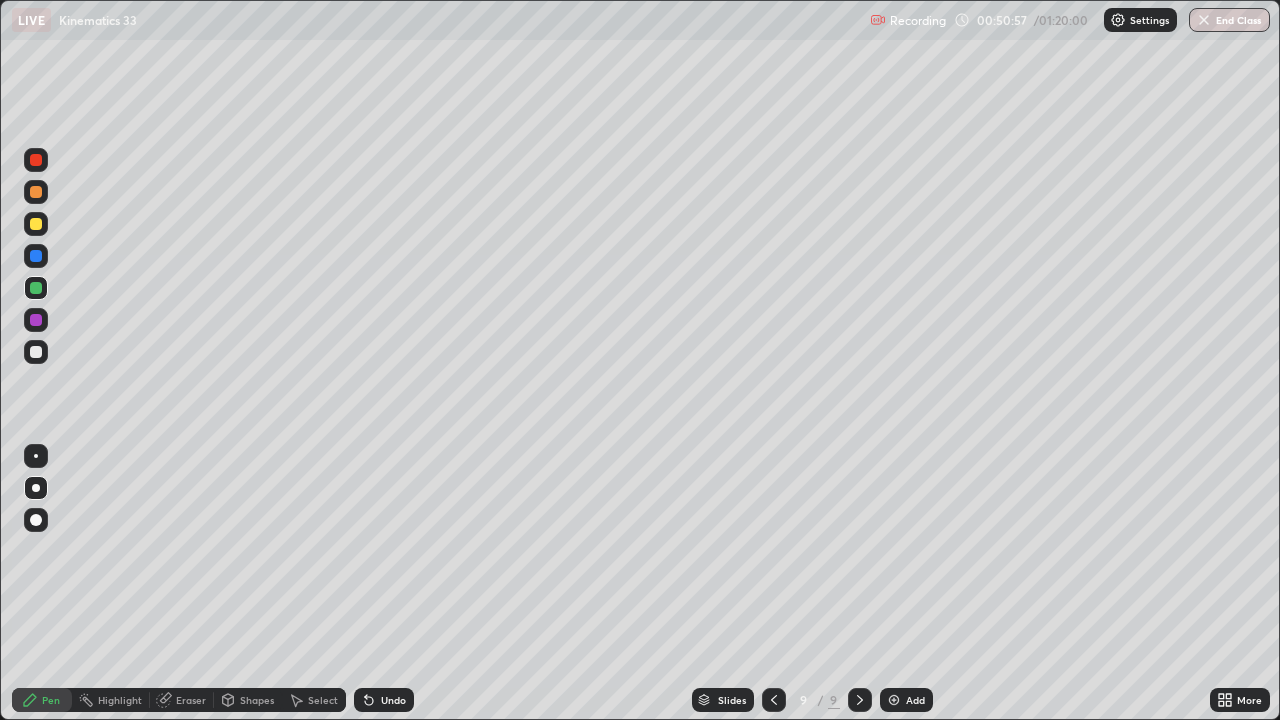 click 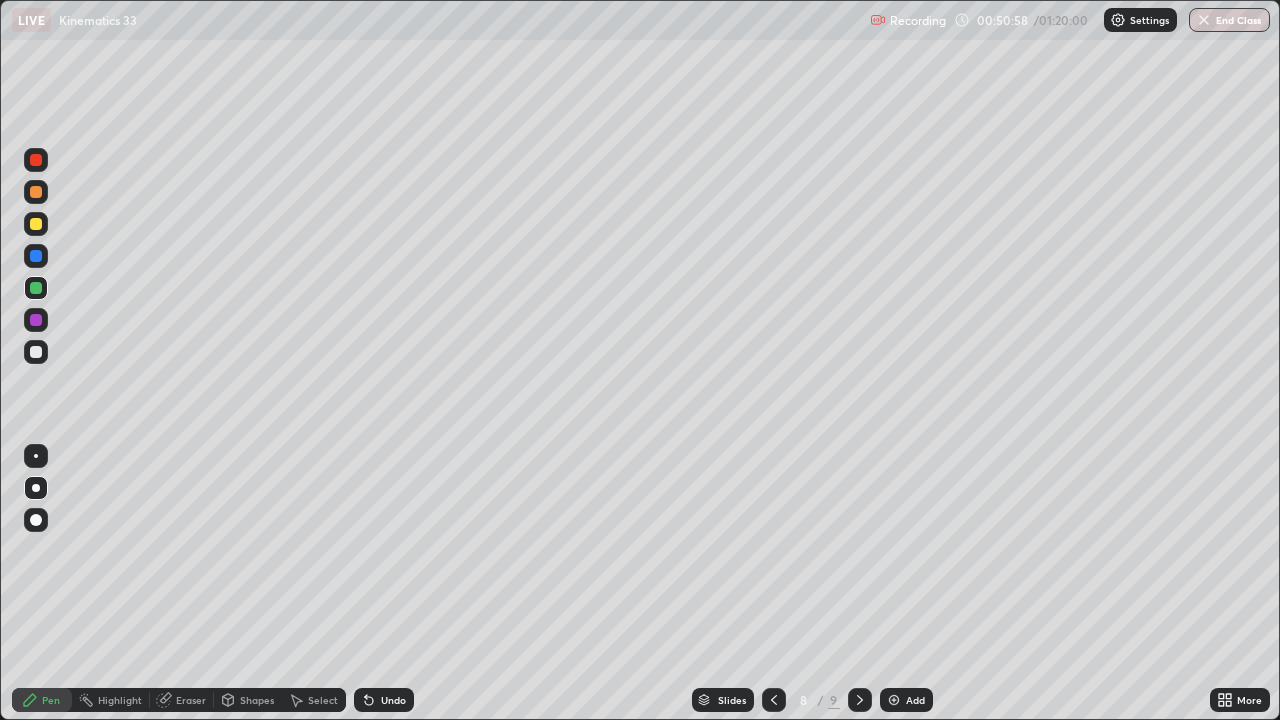 click 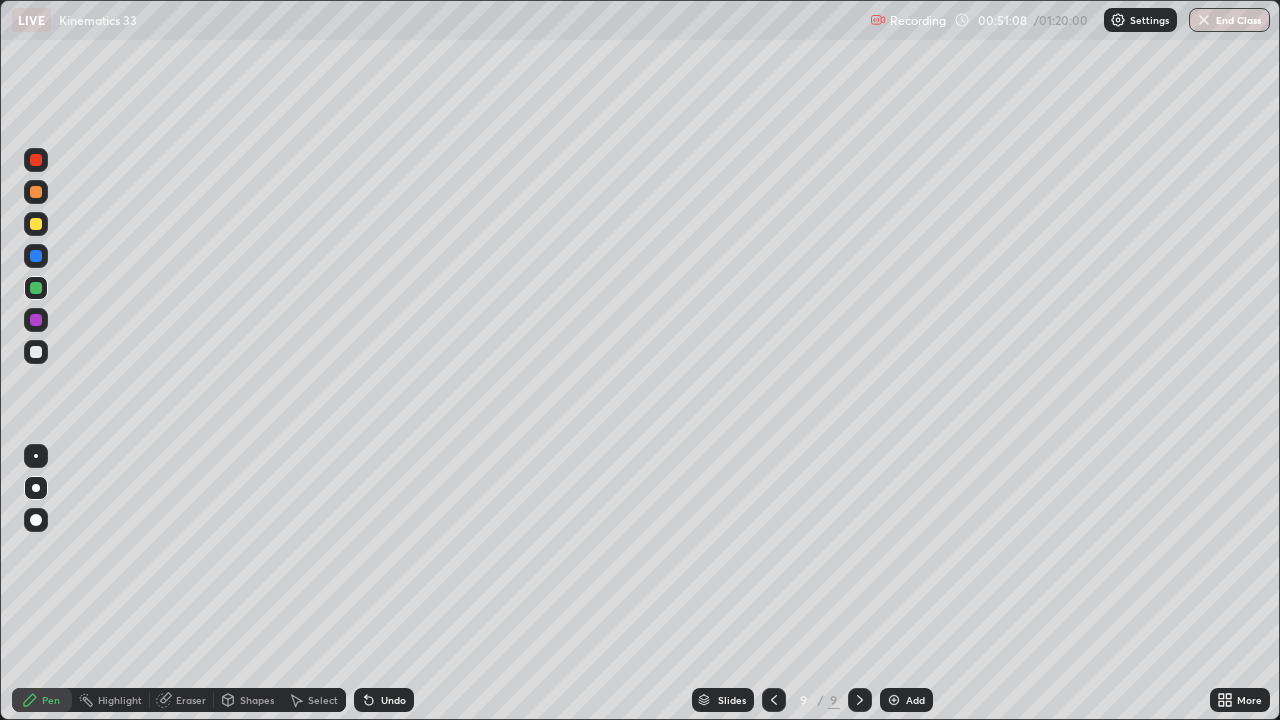 click 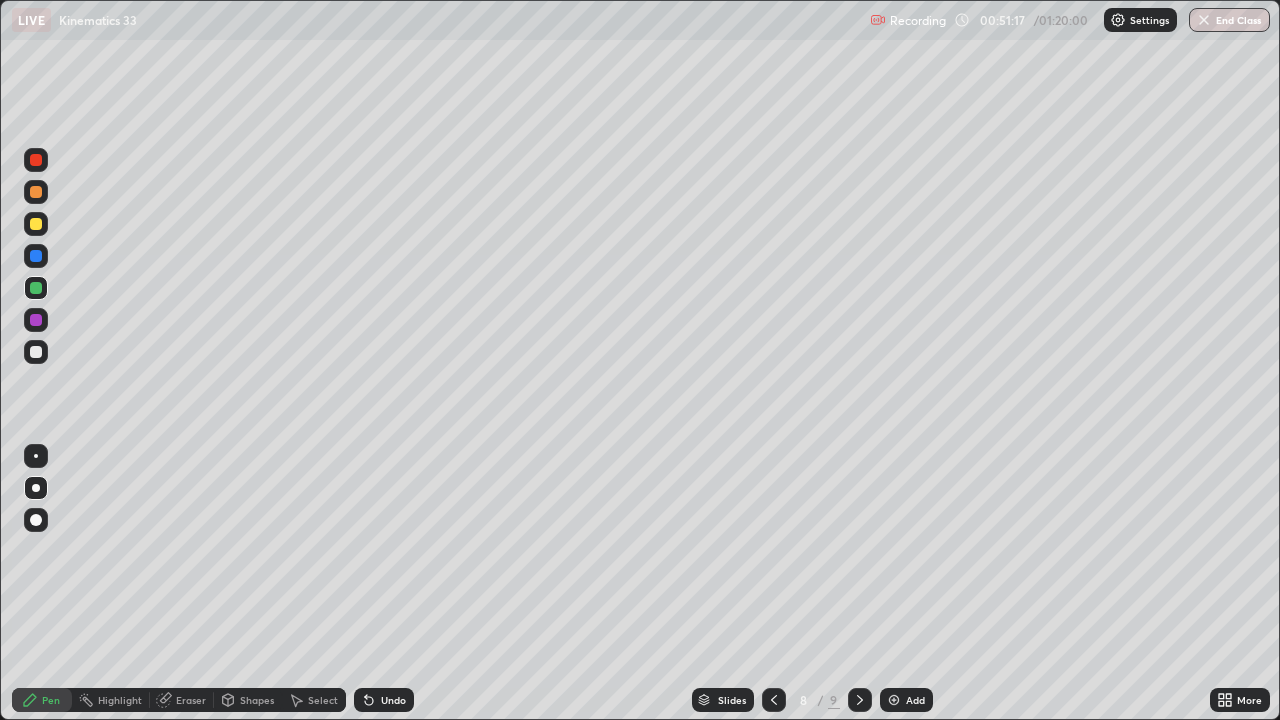 click at bounding box center (860, 700) 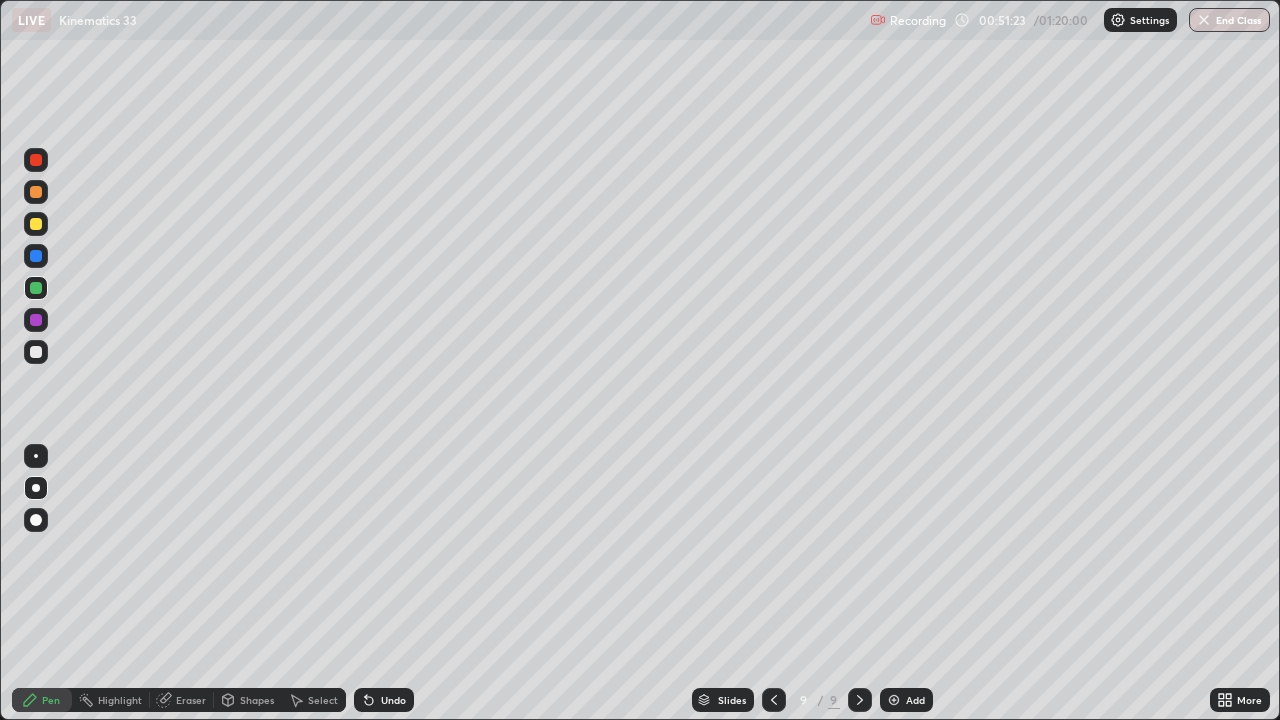 click at bounding box center [36, 224] 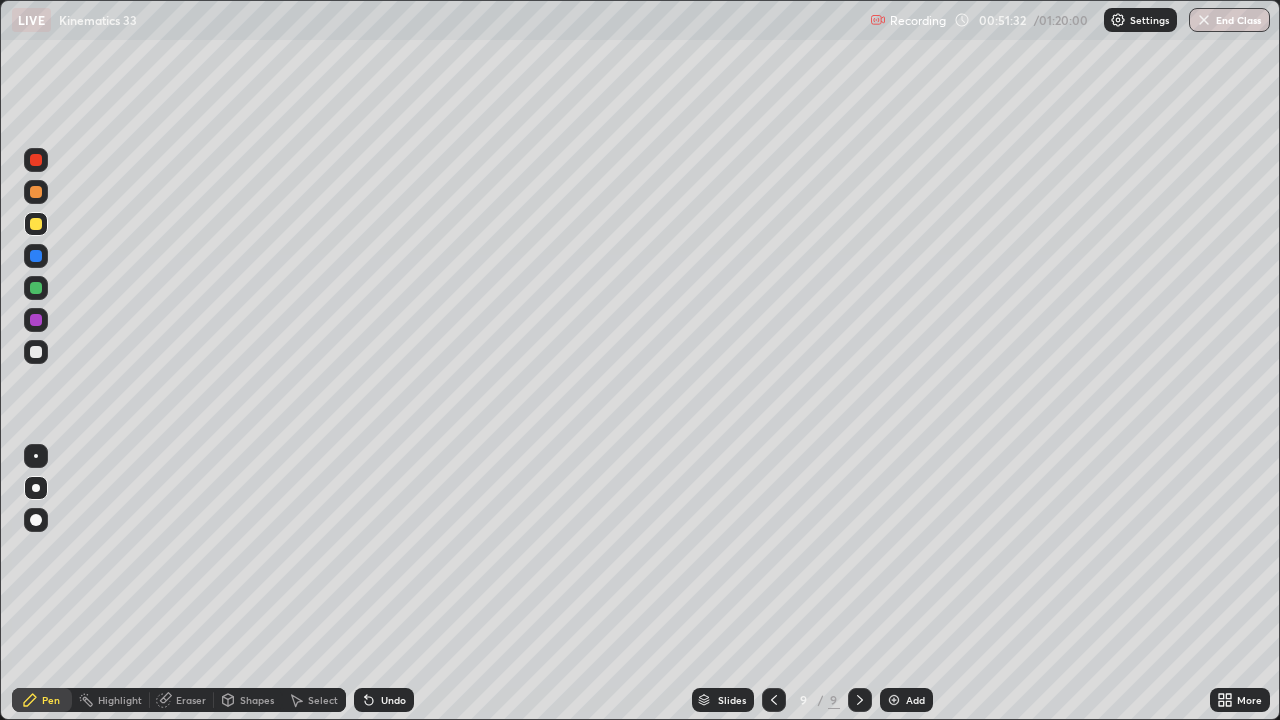 click on "Undo" at bounding box center [393, 700] 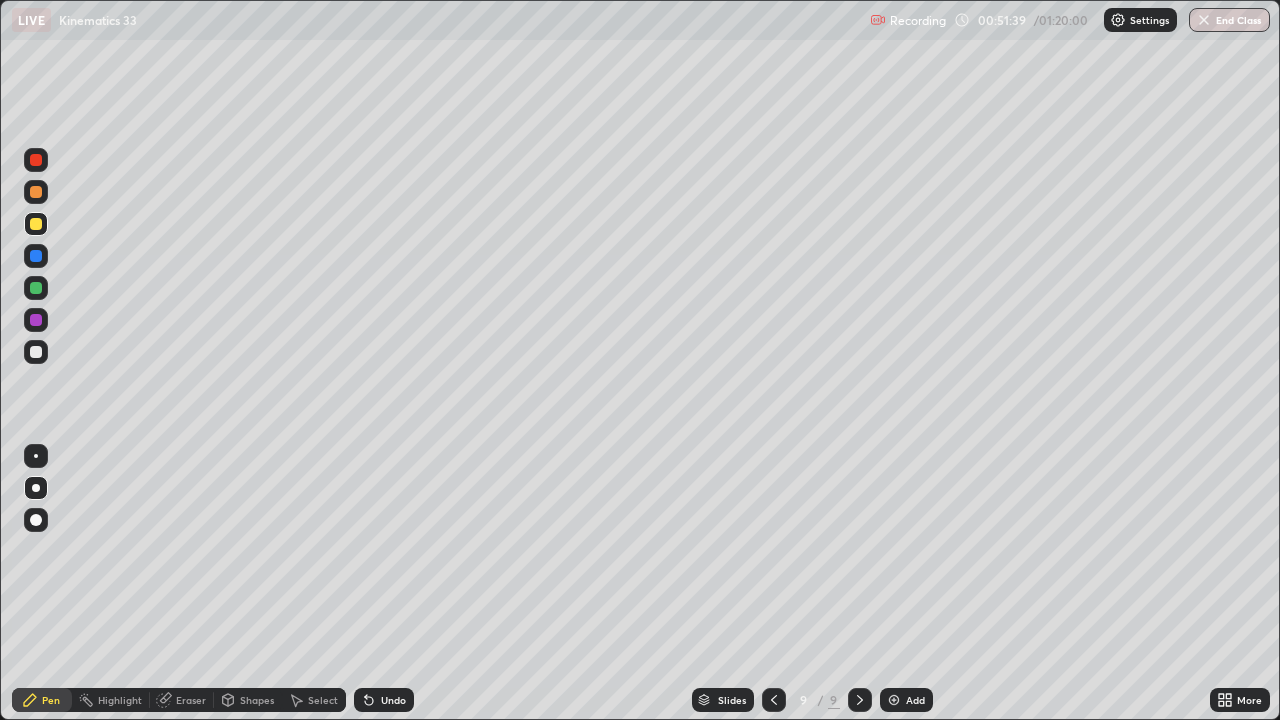 click at bounding box center (36, 288) 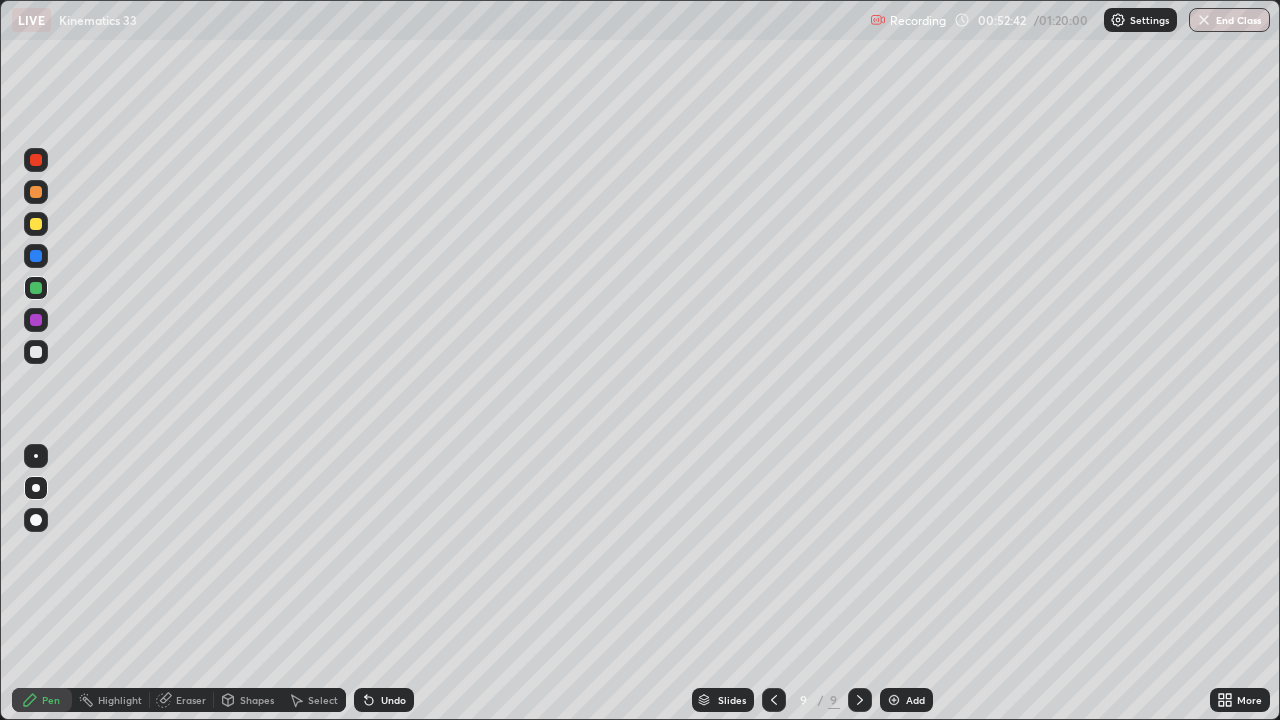 click on "Undo" at bounding box center [384, 700] 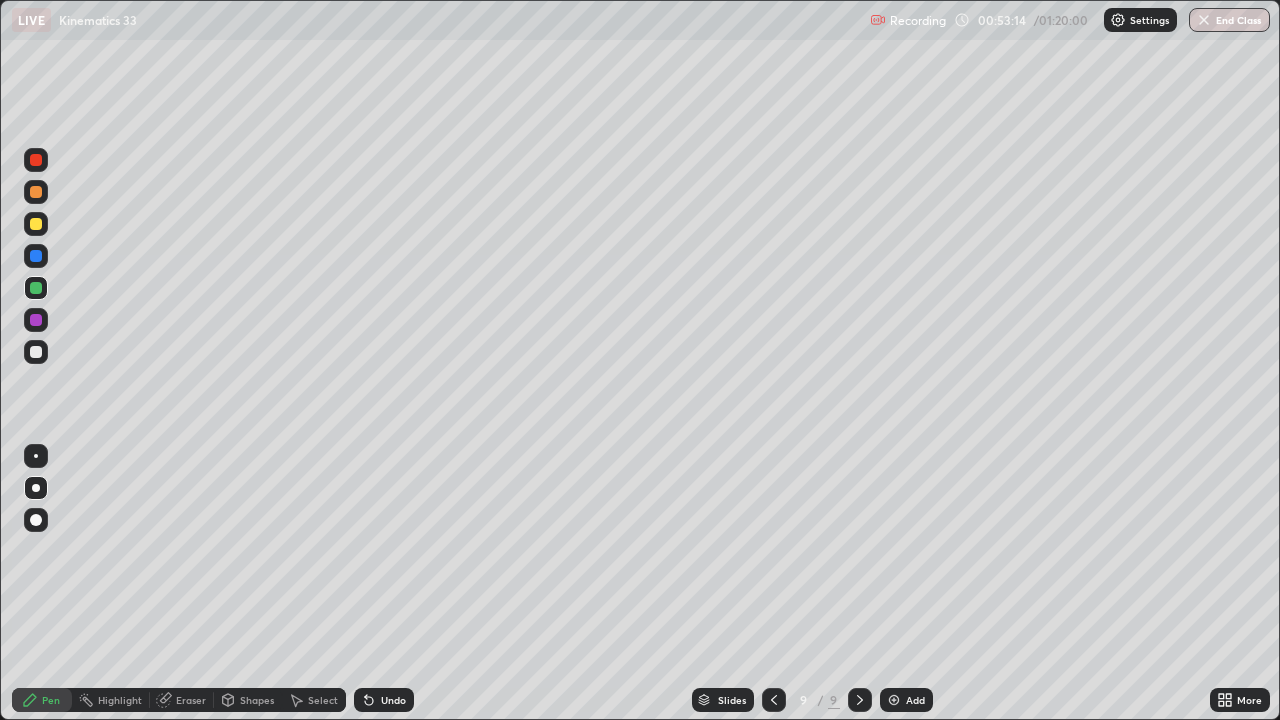 click at bounding box center (36, 160) 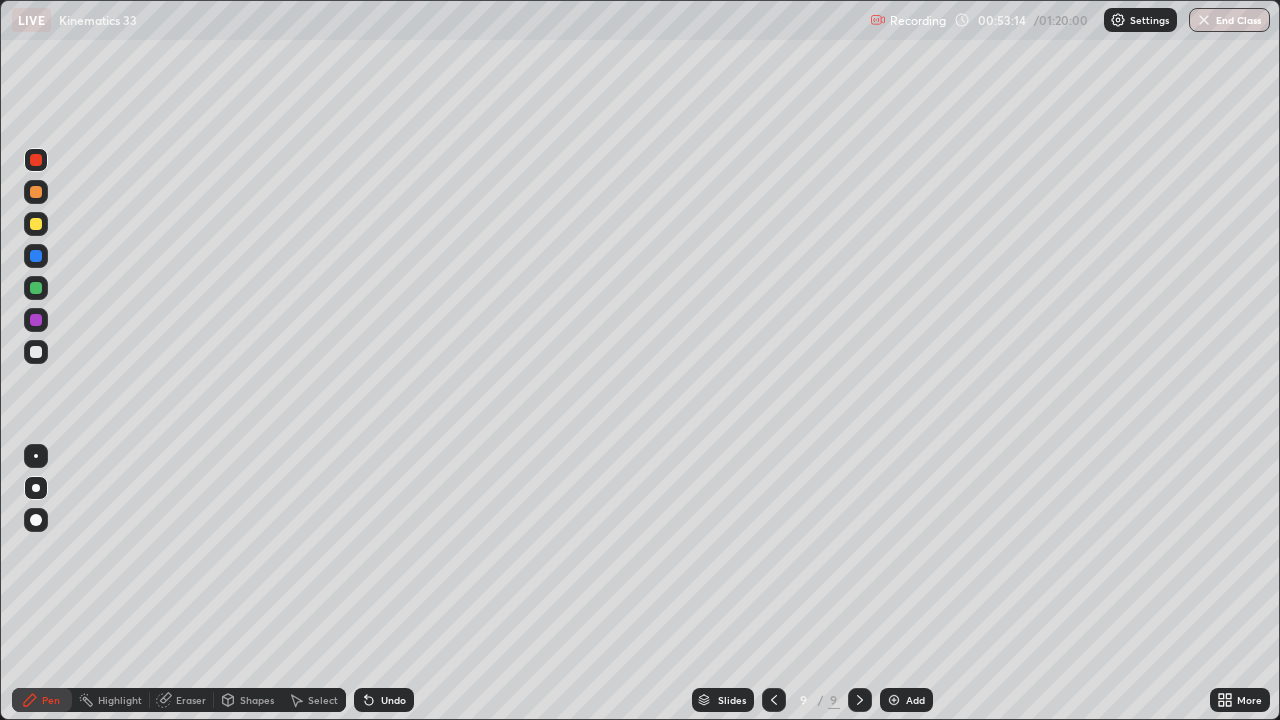 click at bounding box center (36, 160) 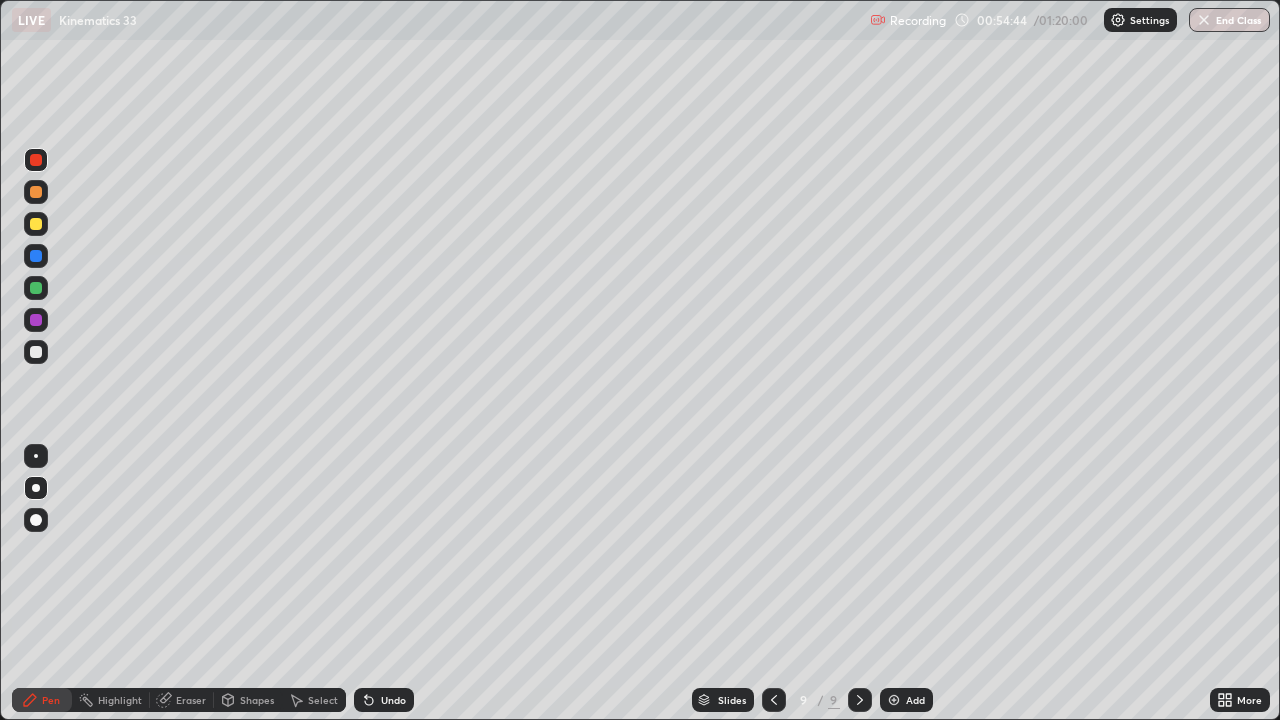 click 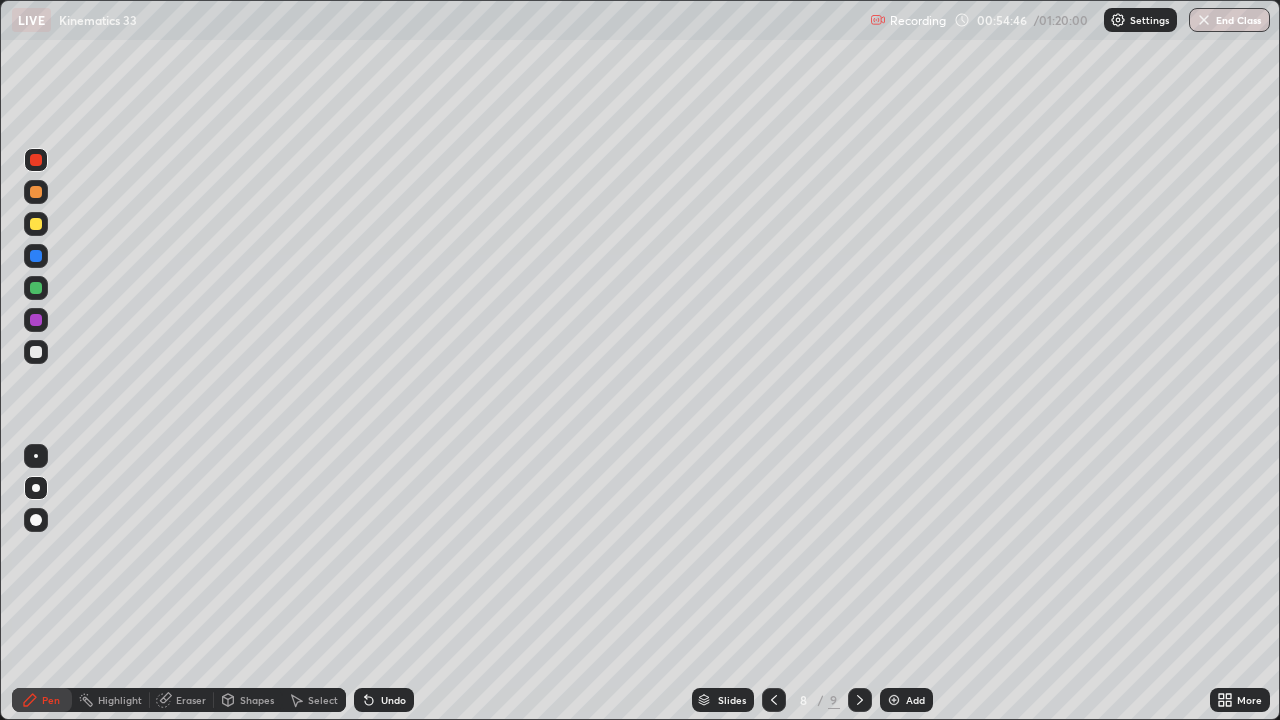 click at bounding box center [36, 192] 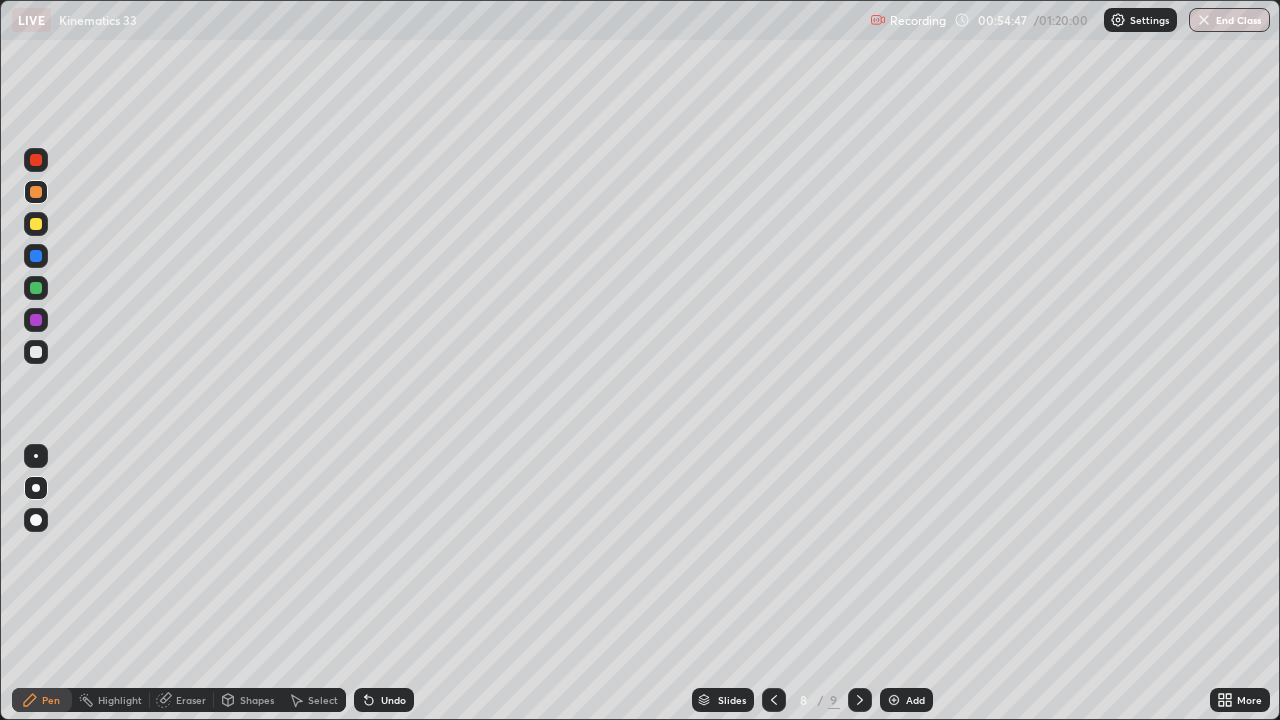 click at bounding box center [36, 160] 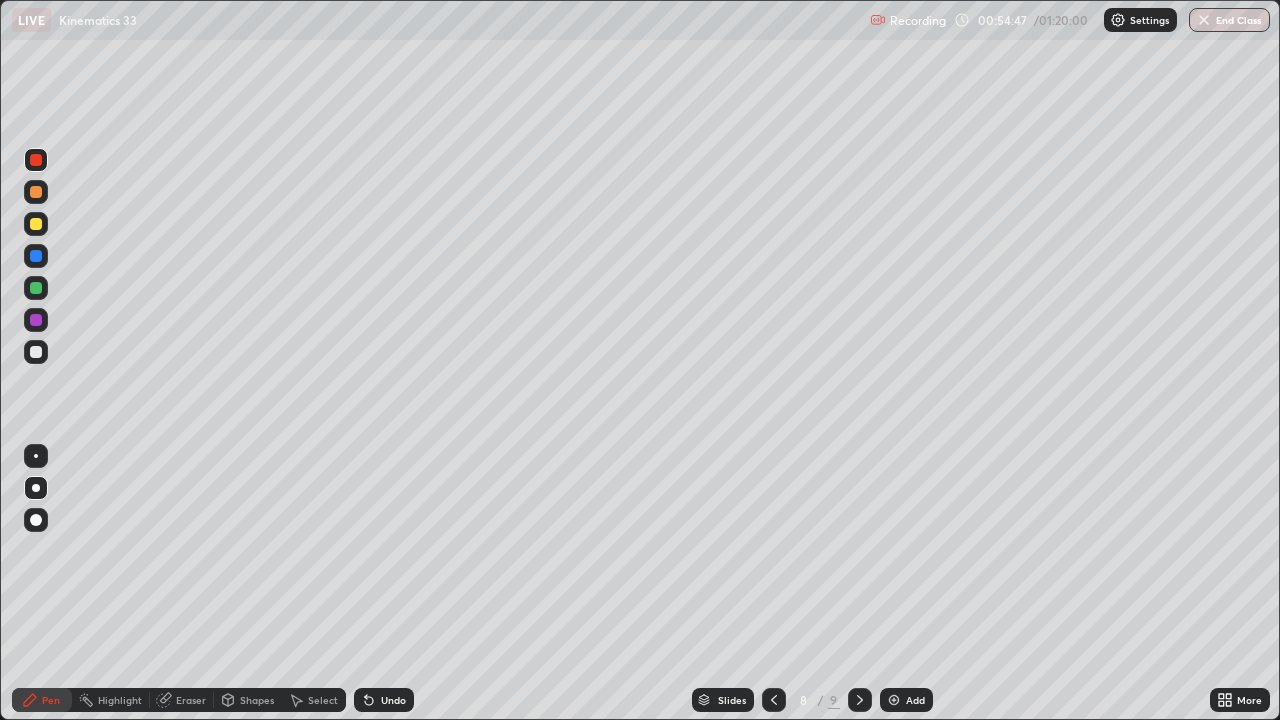click on "Highlight" at bounding box center (120, 700) 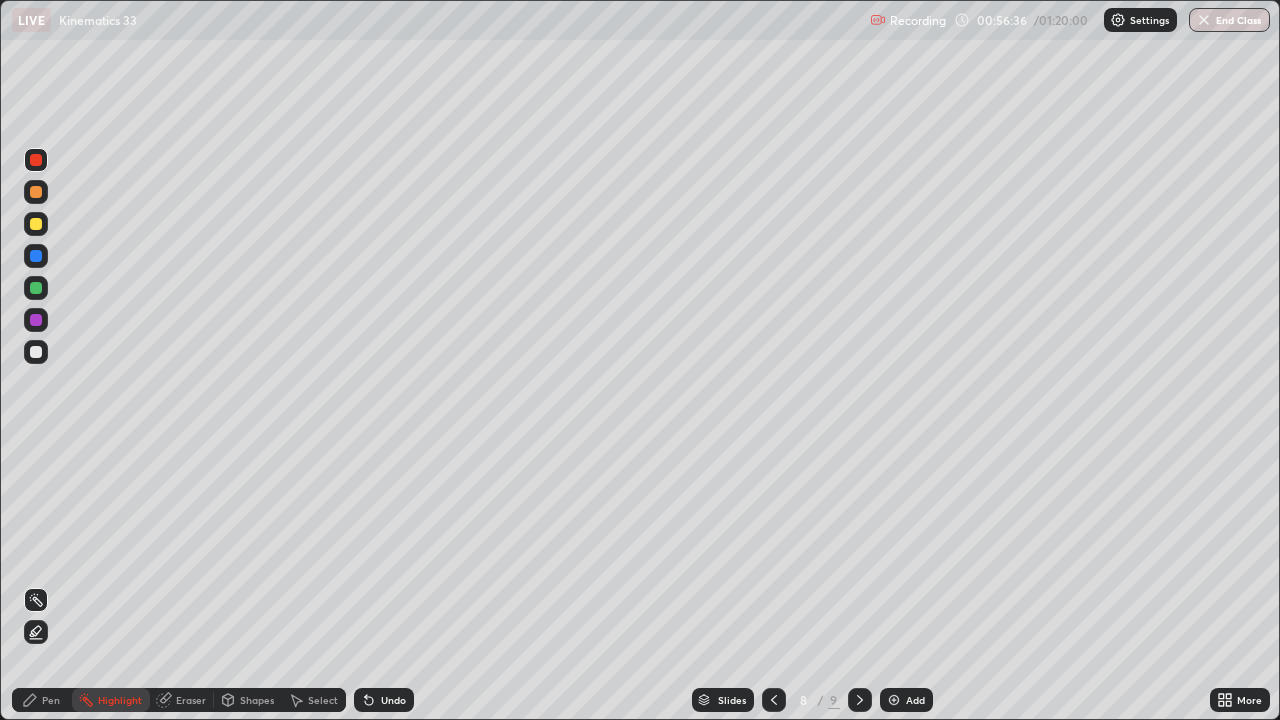 click 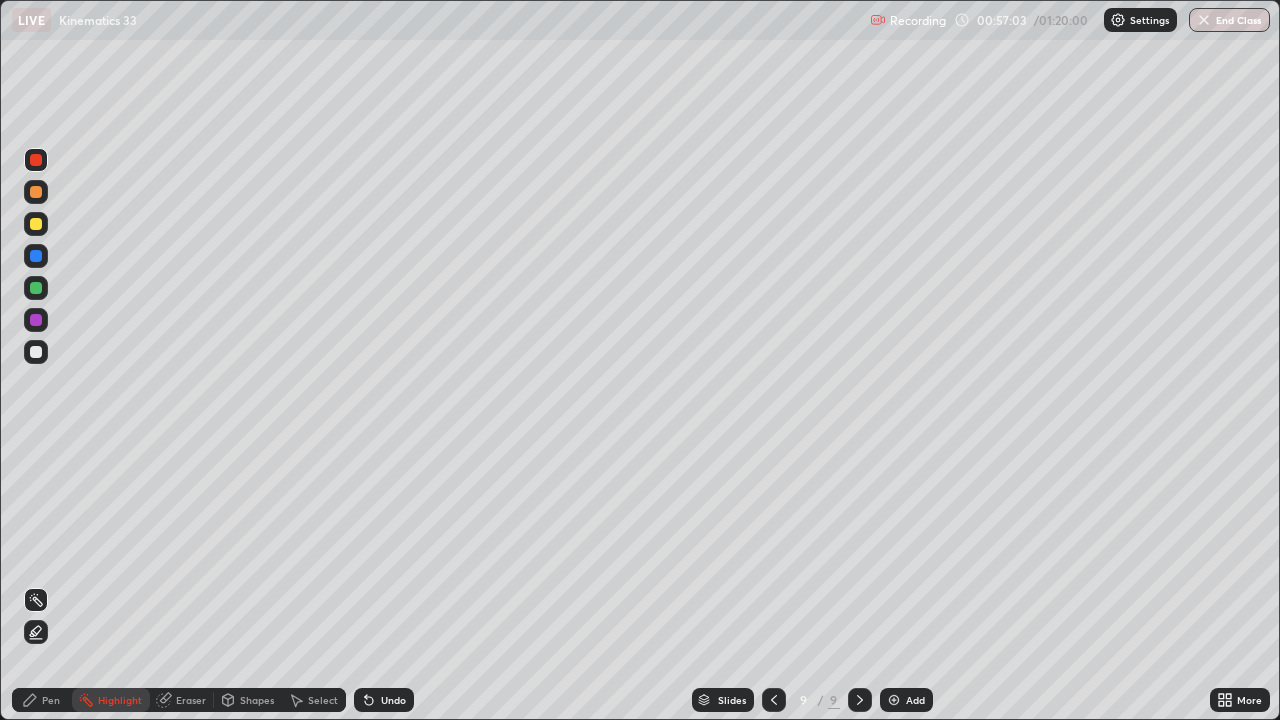click at bounding box center (36, 288) 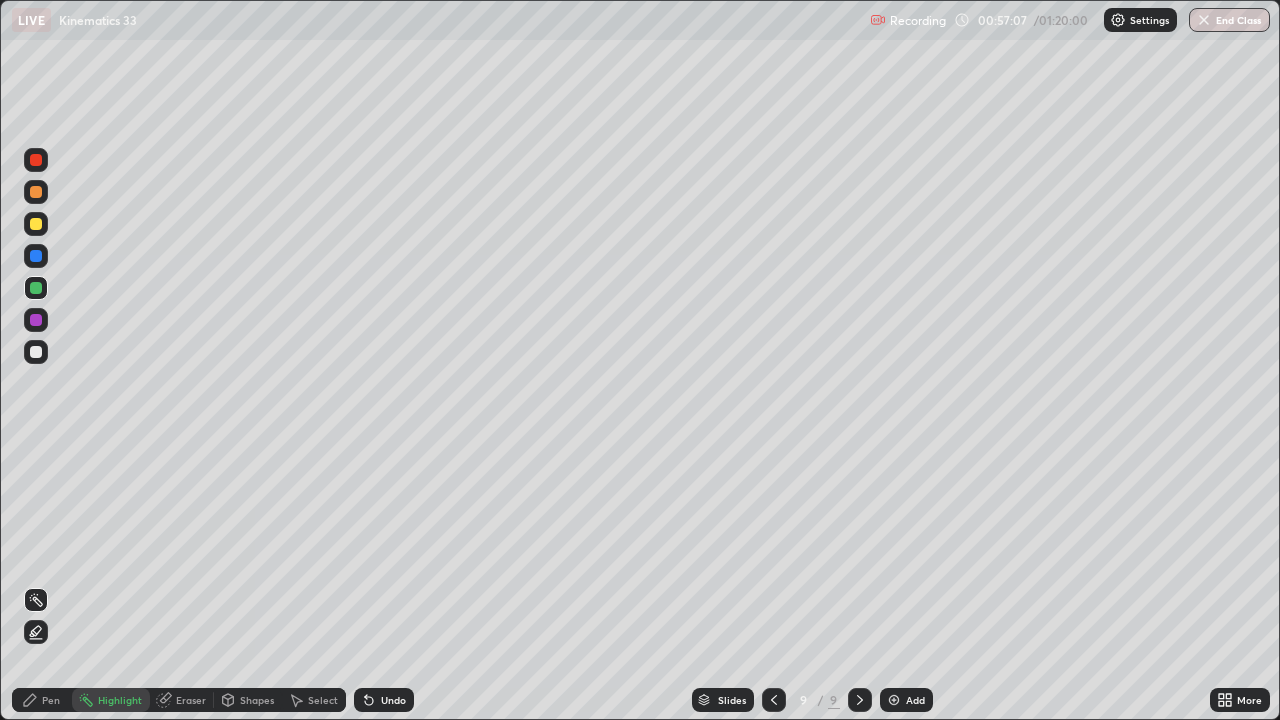 click 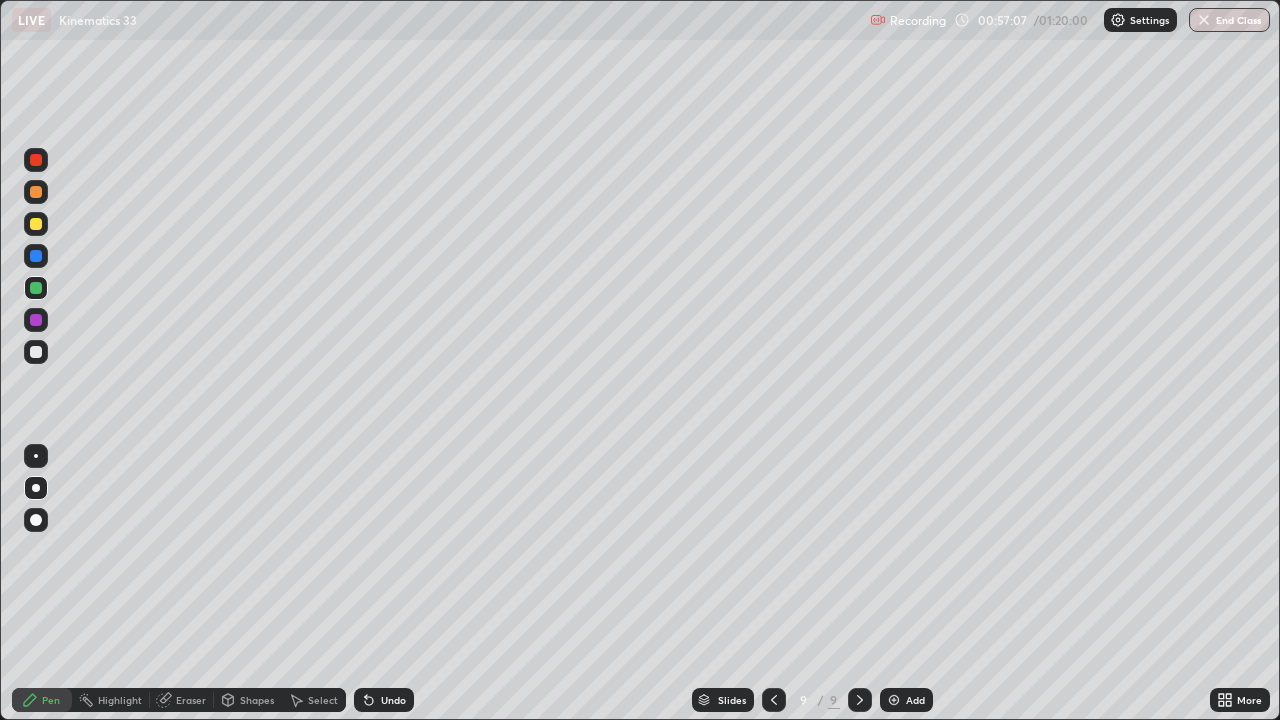 click at bounding box center (36, 160) 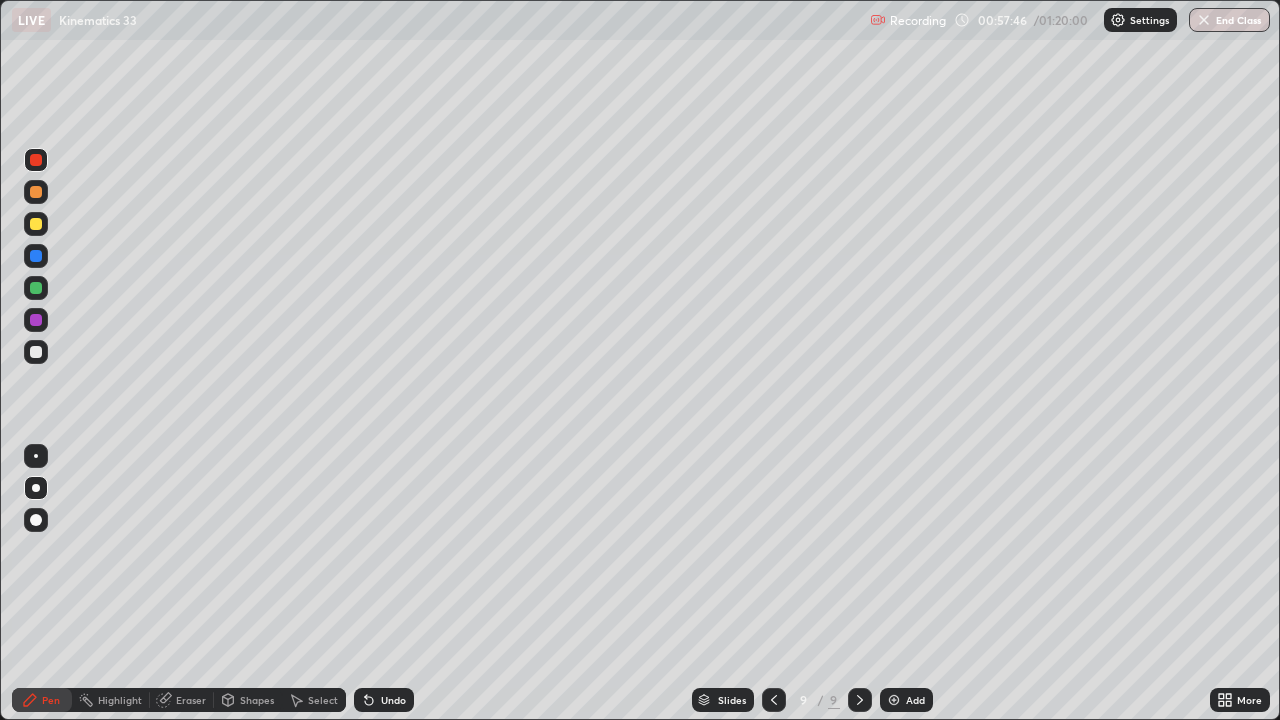 click at bounding box center [36, 224] 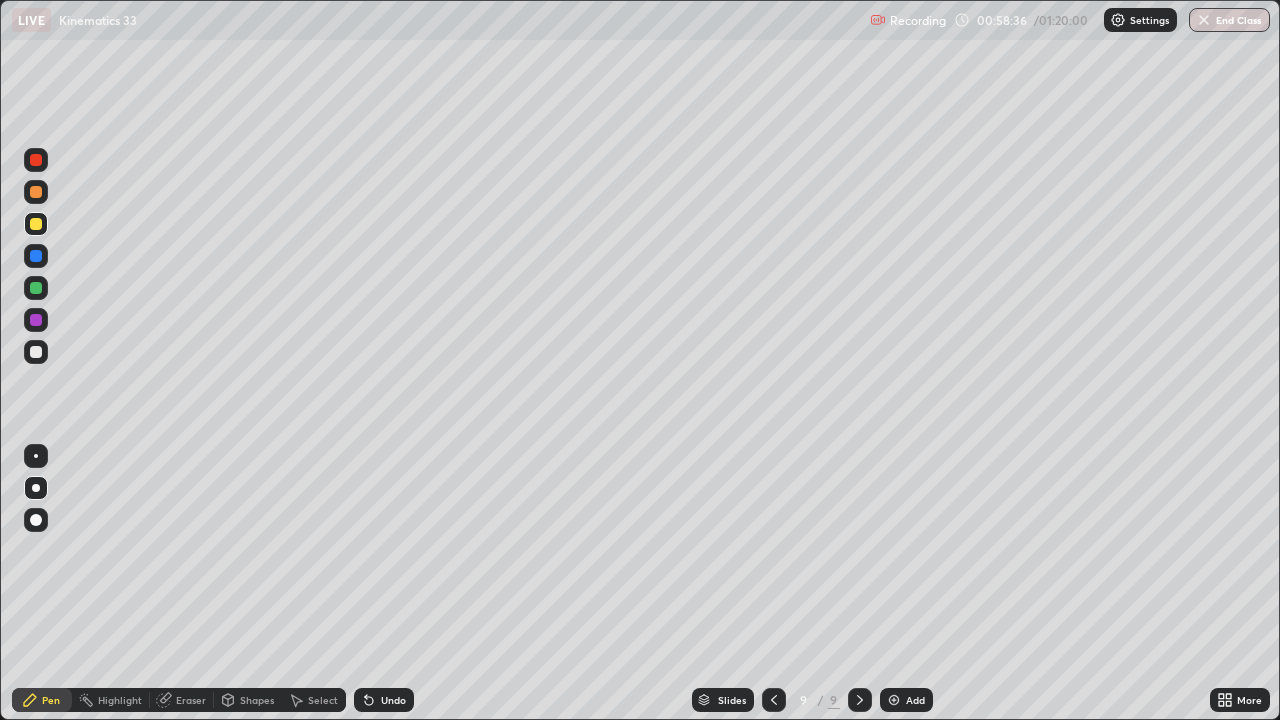 click 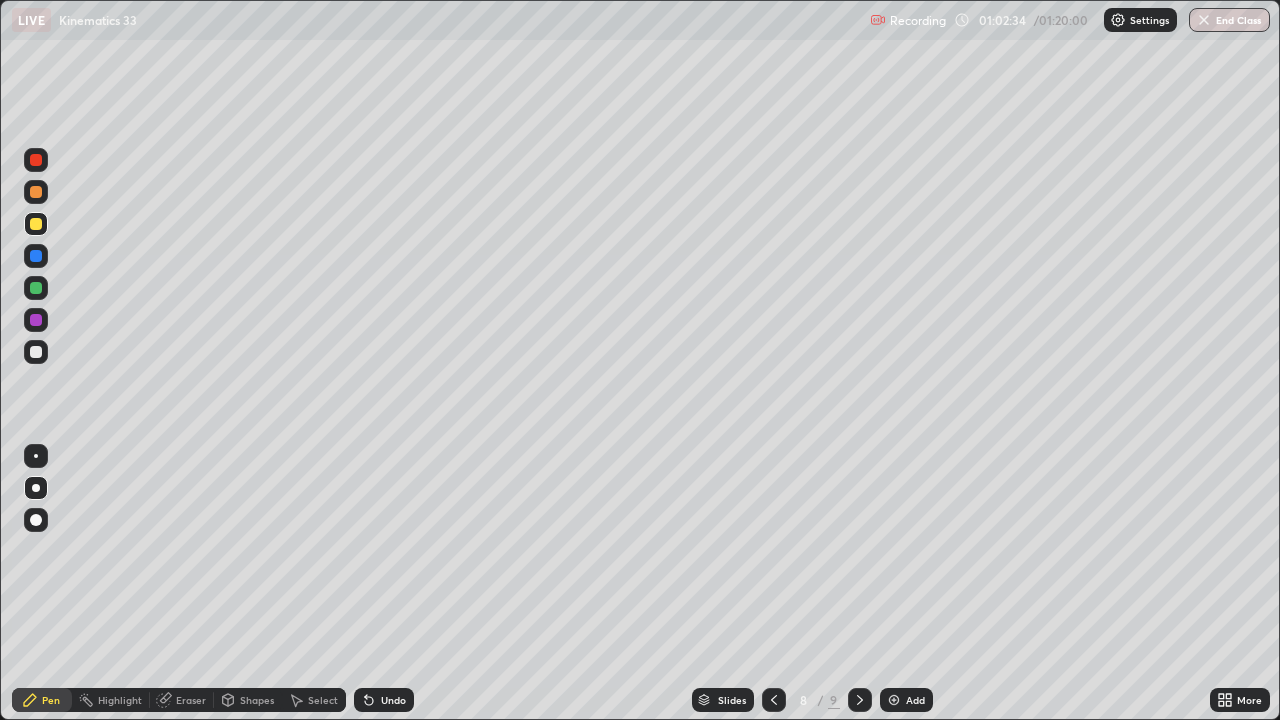 click 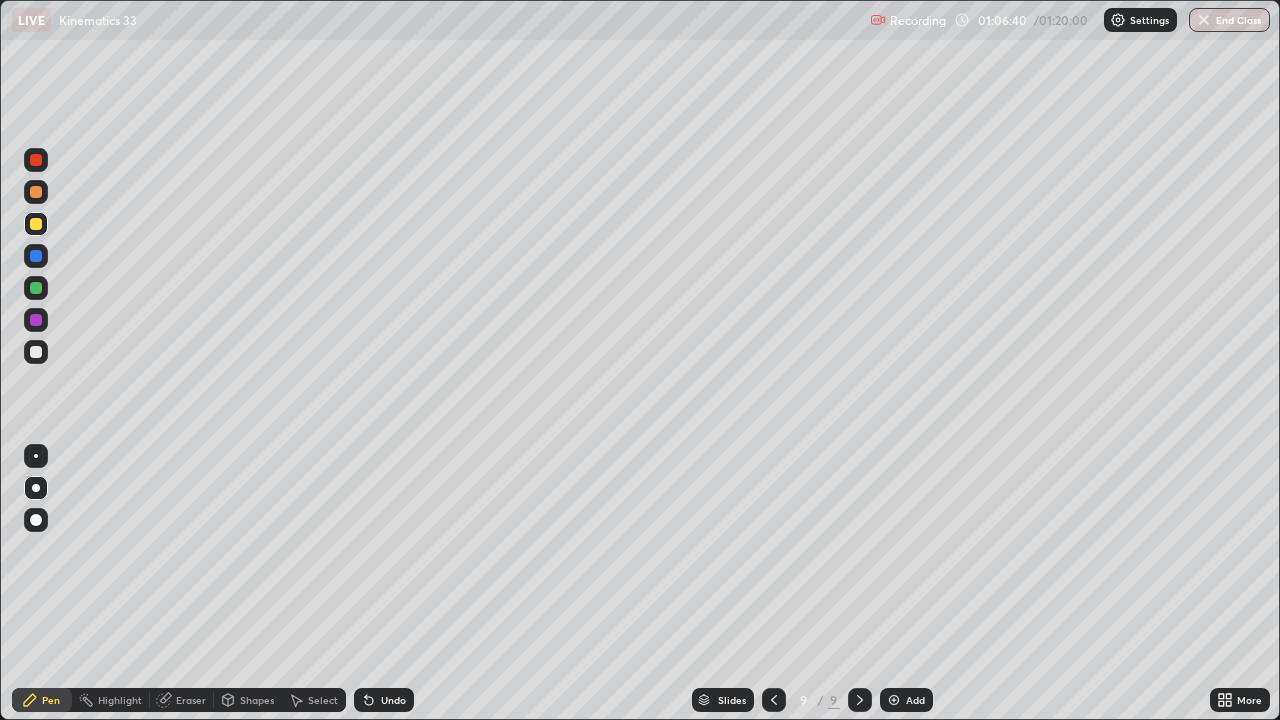click on "Add" at bounding box center (915, 700) 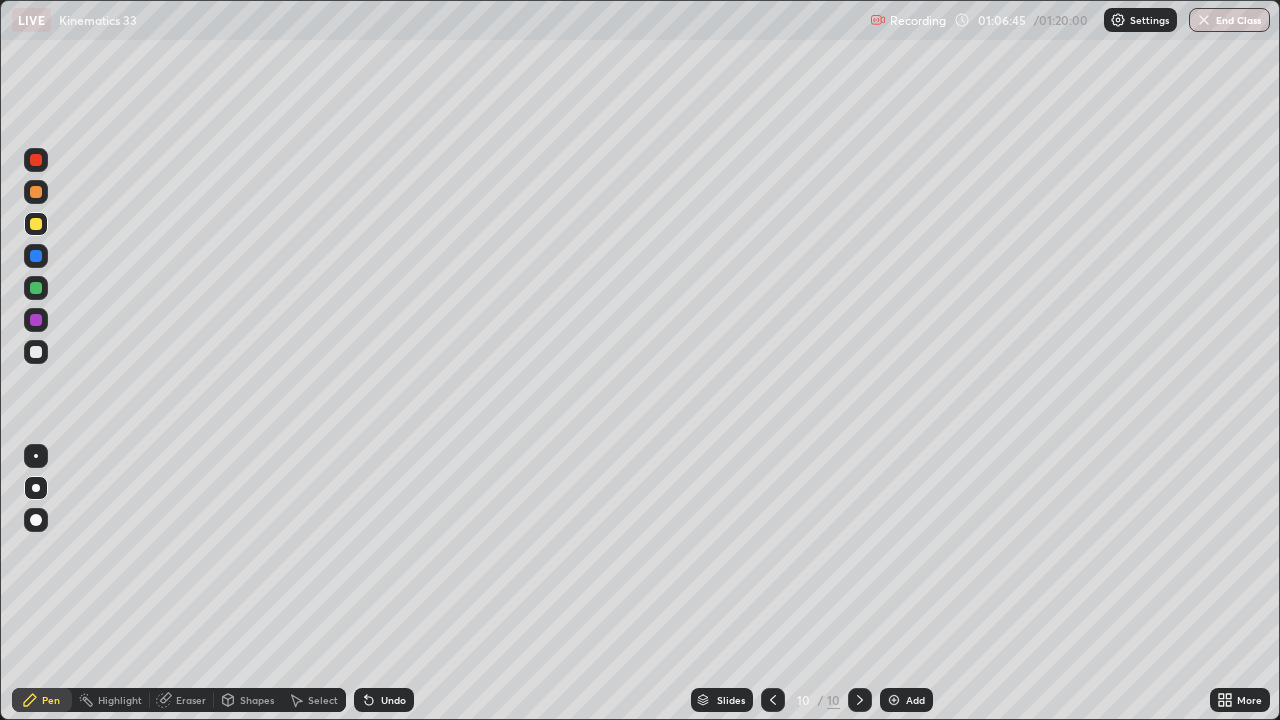 click at bounding box center [36, 256] 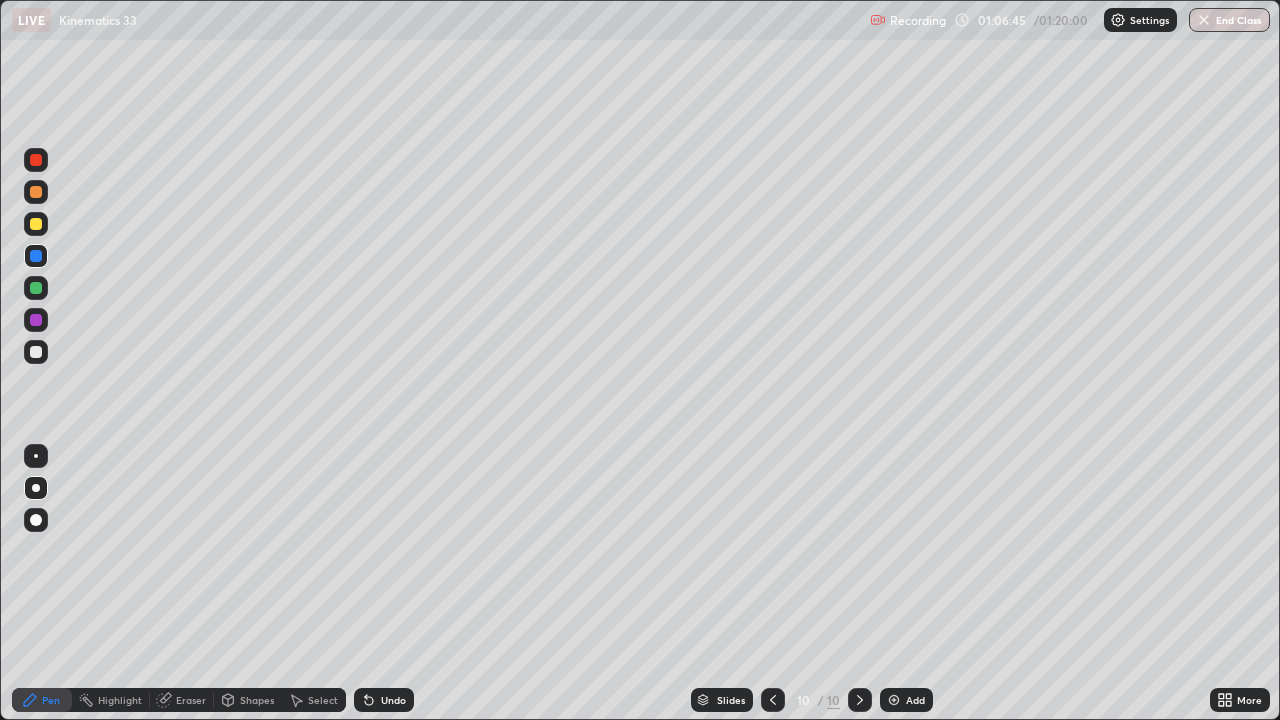 click at bounding box center [36, 256] 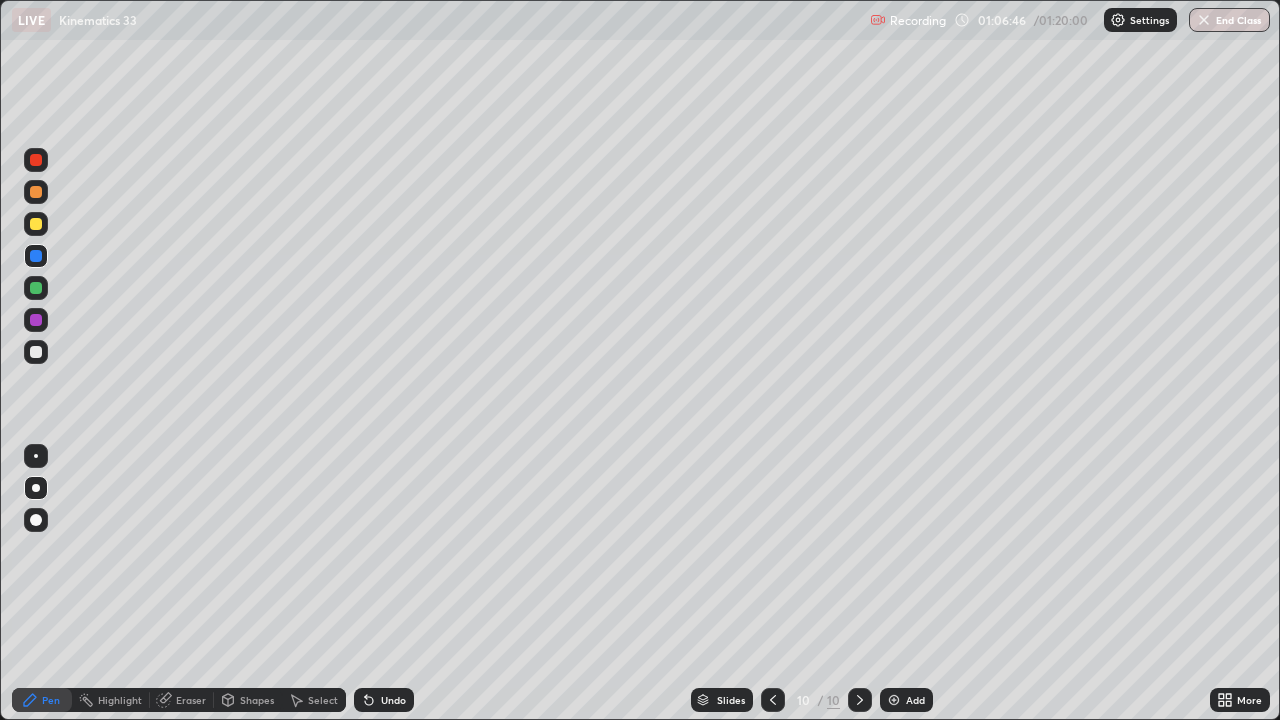 click at bounding box center (36, 288) 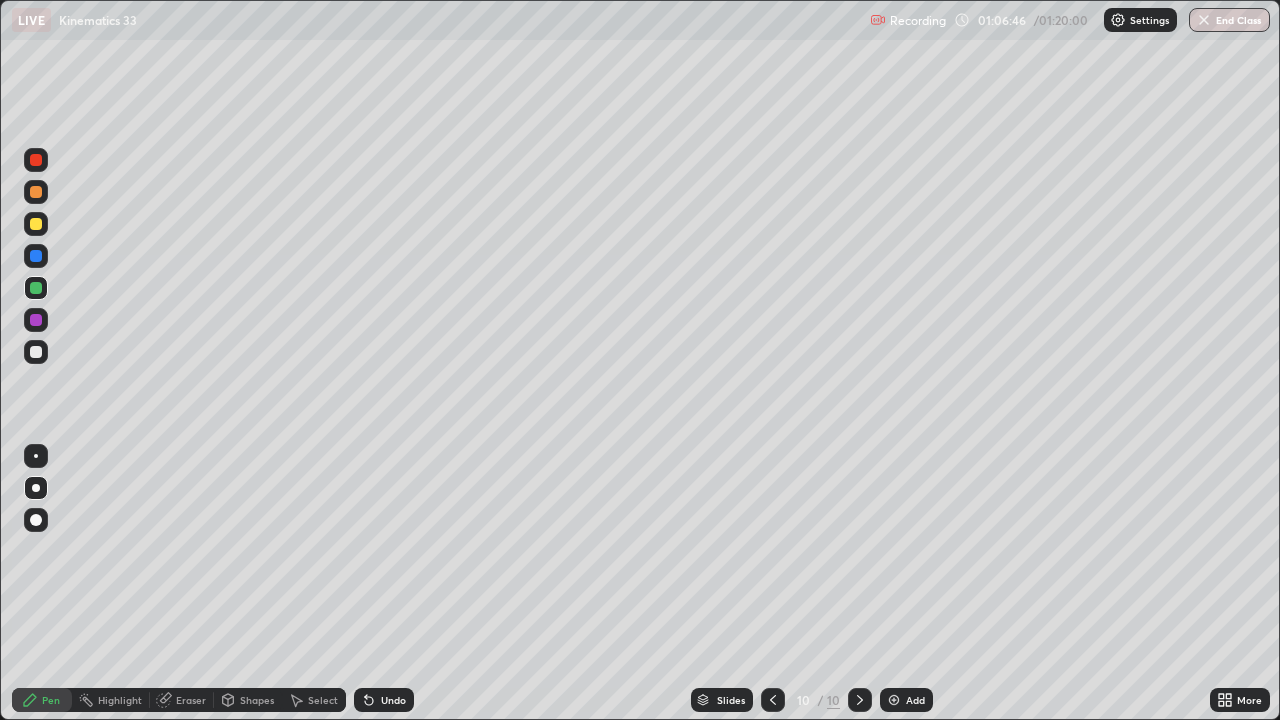 click at bounding box center [36, 288] 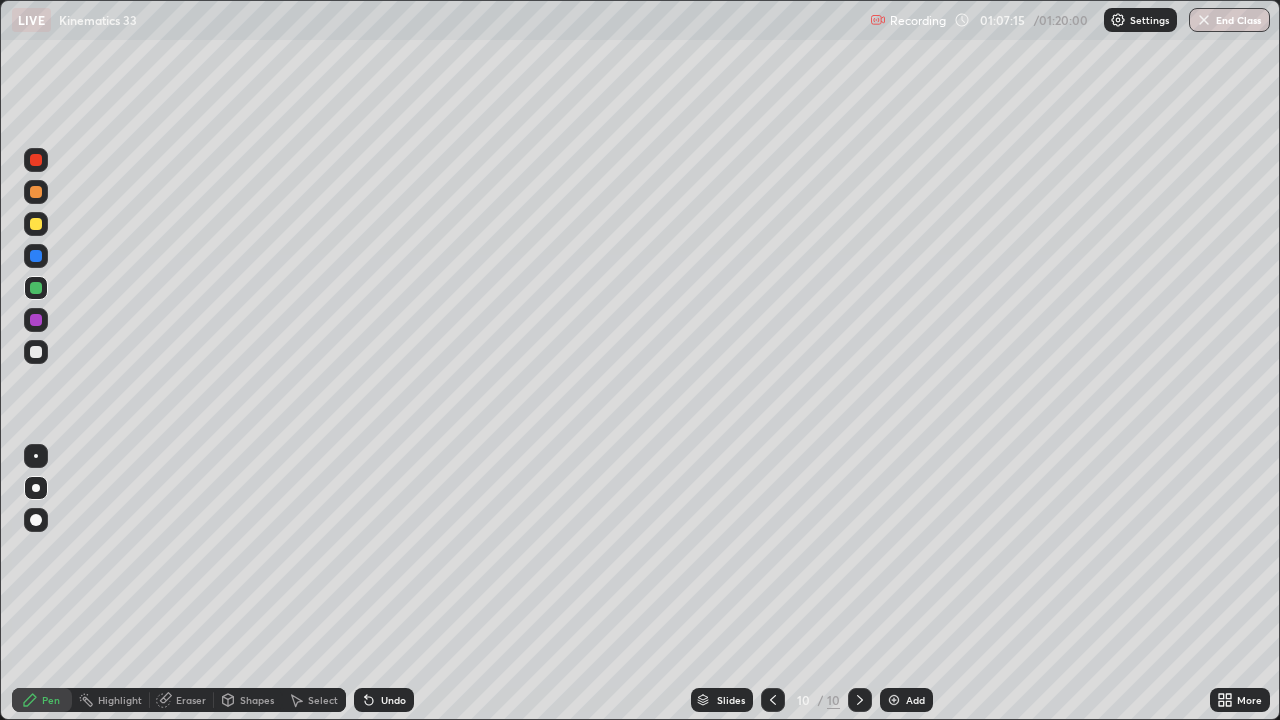 click at bounding box center (36, 256) 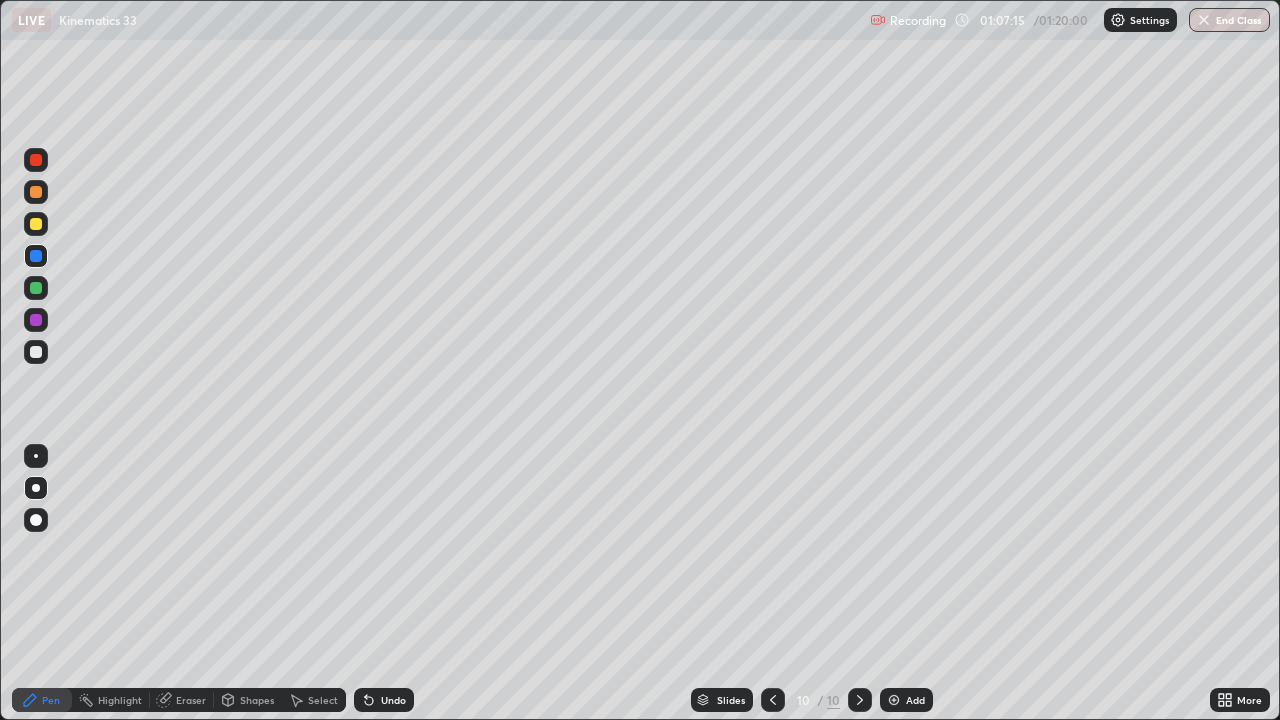 click at bounding box center (36, 256) 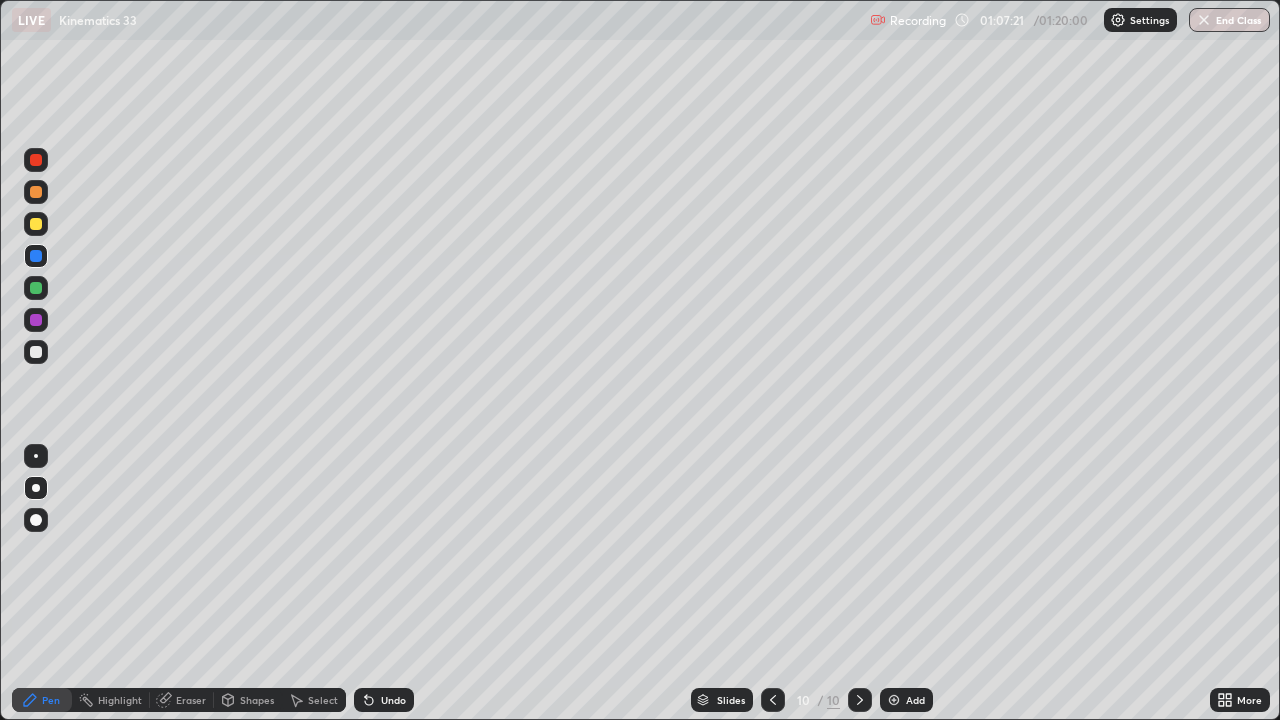 click at bounding box center (36, 160) 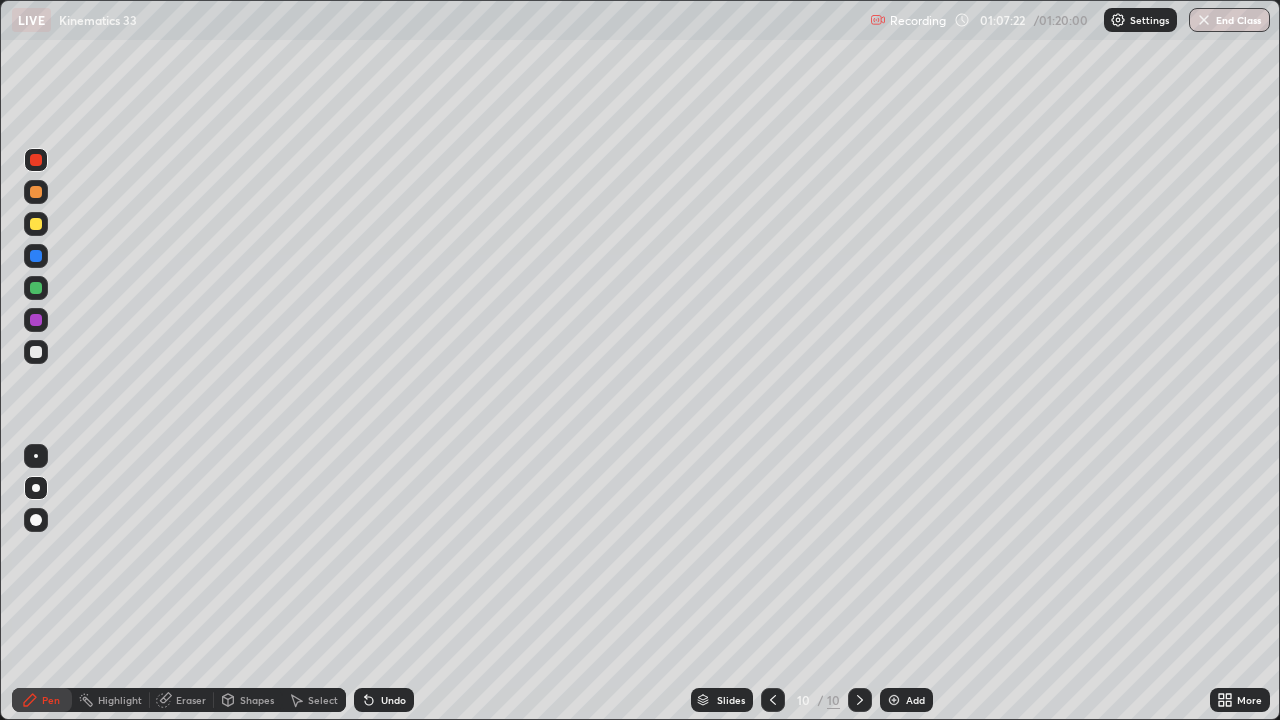 click at bounding box center (36, 160) 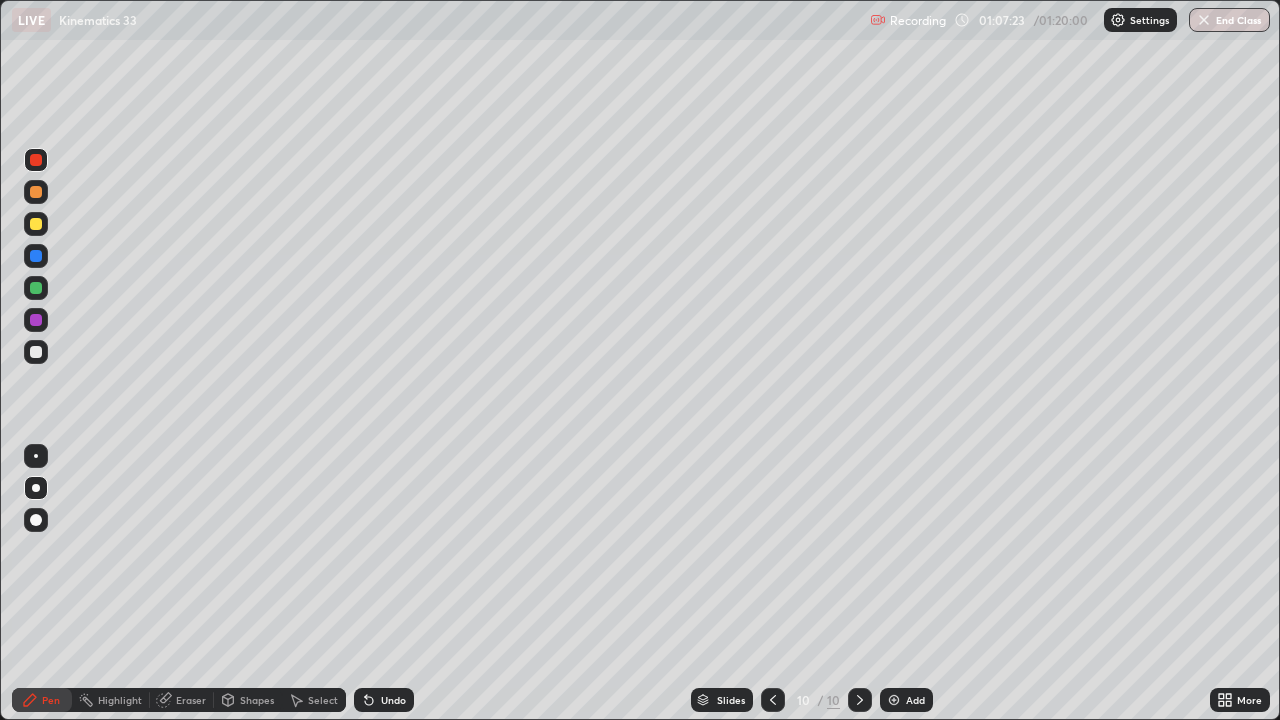 click at bounding box center (36, 320) 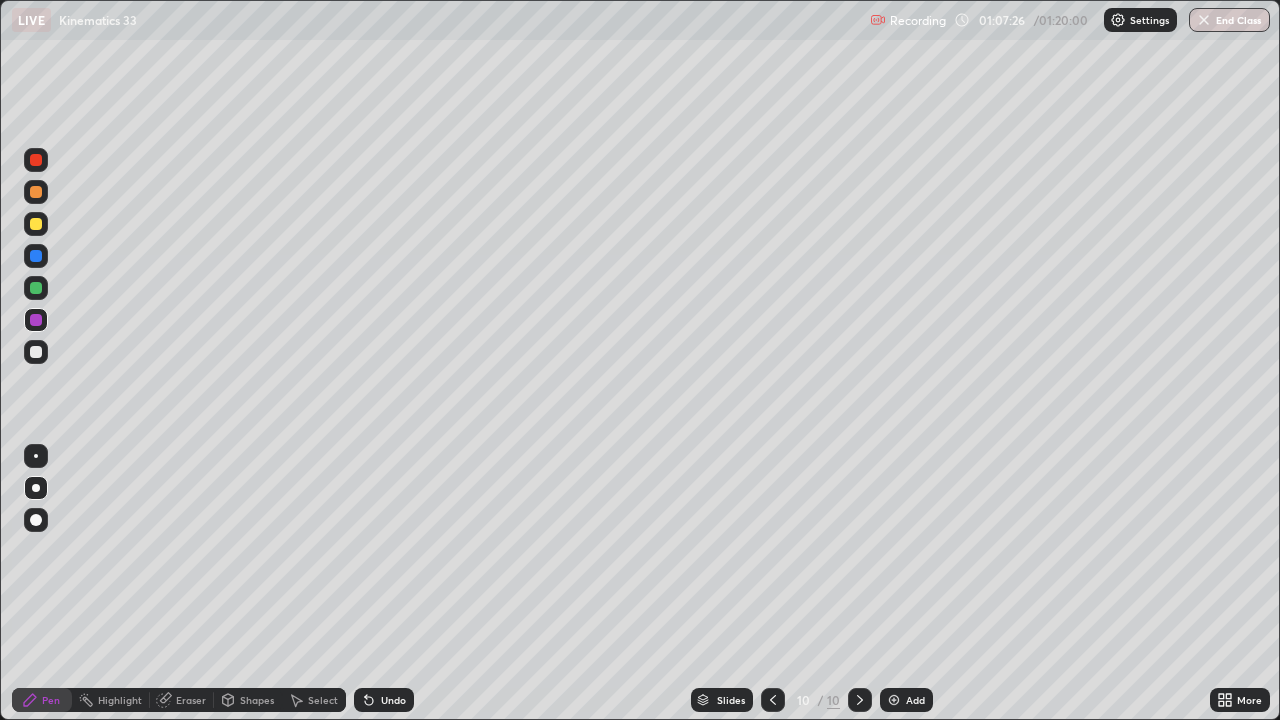 click on "Undo" at bounding box center (393, 700) 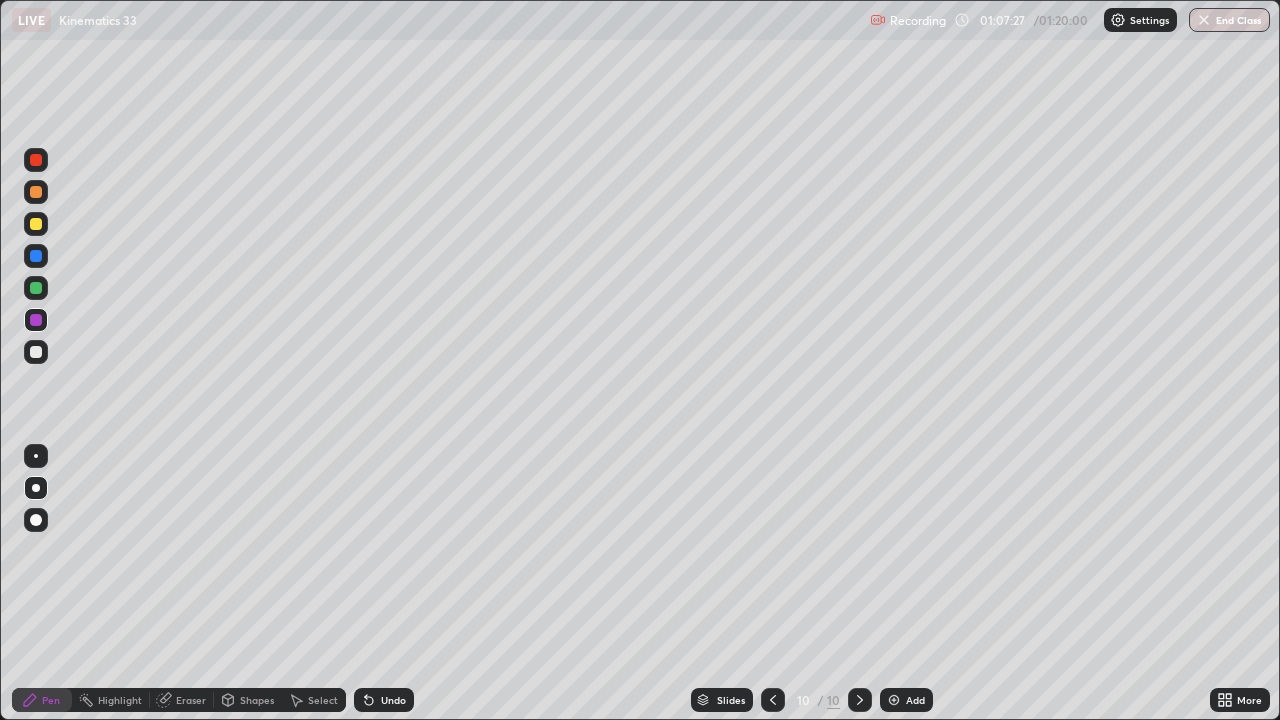 click on "Undo" at bounding box center [393, 700] 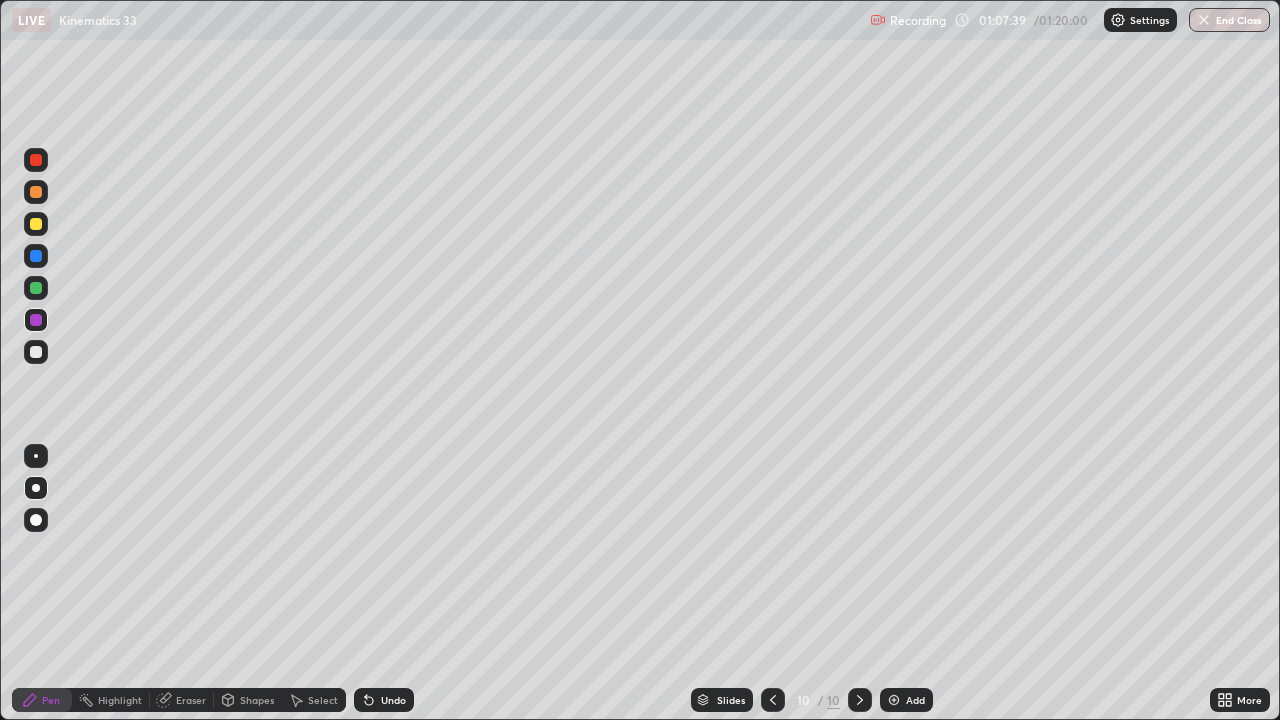 click at bounding box center (36, 160) 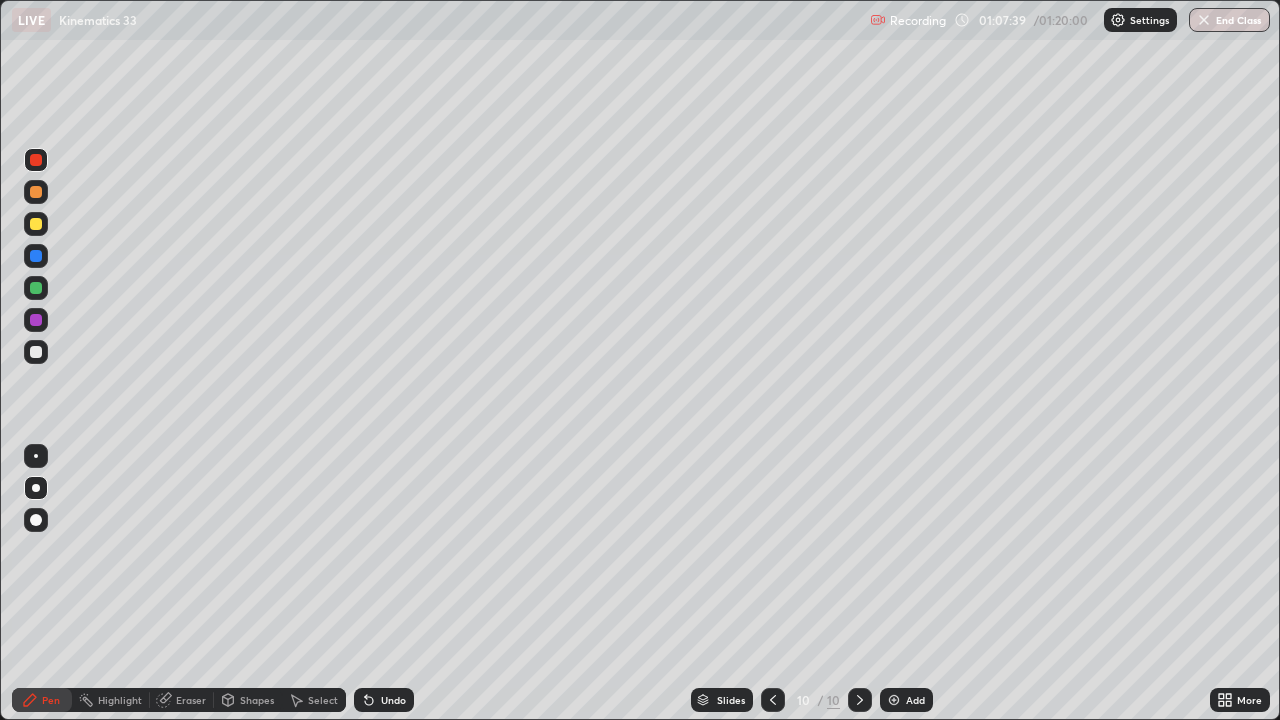 click at bounding box center (36, 160) 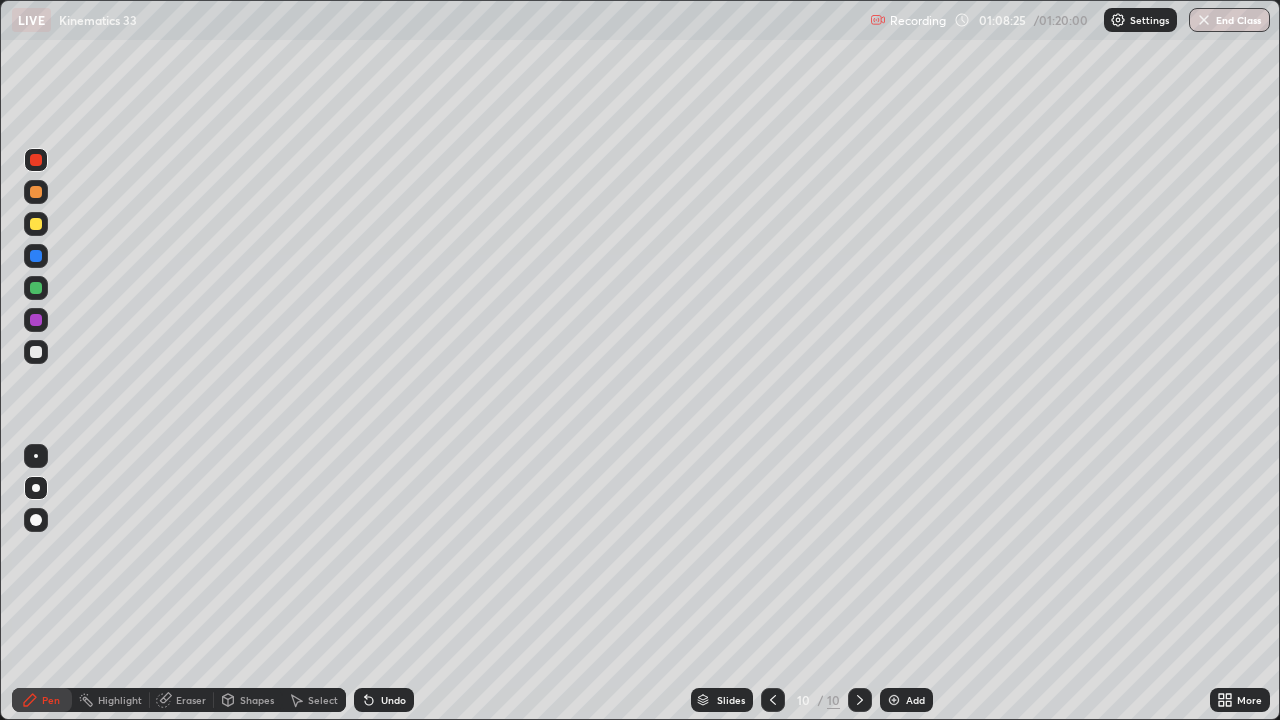 click at bounding box center (36, 224) 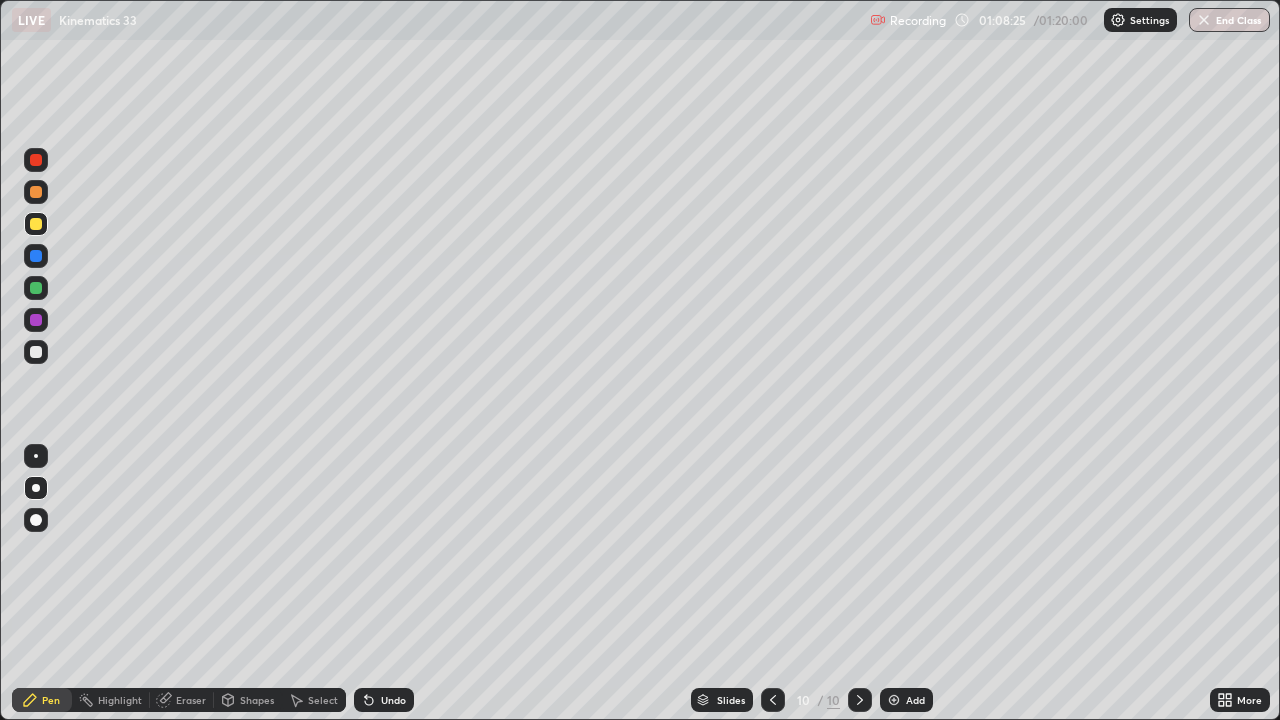 click at bounding box center (36, 224) 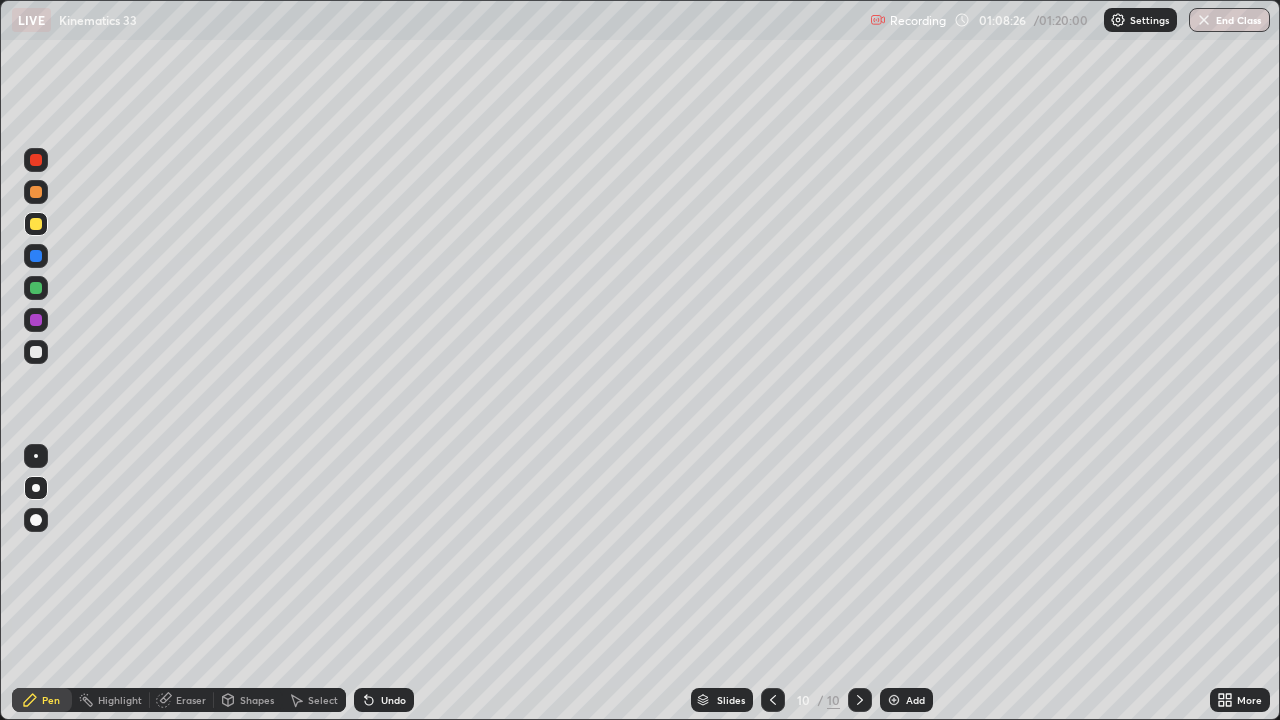 click at bounding box center [36, 352] 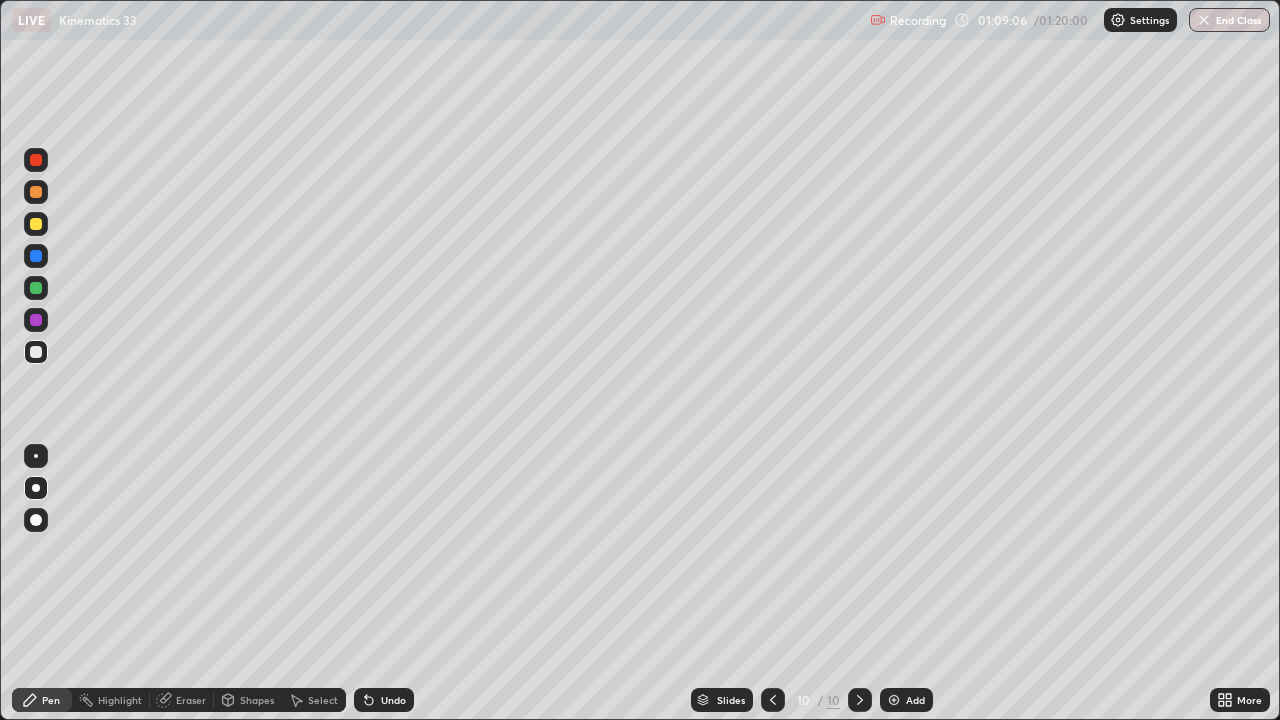 click 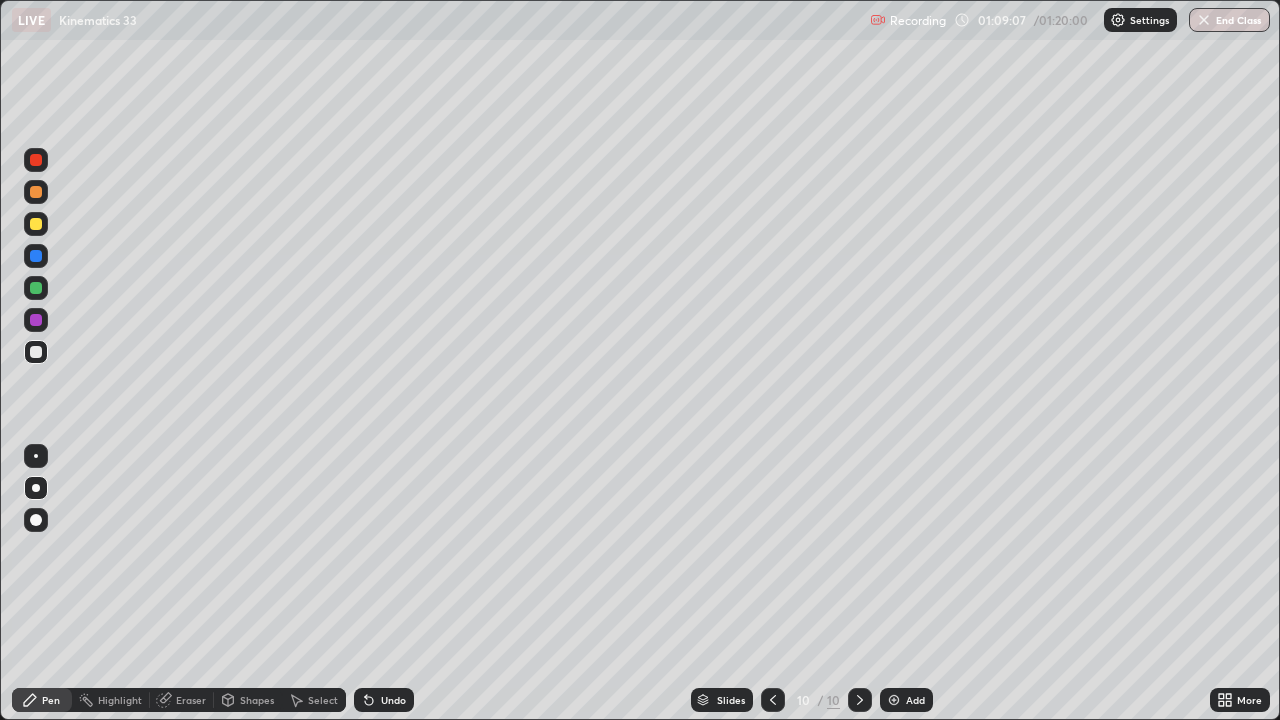 click 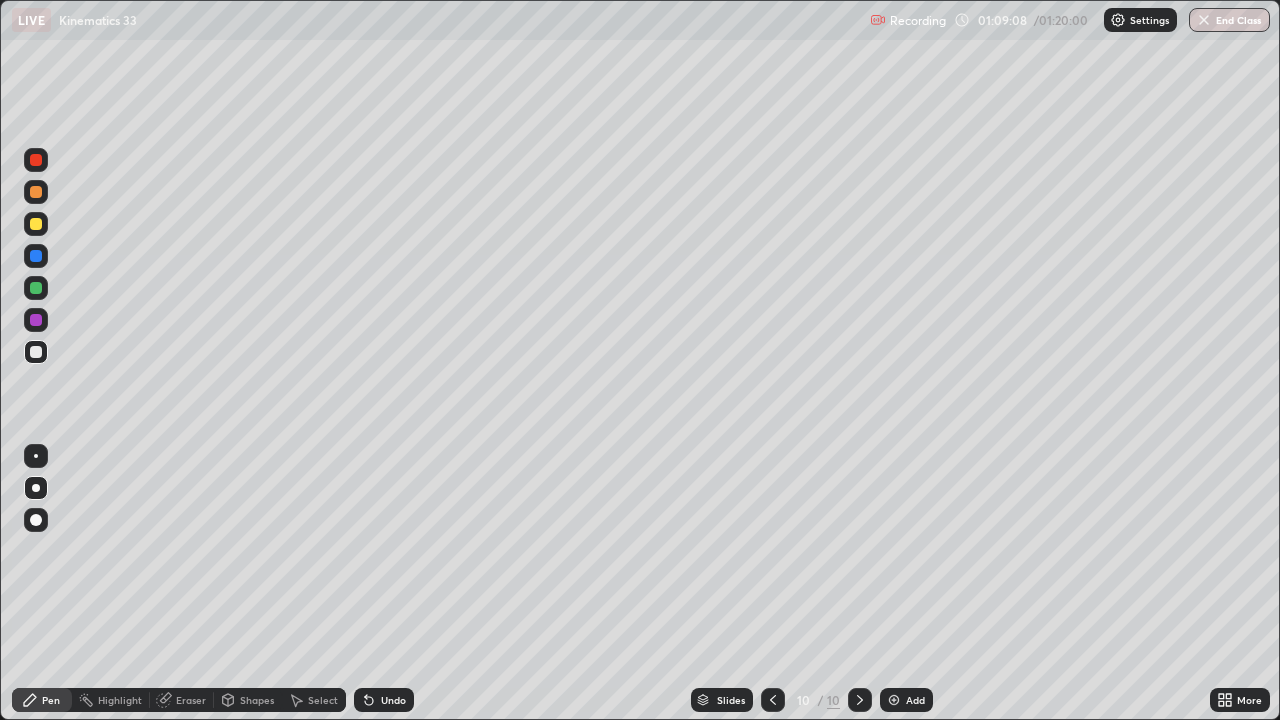 click on "Undo" at bounding box center [393, 700] 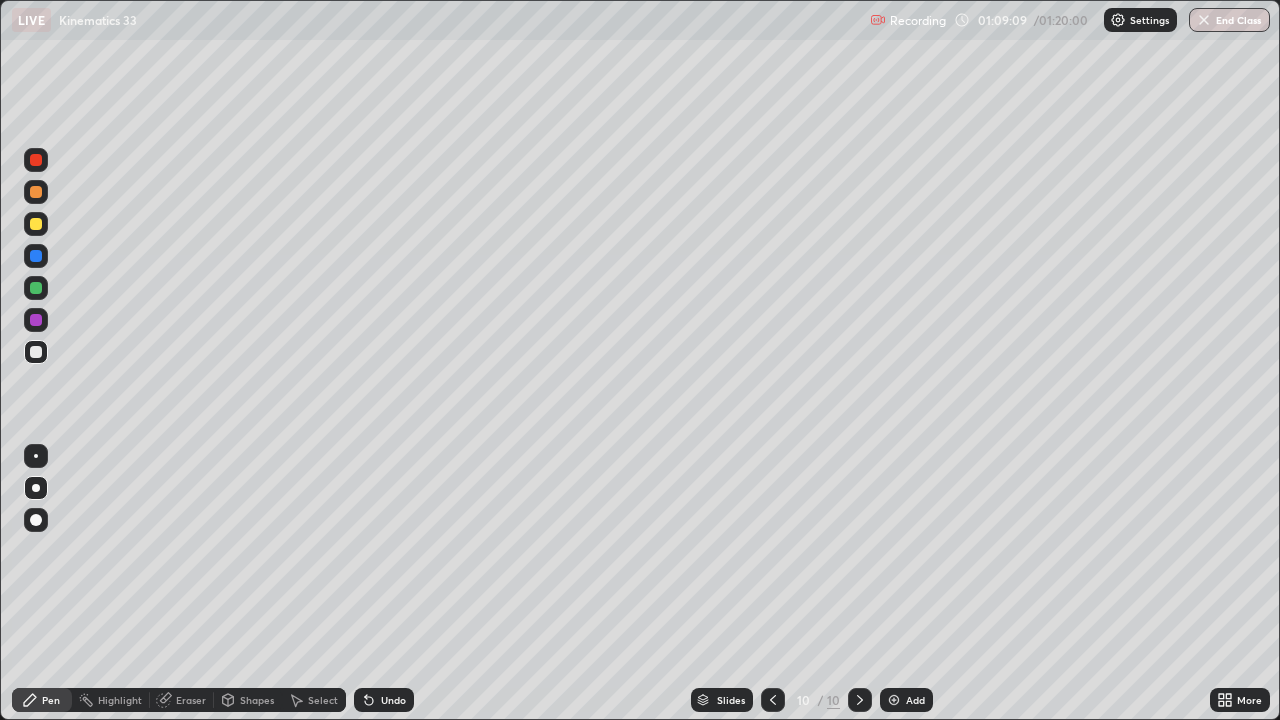 click on "Undo" at bounding box center [393, 700] 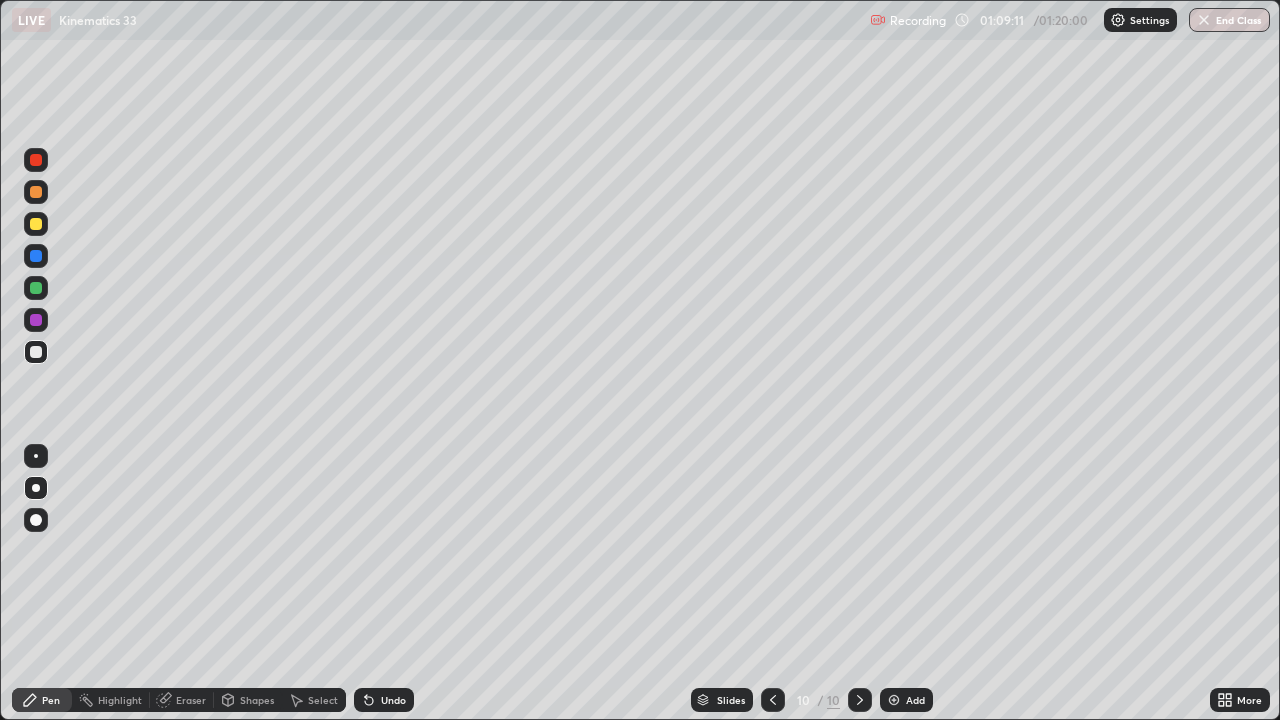 click on "Undo" at bounding box center [393, 700] 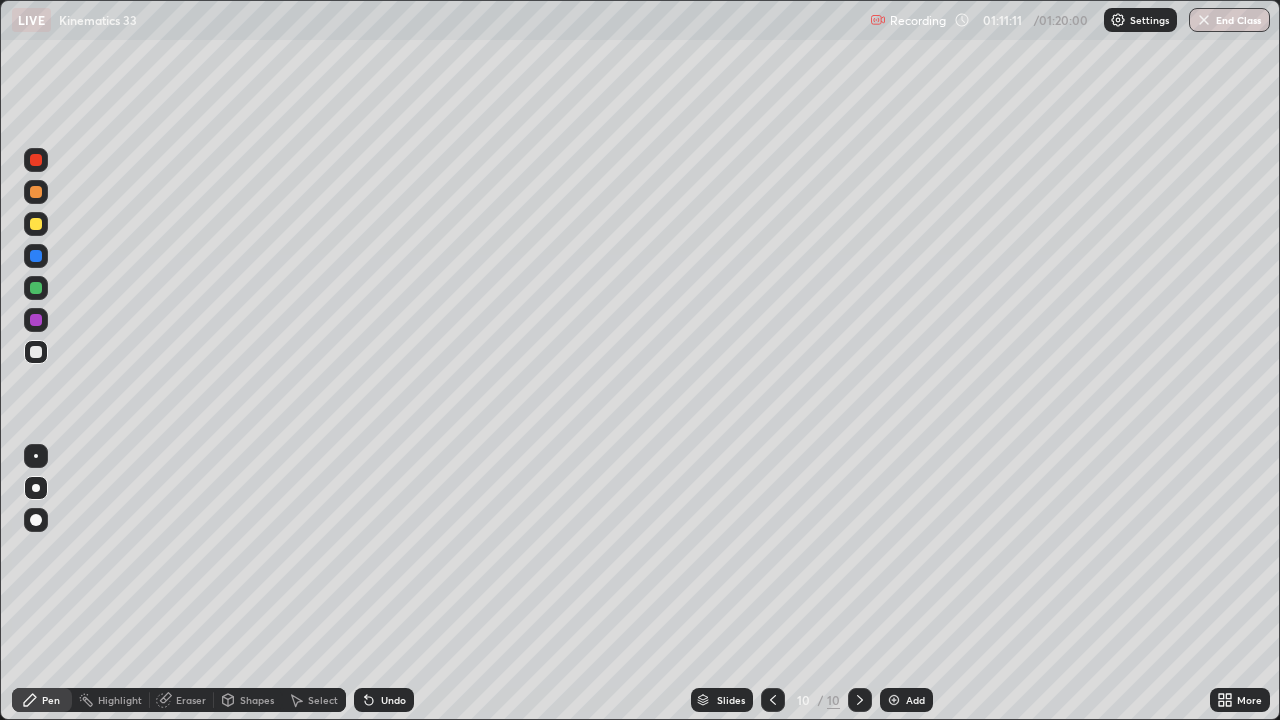 click at bounding box center [36, 288] 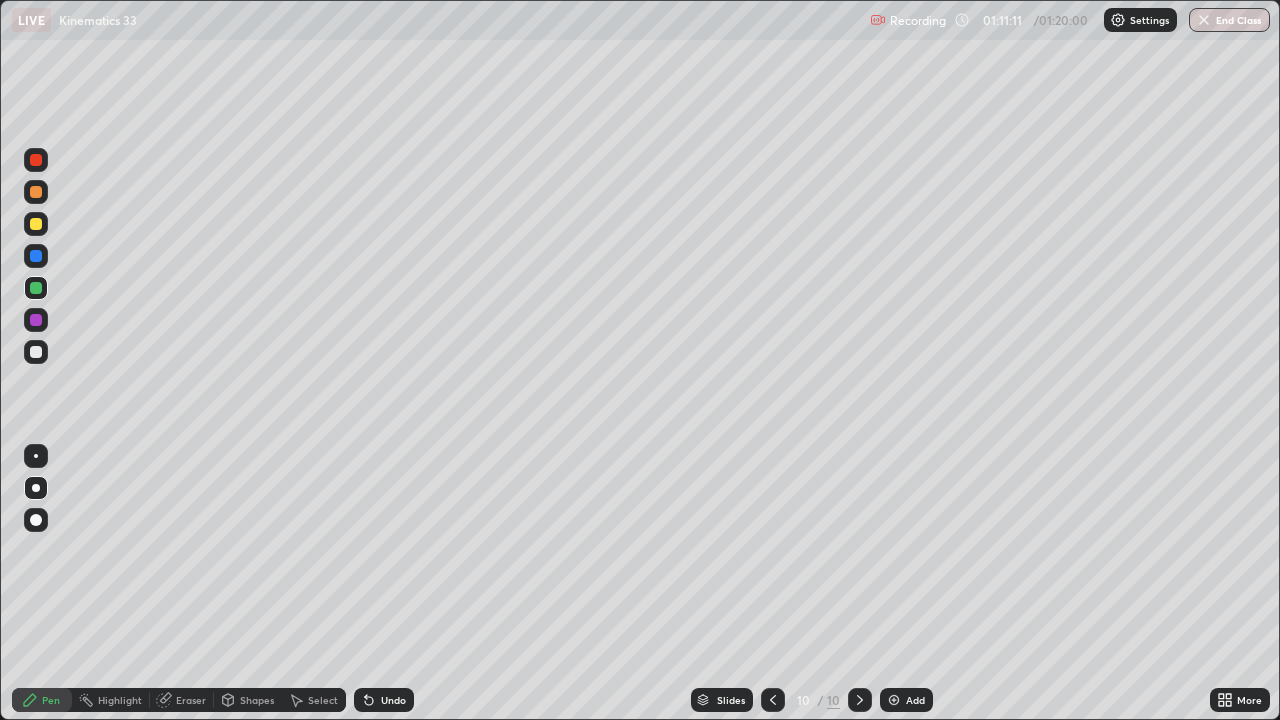 click at bounding box center [36, 288] 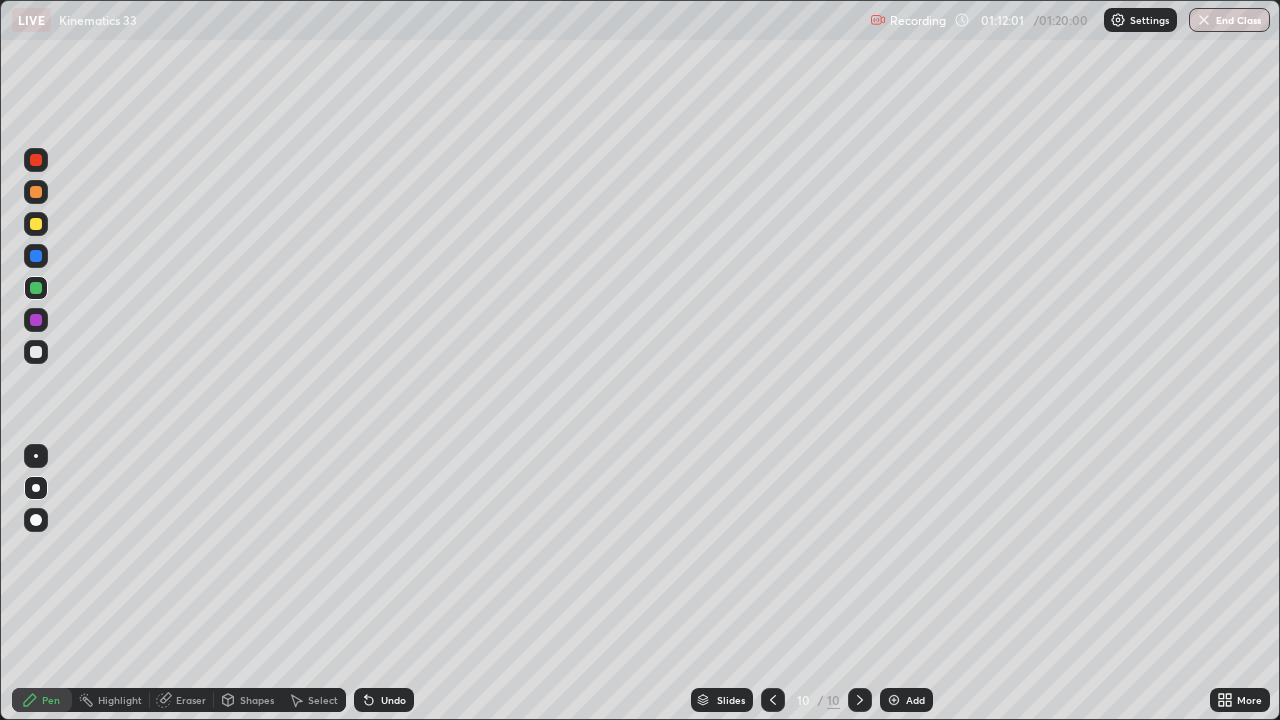 click on "Slides 10 / 10 Add" at bounding box center (812, 700) 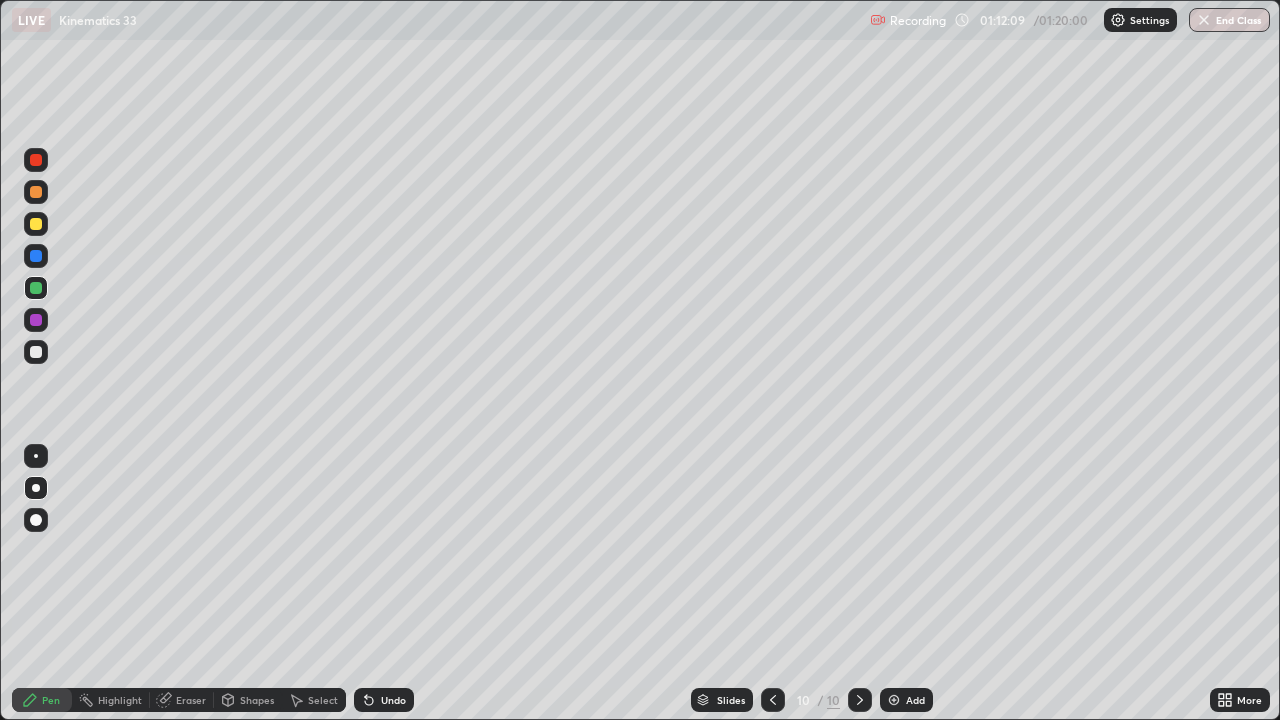 click on "More" at bounding box center (1249, 700) 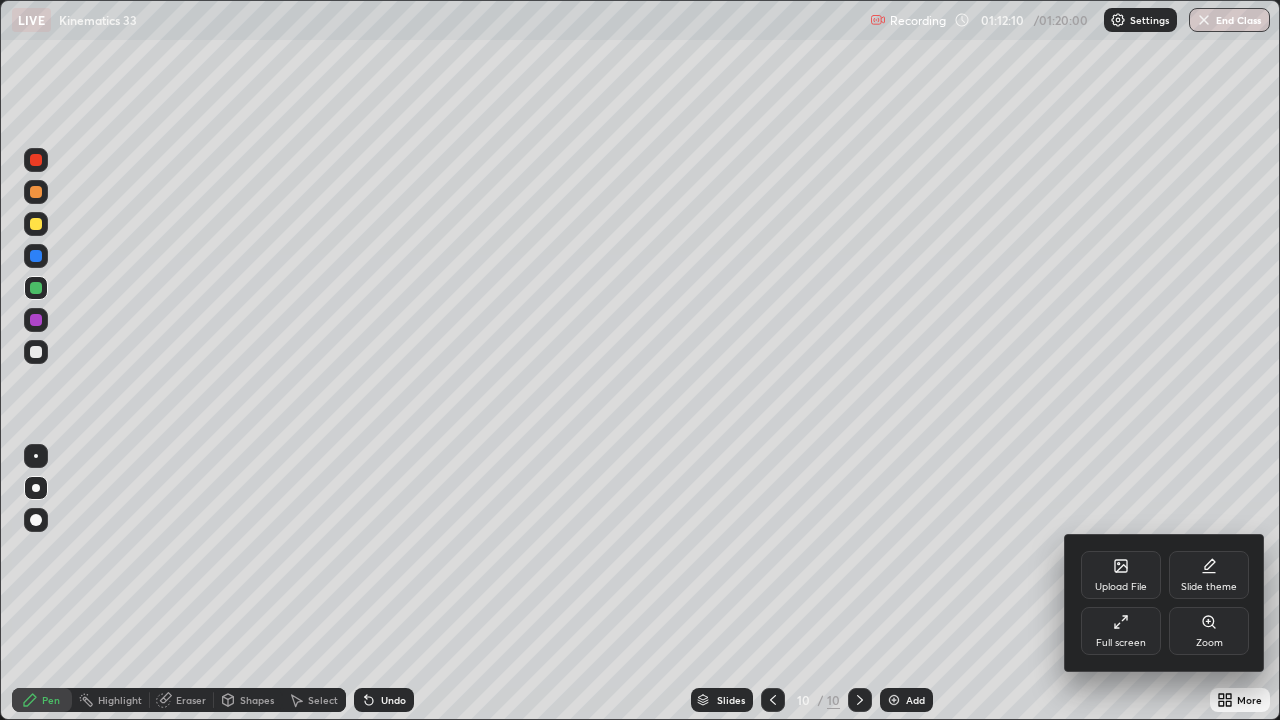 click on "Full screen" at bounding box center [1121, 631] 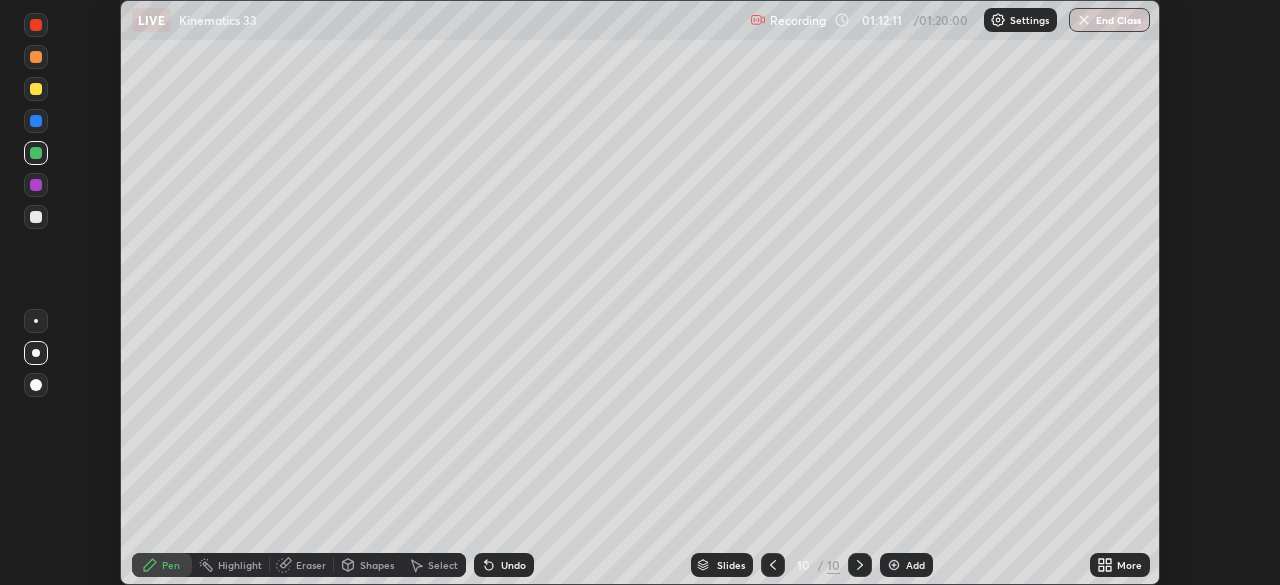 scroll, scrollTop: 585, scrollLeft: 1280, axis: both 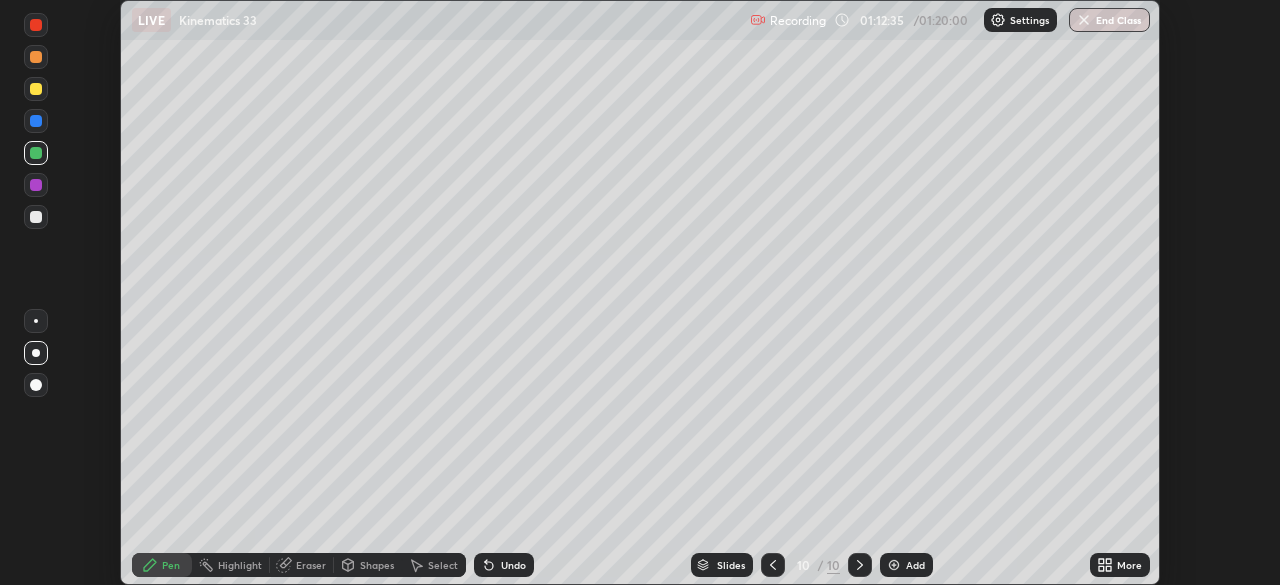 click on "Eraser" at bounding box center (311, 565) 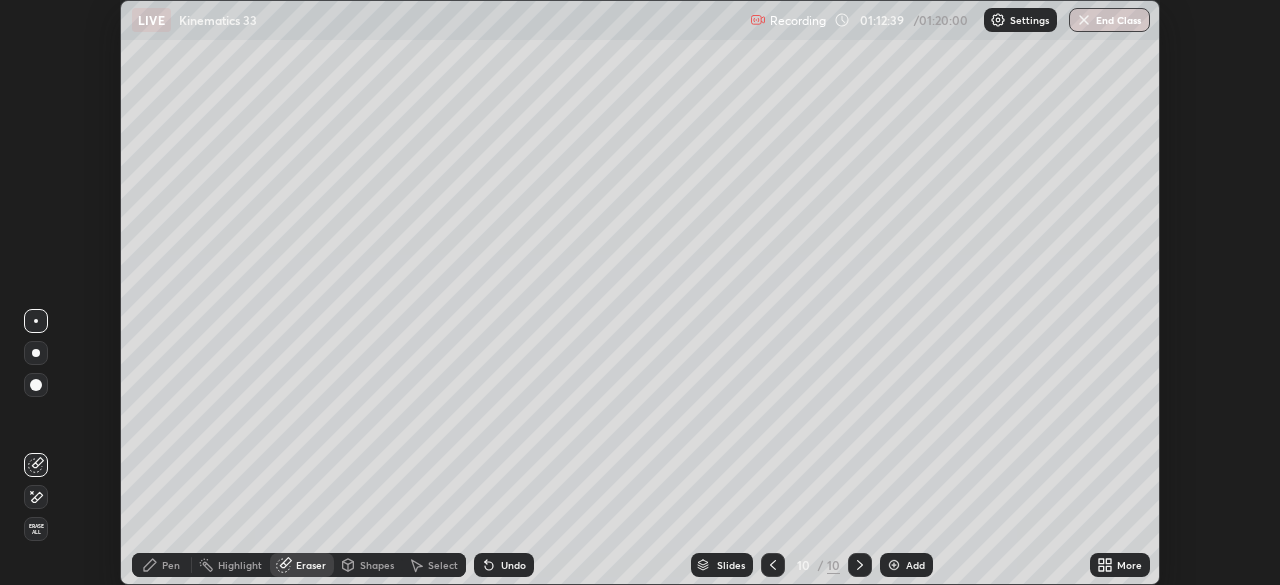 click on "Pen" at bounding box center [171, 565] 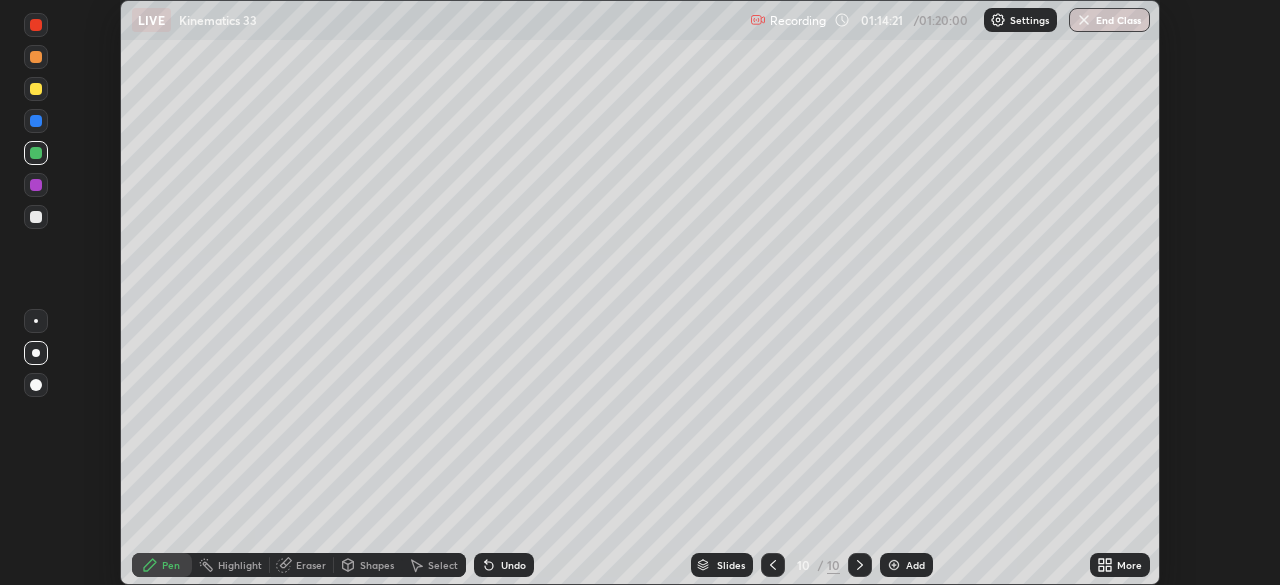 click on "End Class" at bounding box center (1109, 20) 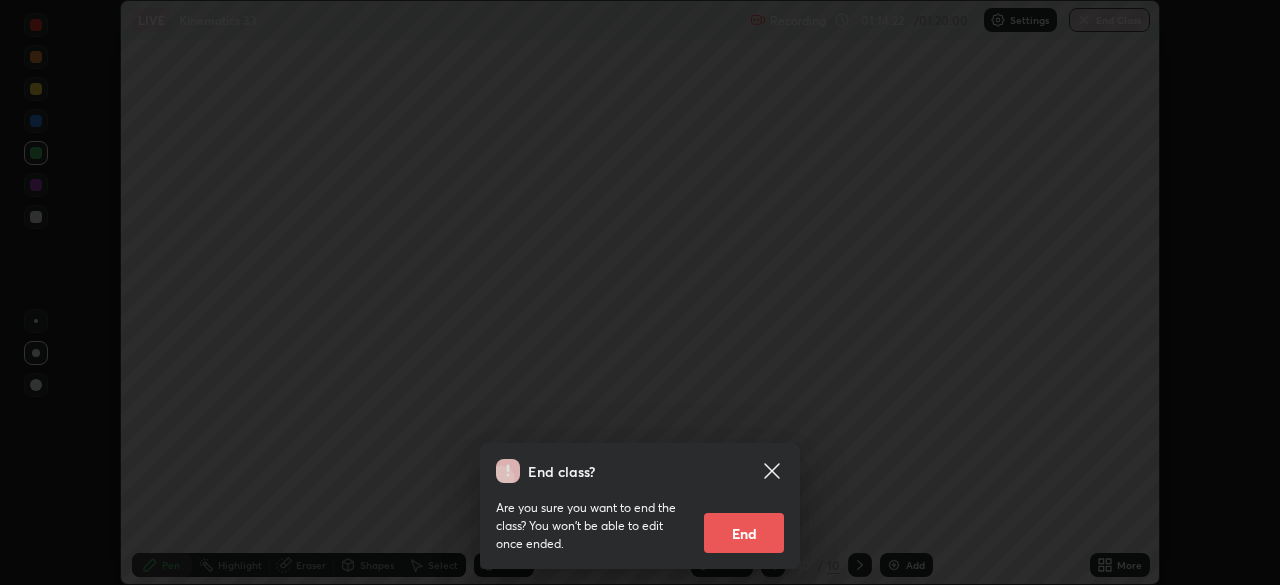 click on "End" at bounding box center (744, 533) 